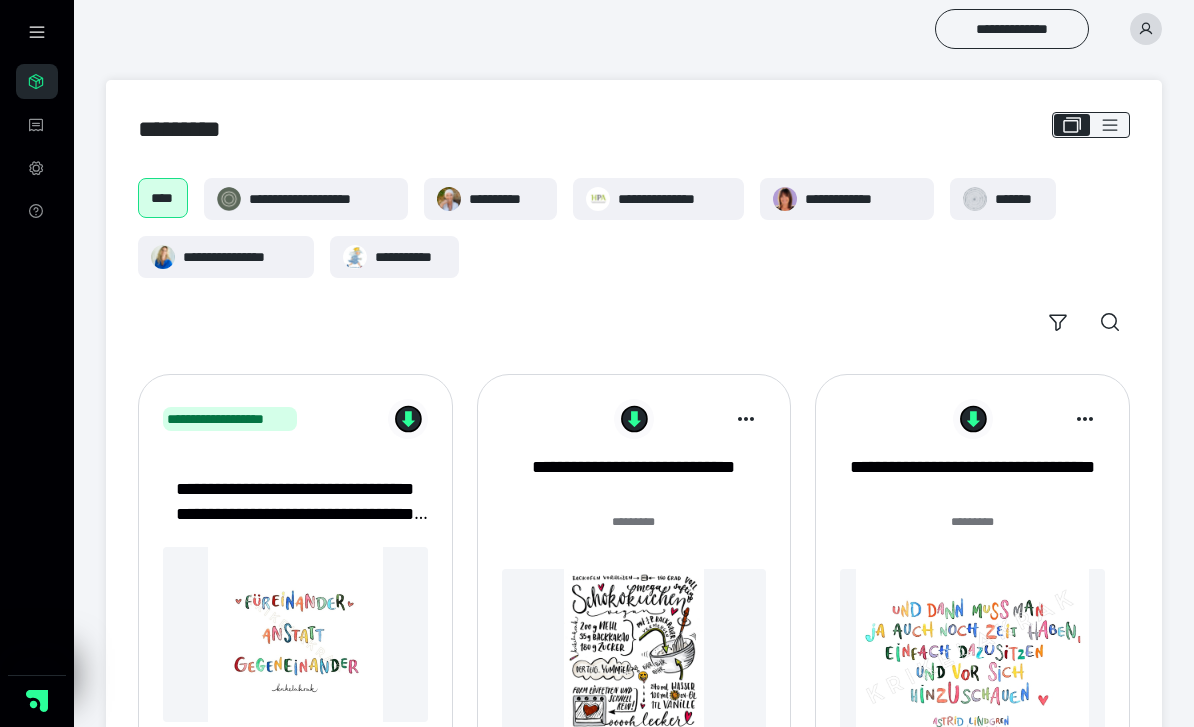 scroll, scrollTop: 0, scrollLeft: 0, axis: both 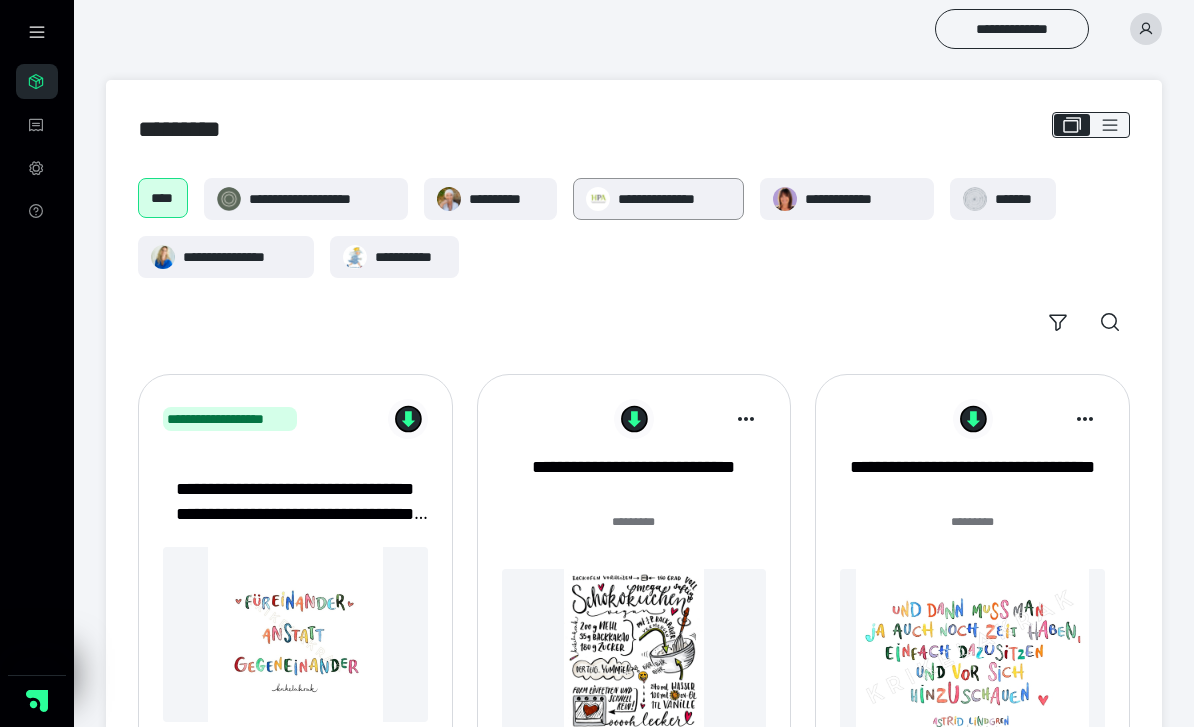 click on "**********" at bounding box center (674, 199) 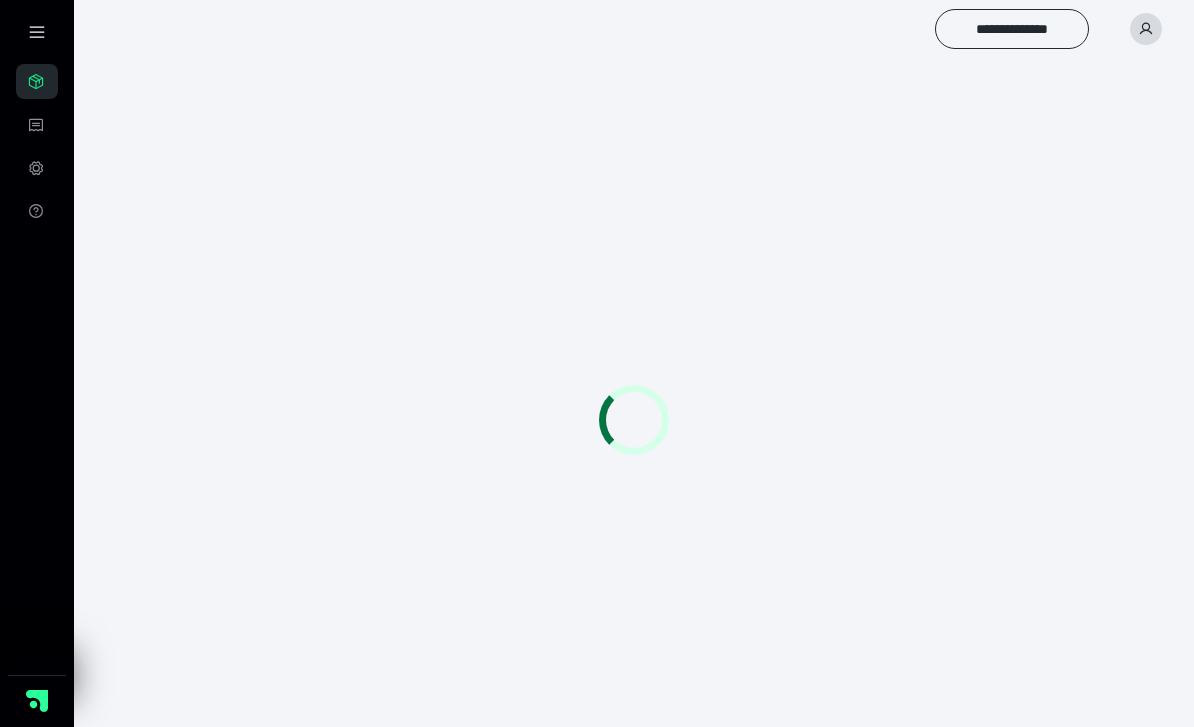 scroll, scrollTop: 0, scrollLeft: 0, axis: both 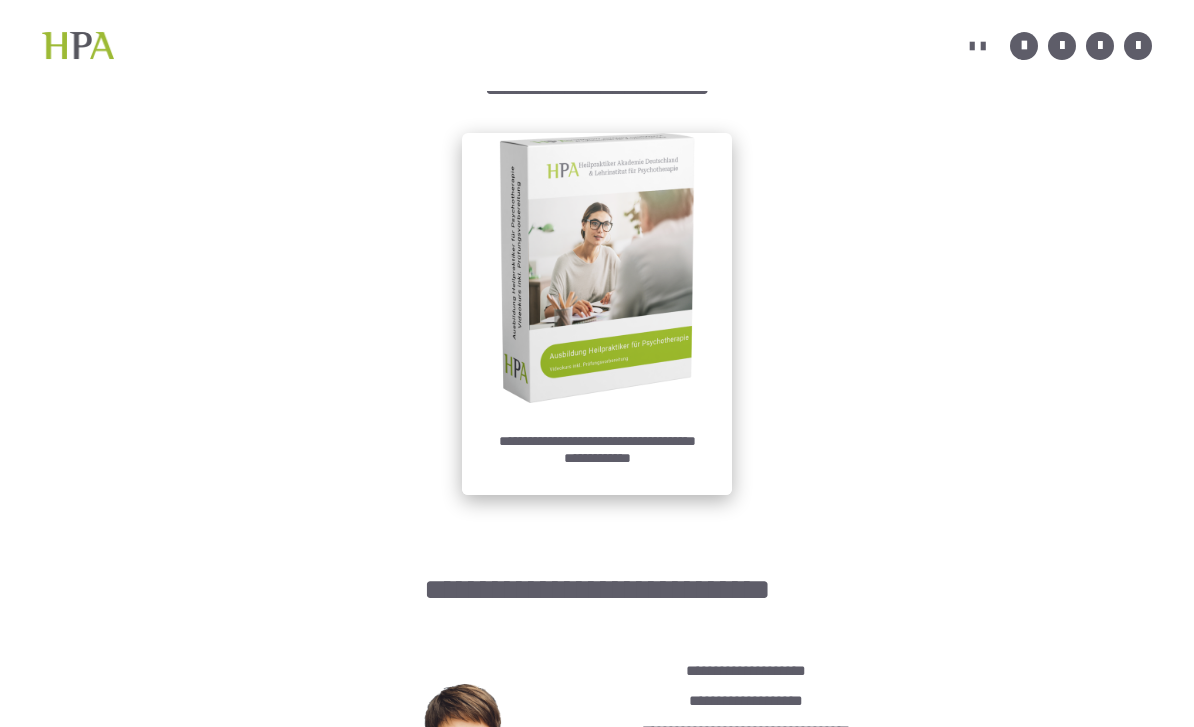 click at bounding box center [597, 268] 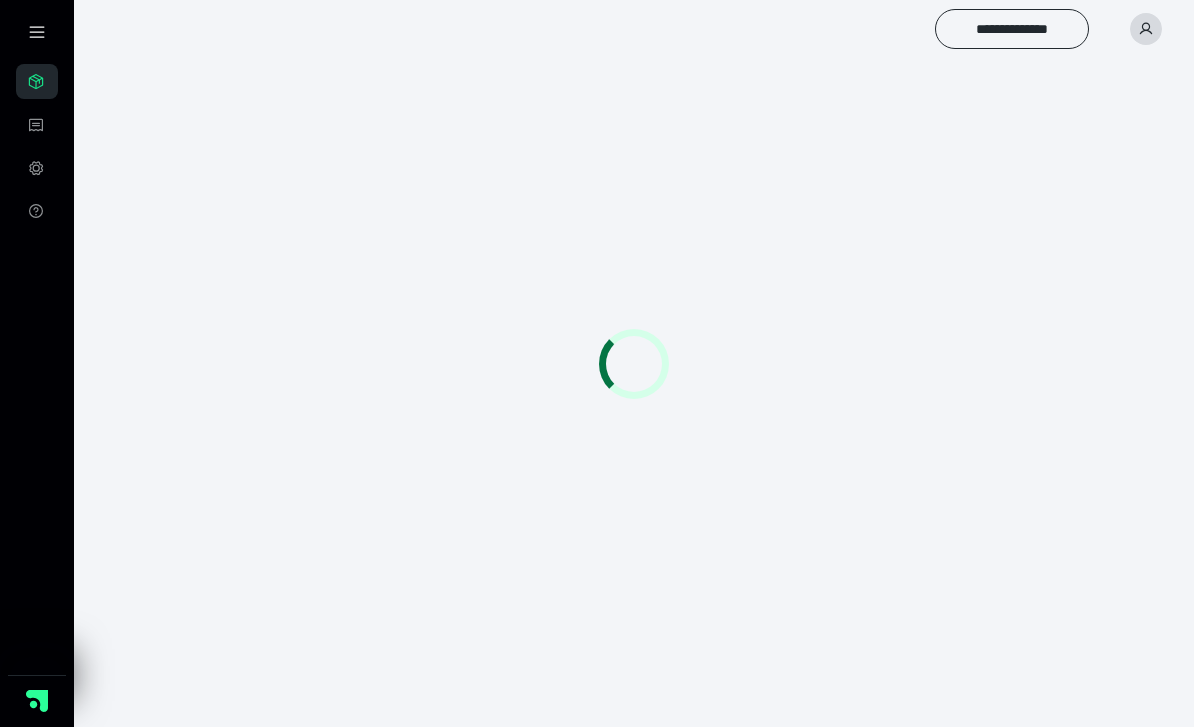 scroll, scrollTop: 0, scrollLeft: 0, axis: both 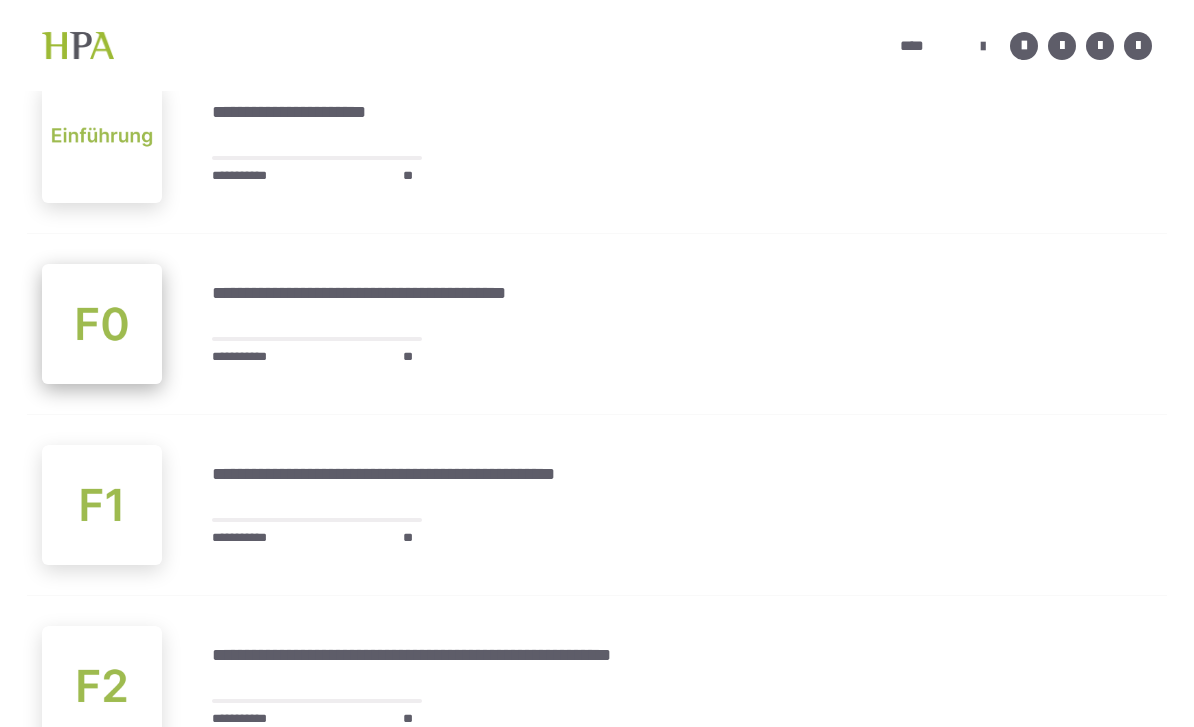 click at bounding box center (102, 324) 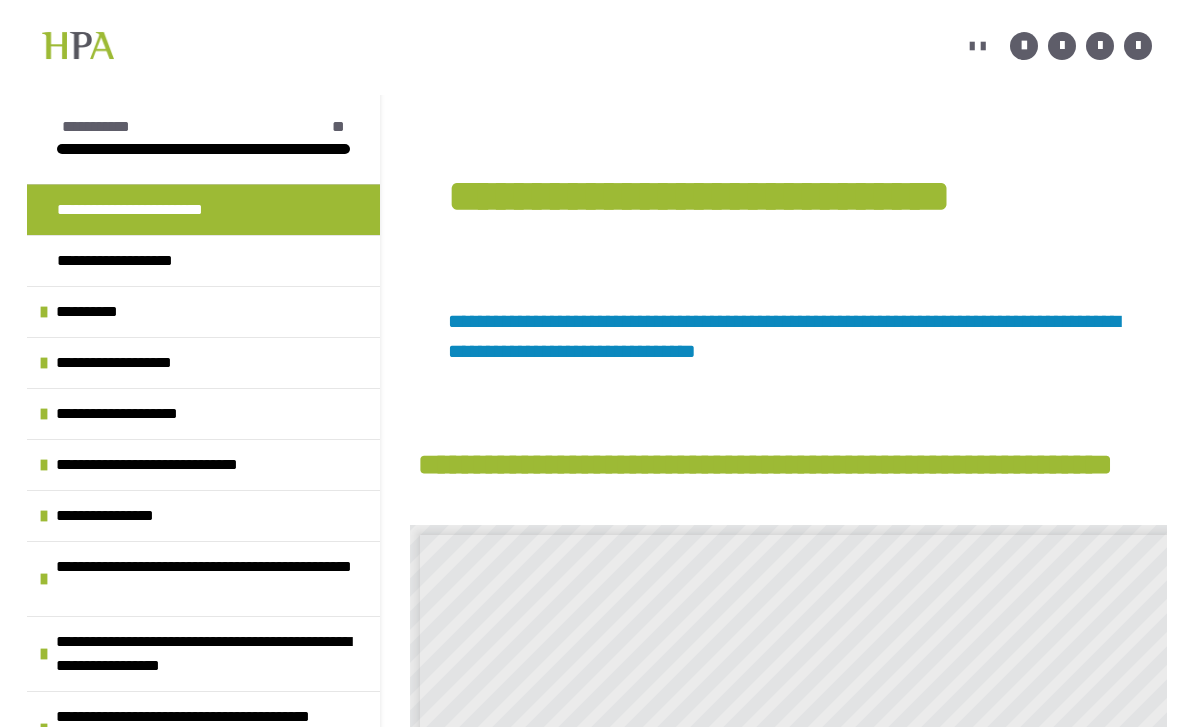 scroll, scrollTop: 276, scrollLeft: 0, axis: vertical 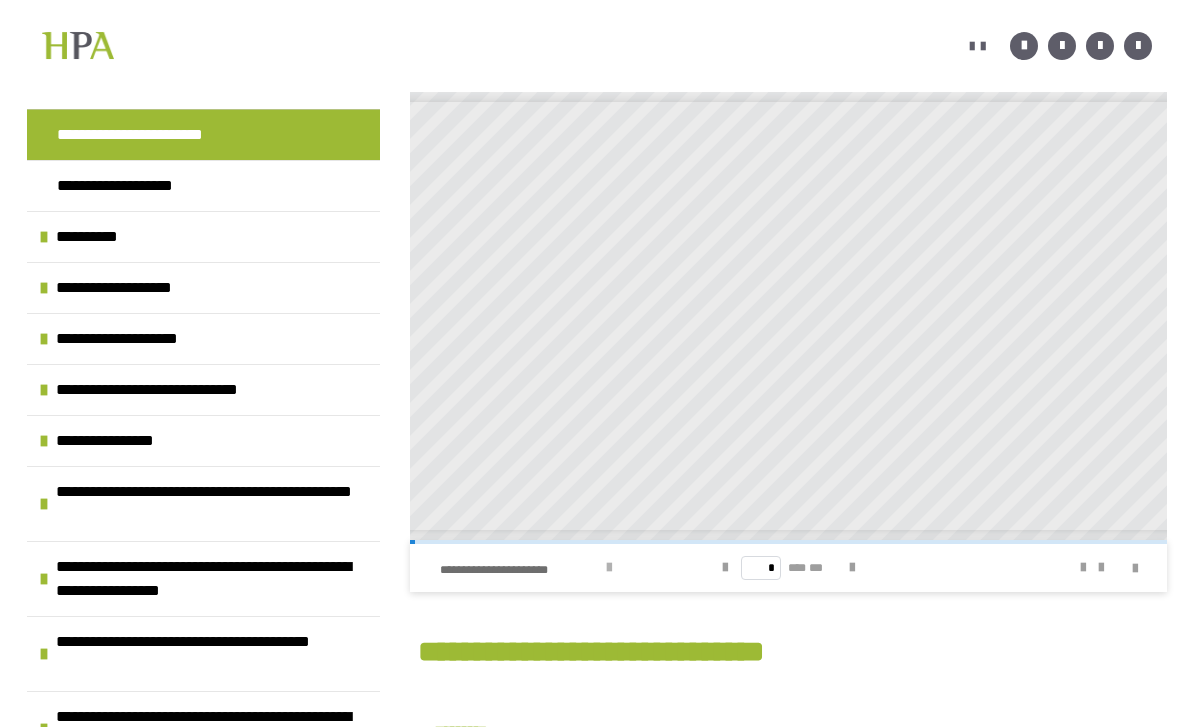 click at bounding box center [609, 568] 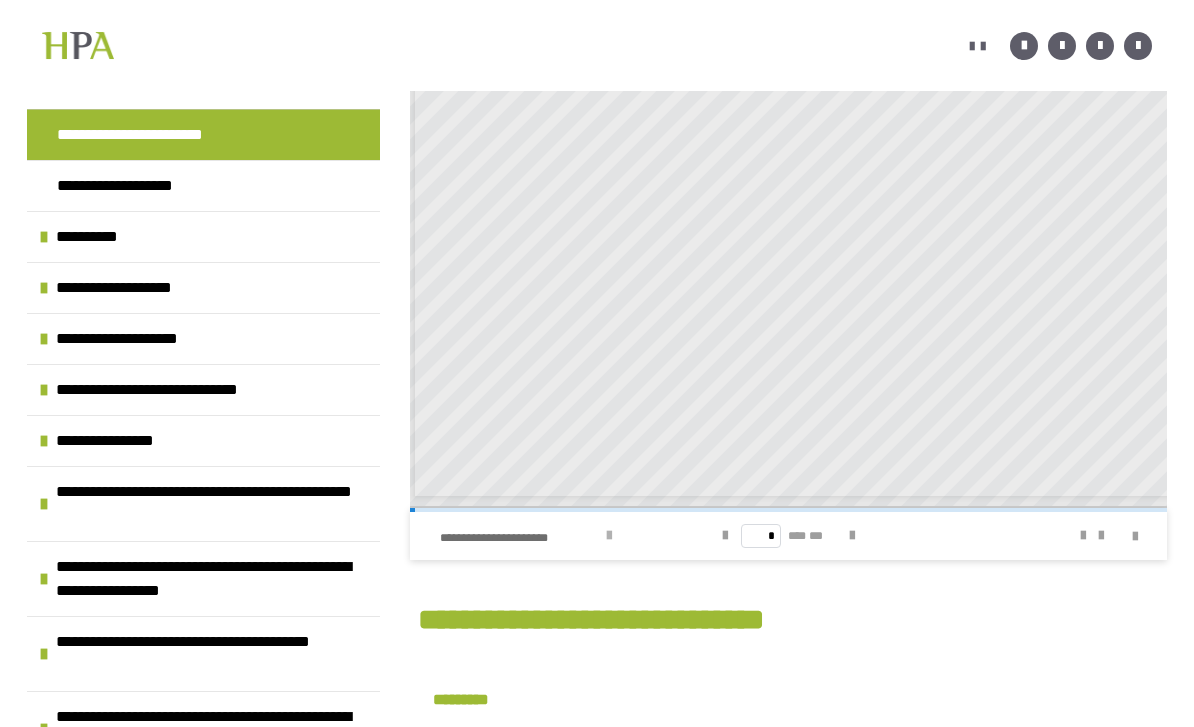 scroll, scrollTop: 2, scrollLeft: 0, axis: vertical 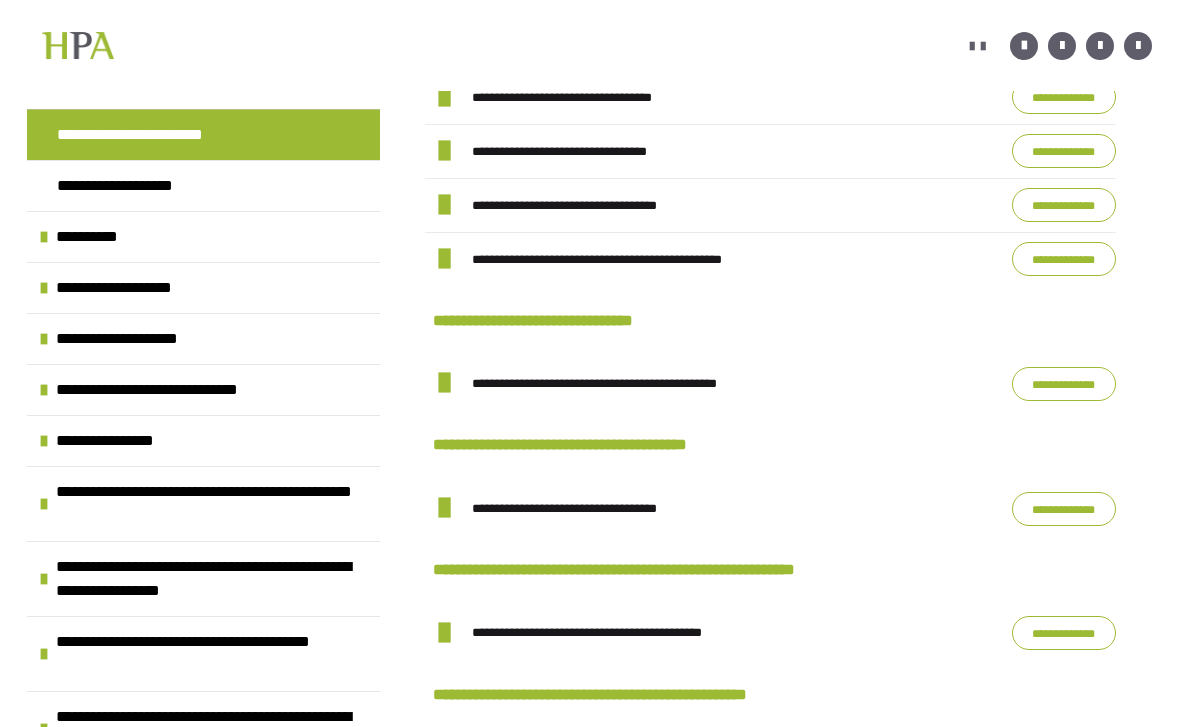 click on "**********" at bounding box center [1064, 97] 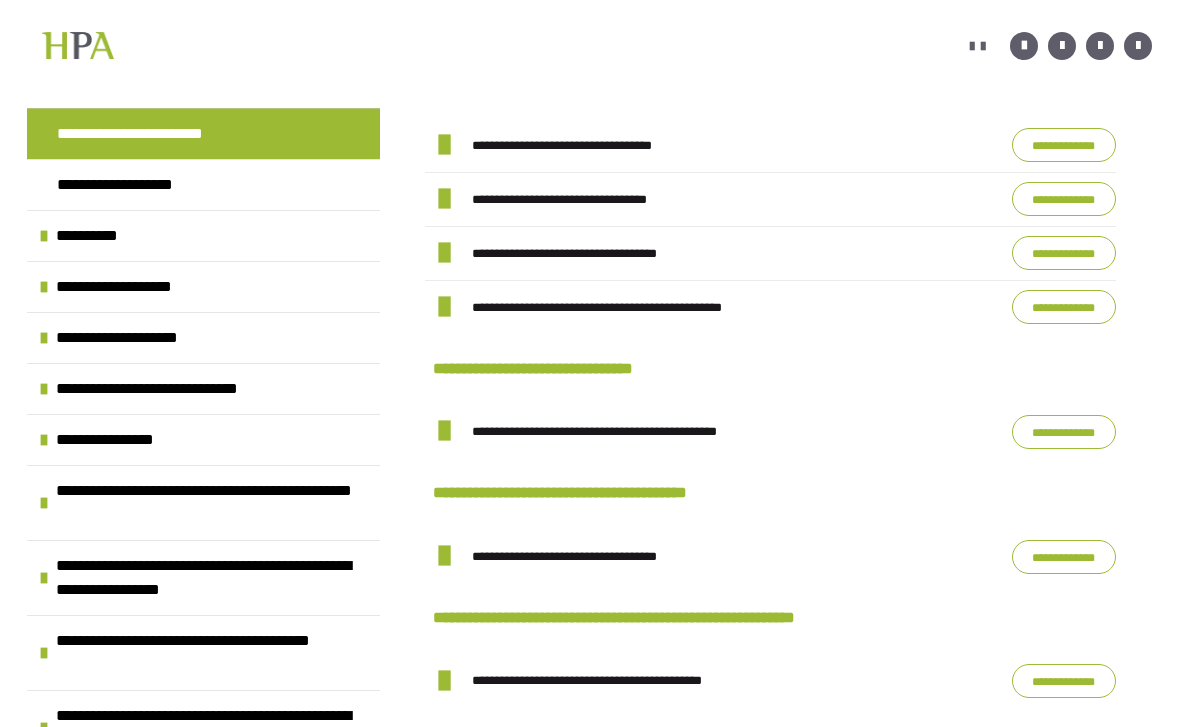 scroll, scrollTop: 1359, scrollLeft: 0, axis: vertical 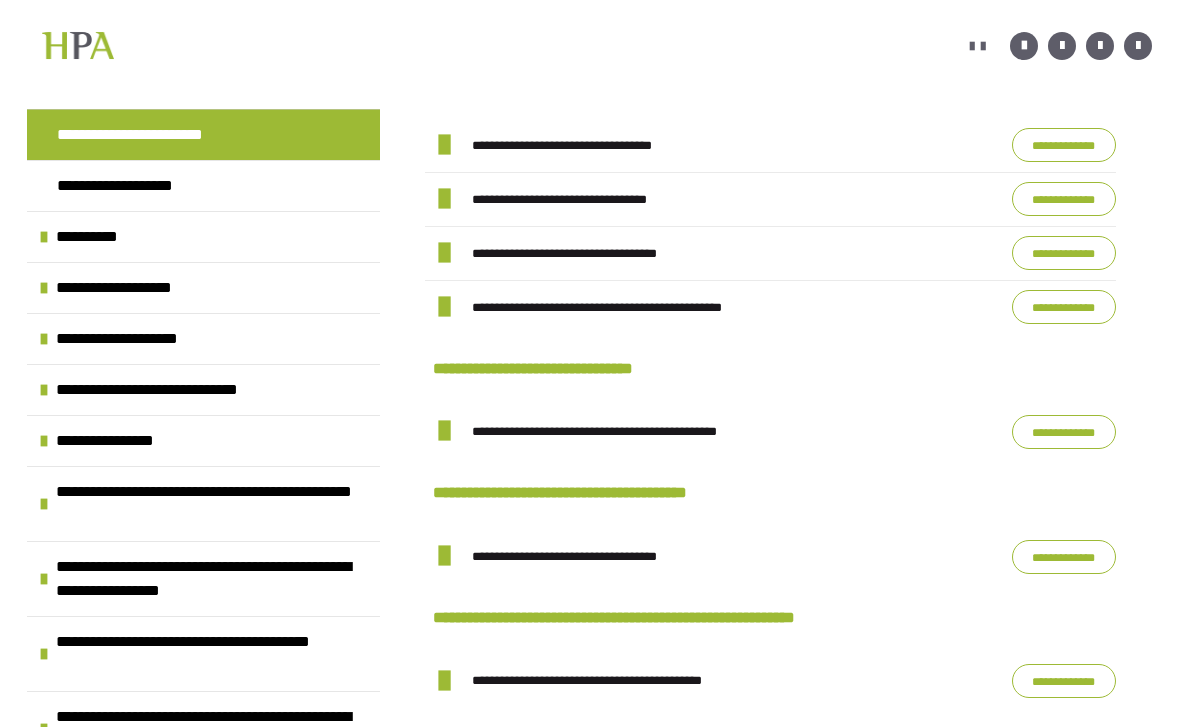 click on "**********" at bounding box center (1064, 199) 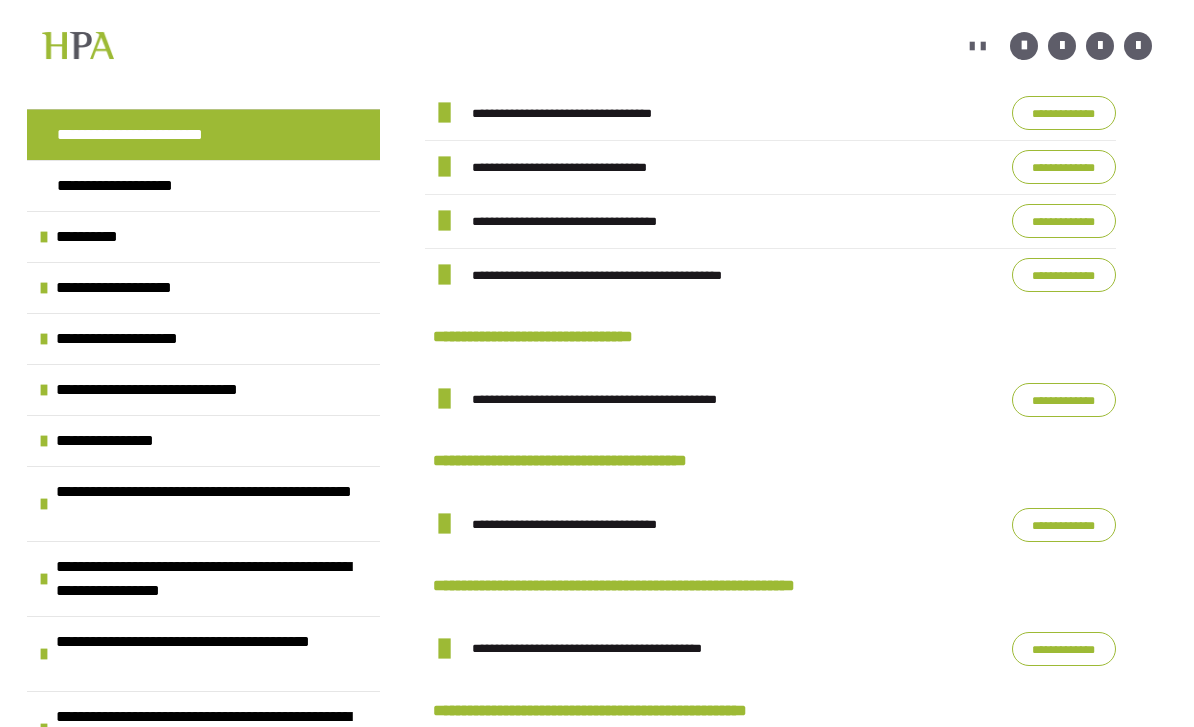 click on "**********" at bounding box center (1064, 221) 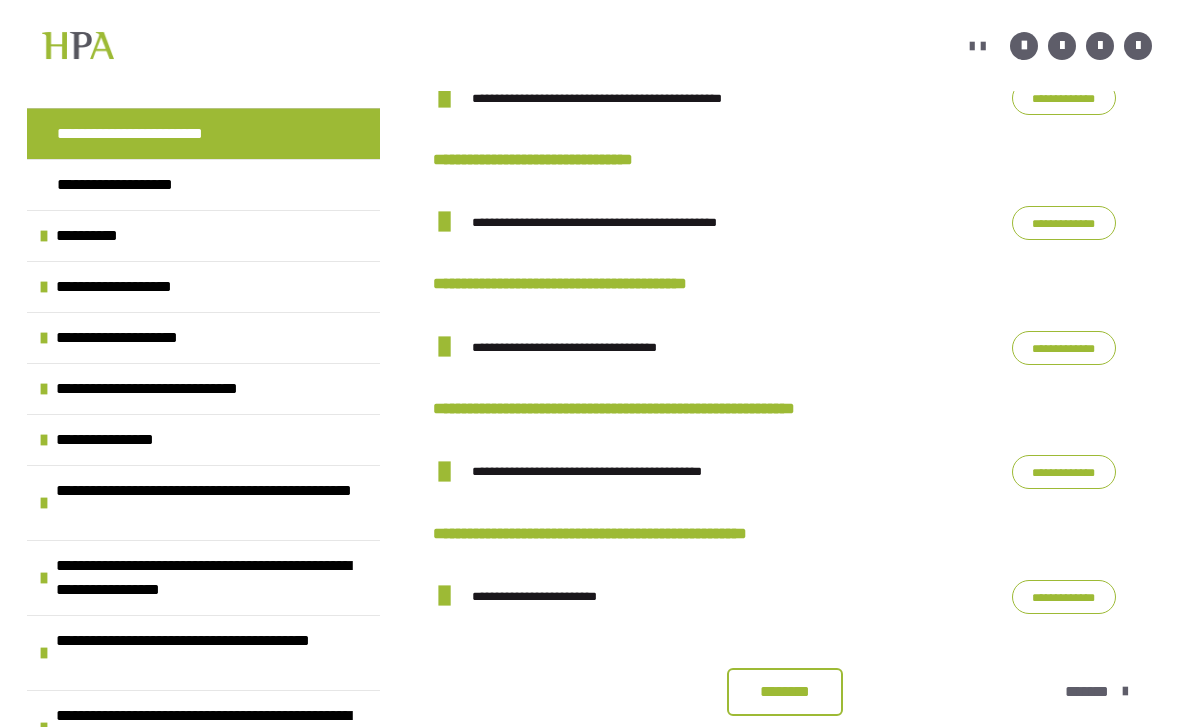 scroll, scrollTop: 1571, scrollLeft: 0, axis: vertical 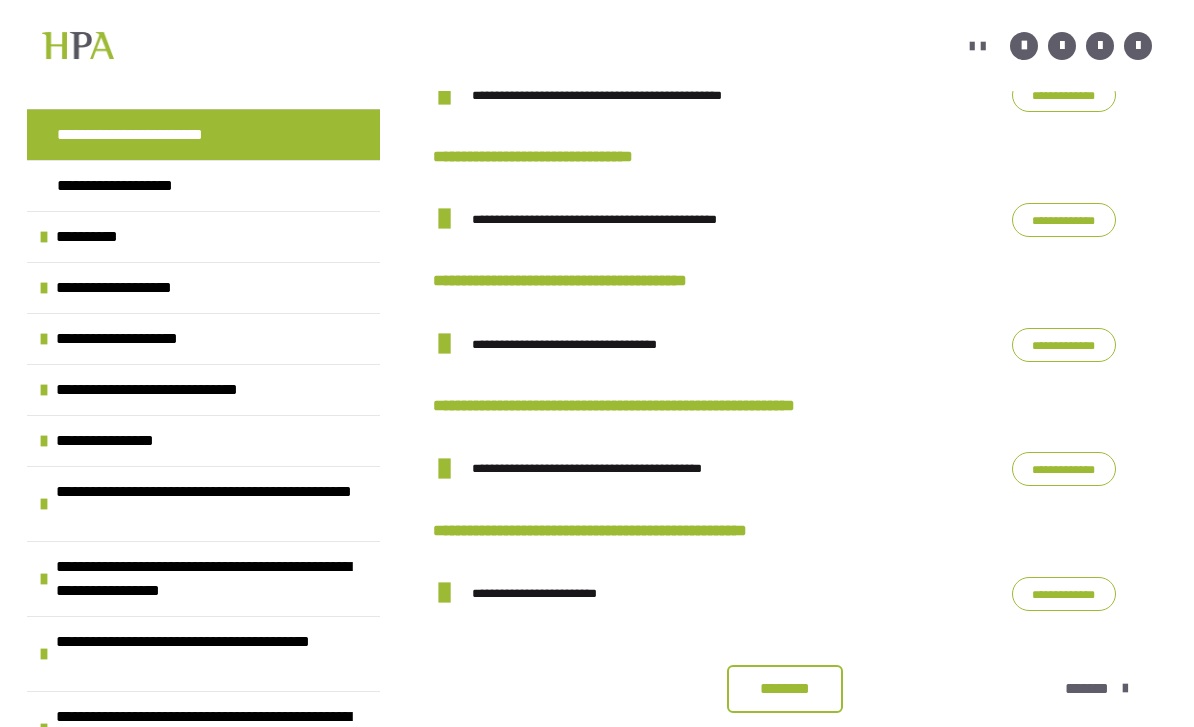 click on "**********" at bounding box center (1064, 220) 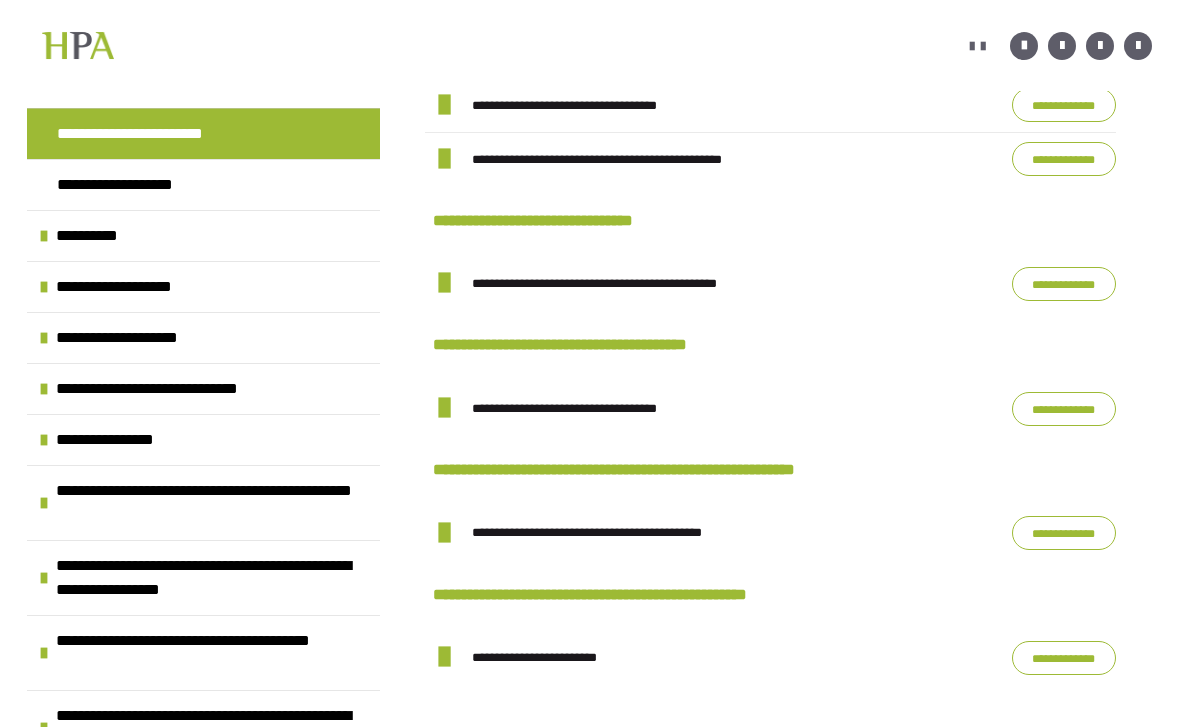 scroll, scrollTop: 1596, scrollLeft: 0, axis: vertical 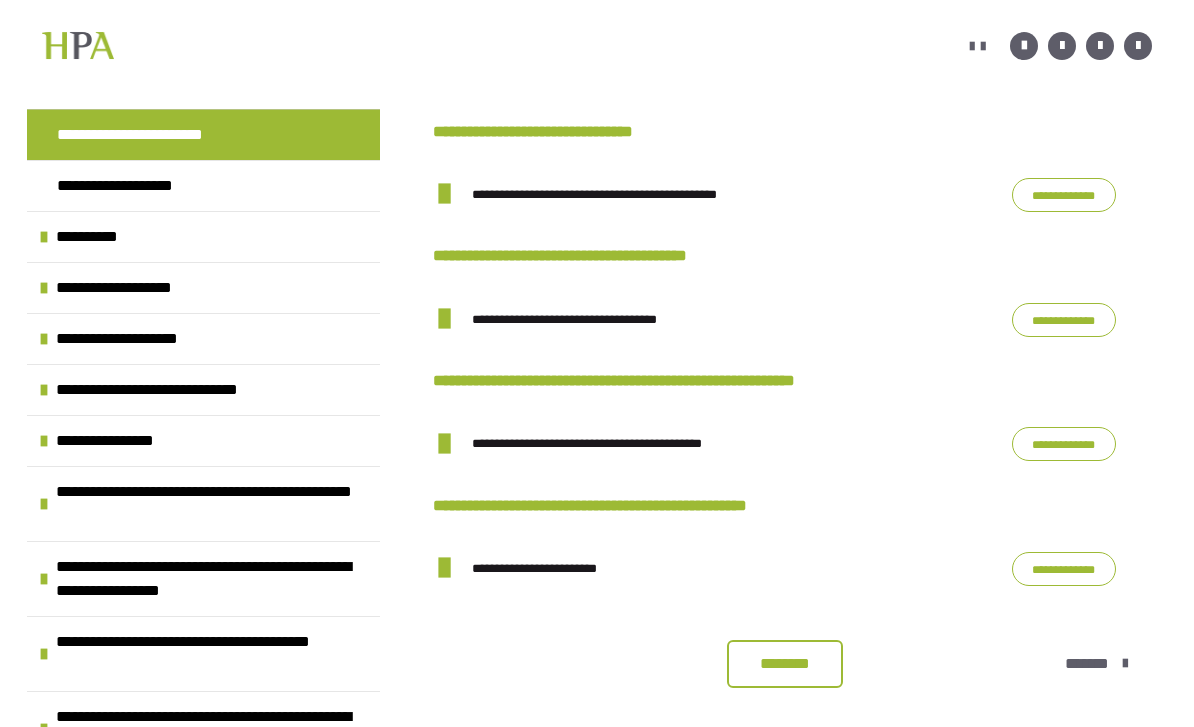 click on "**********" at bounding box center [1064, 320] 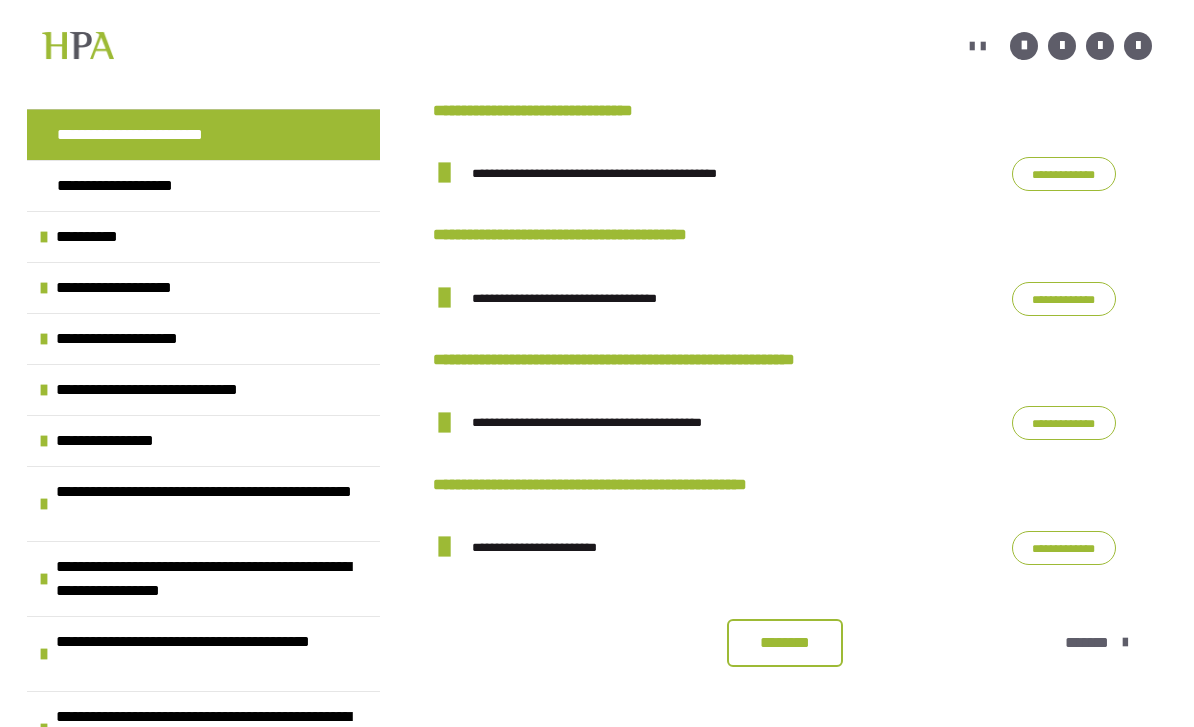 click on "**********" at bounding box center [1064, 423] 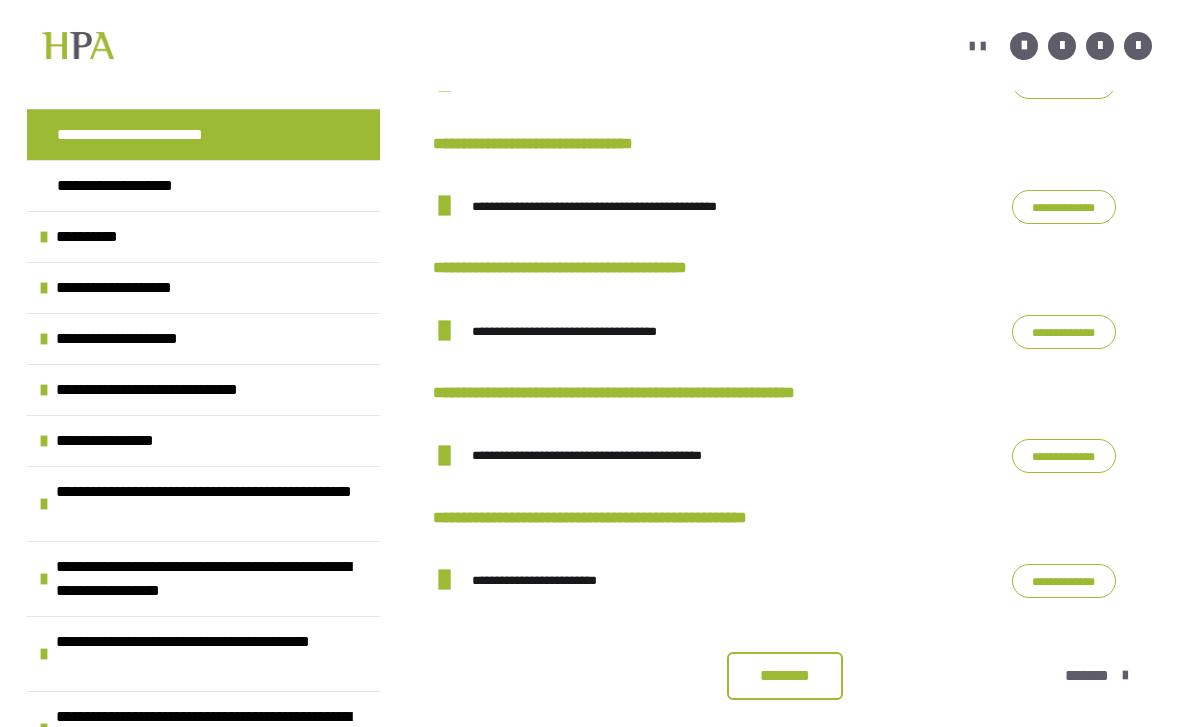 scroll, scrollTop: 1596, scrollLeft: 0, axis: vertical 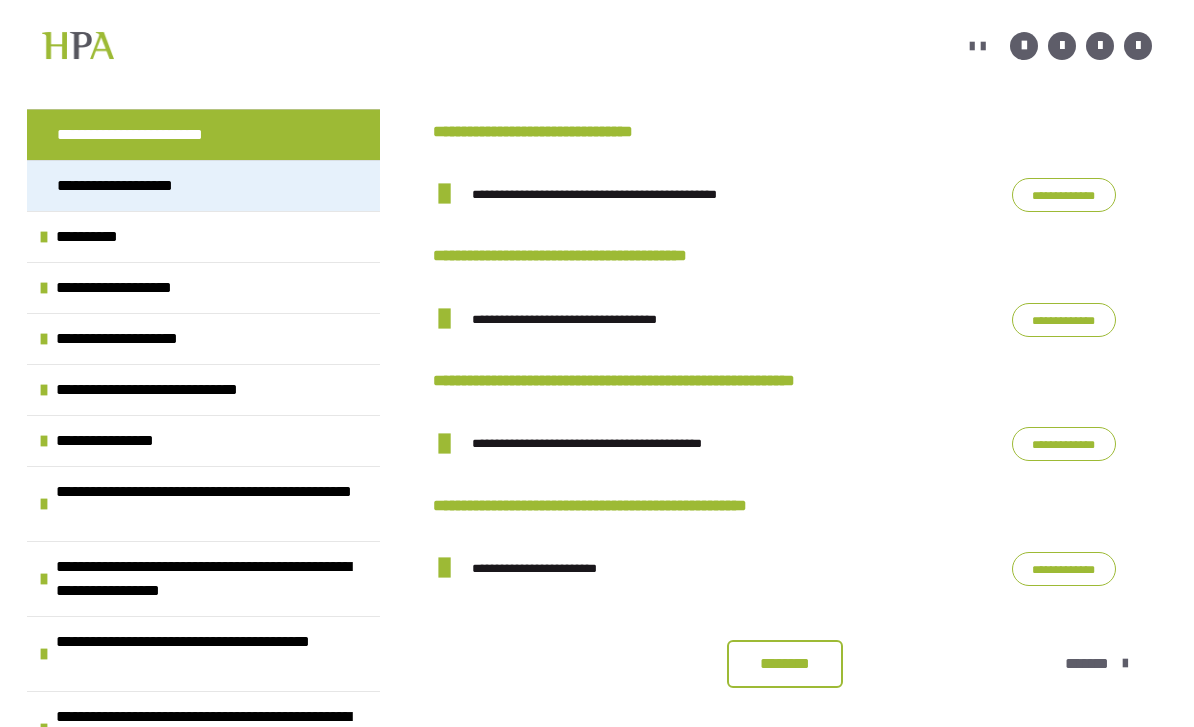 click on "**********" at bounding box center (134, 186) 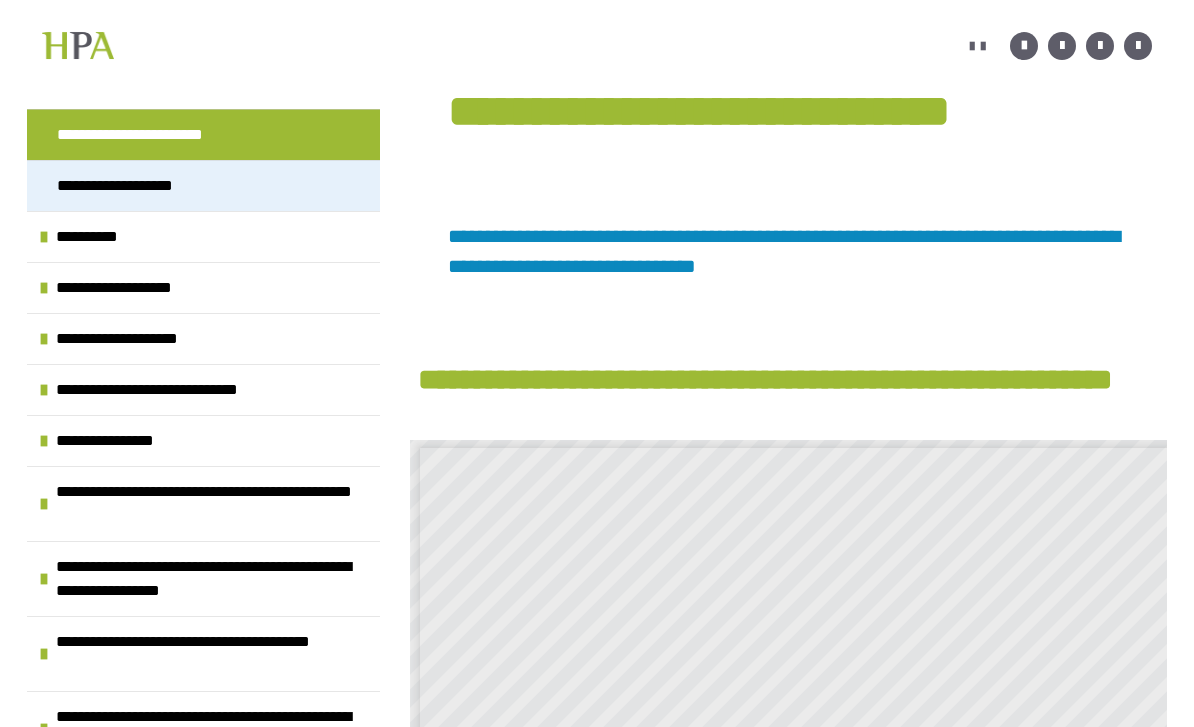 scroll, scrollTop: 0, scrollLeft: 0, axis: both 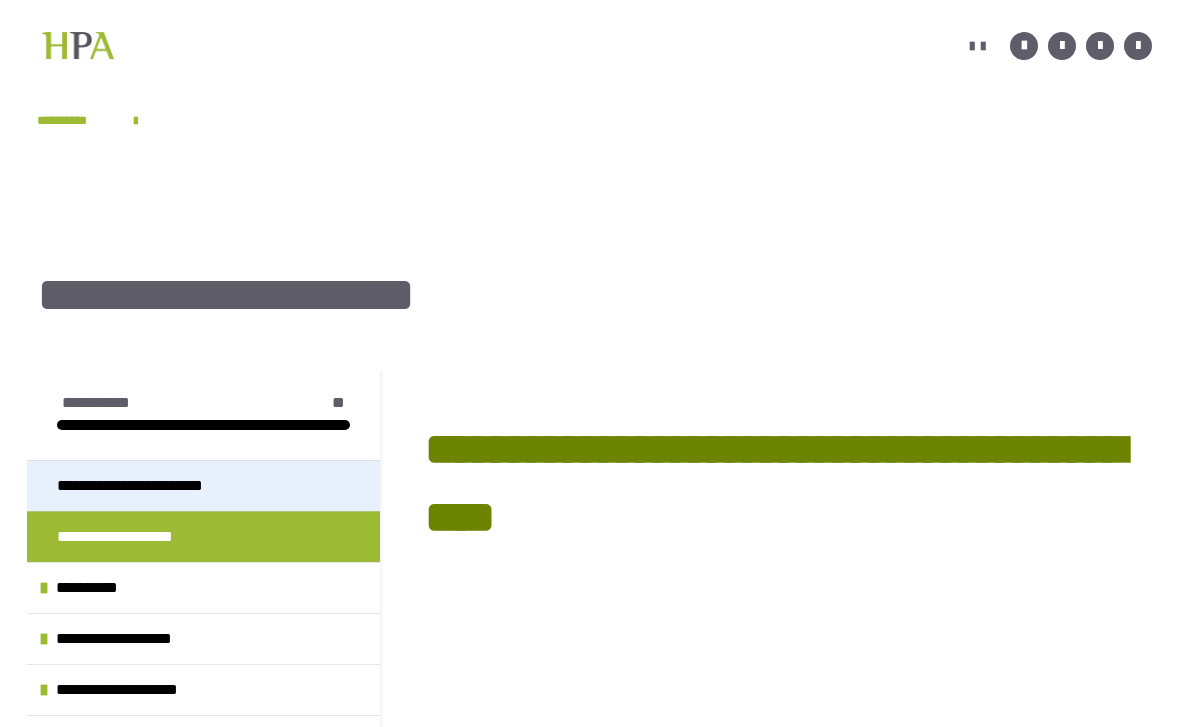 click on "**********" at bounding box center (153, 486) 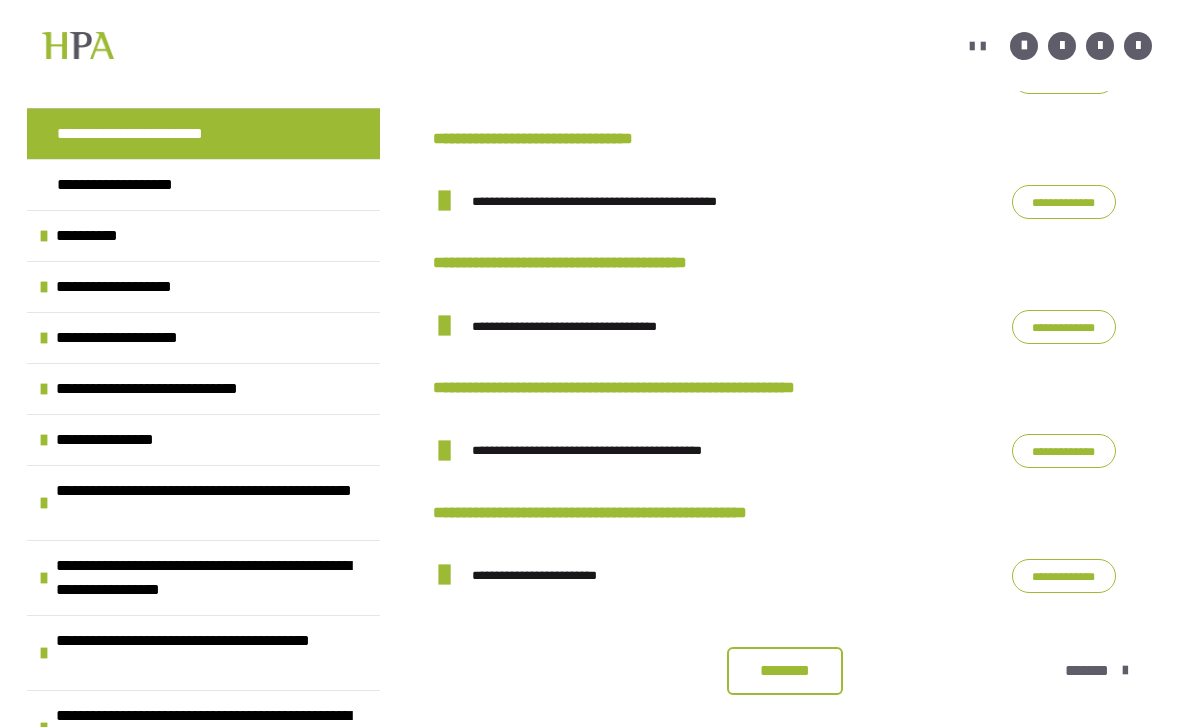 scroll, scrollTop: 1596, scrollLeft: 0, axis: vertical 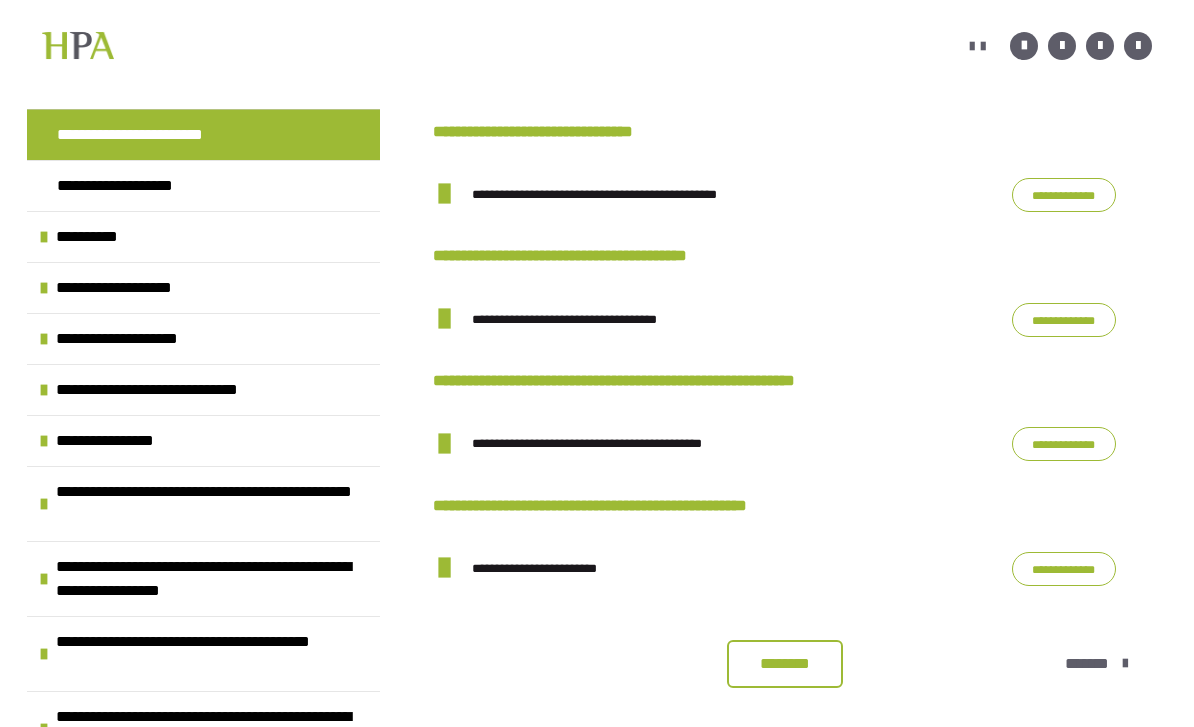 click on "*******" at bounding box center (1087, 664) 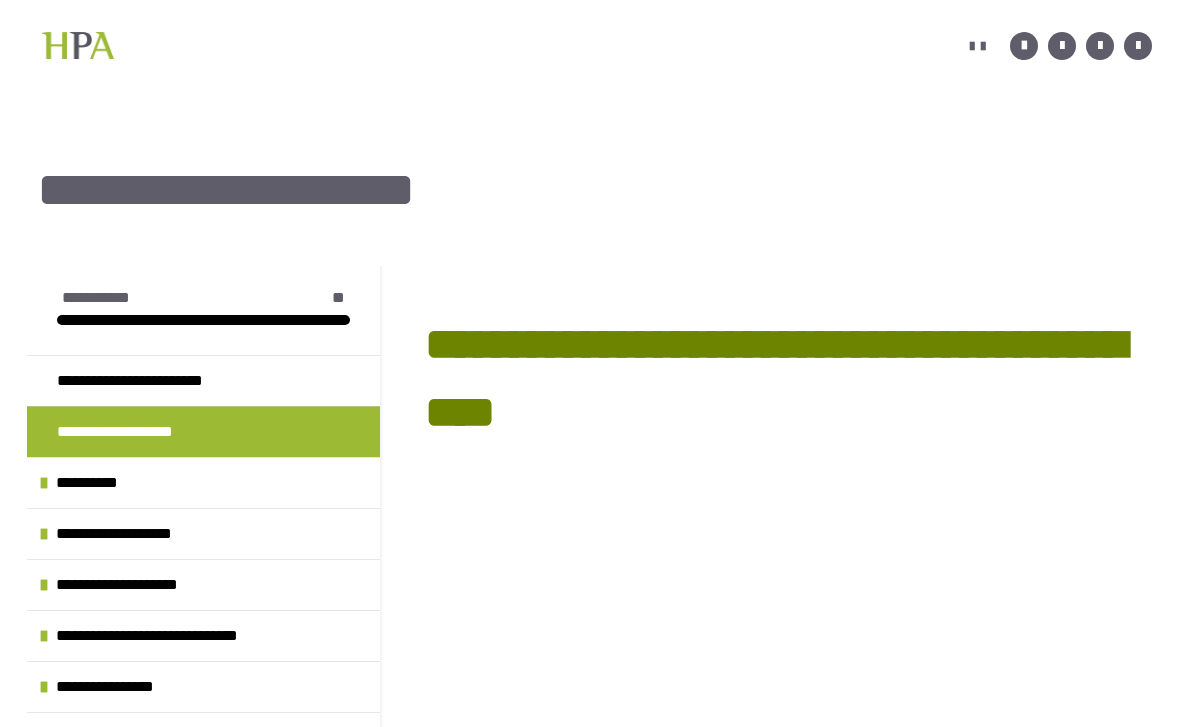scroll, scrollTop: 0, scrollLeft: 0, axis: both 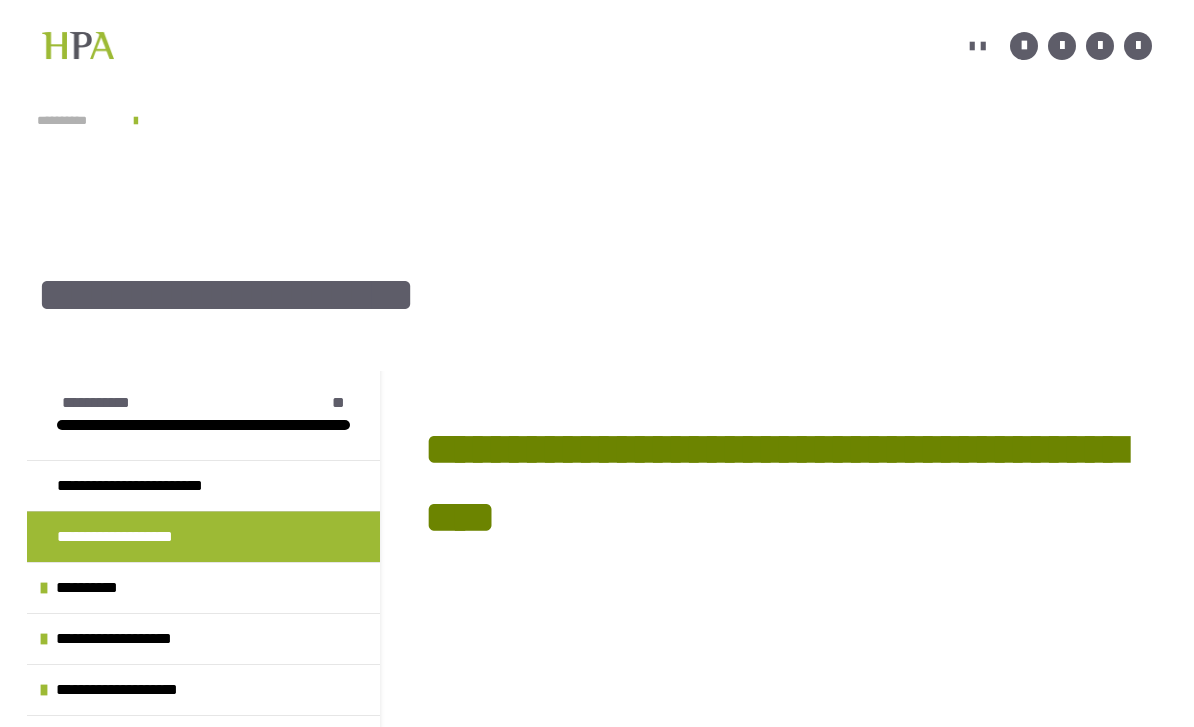 click on "**********" at bounding box center [75, 120] 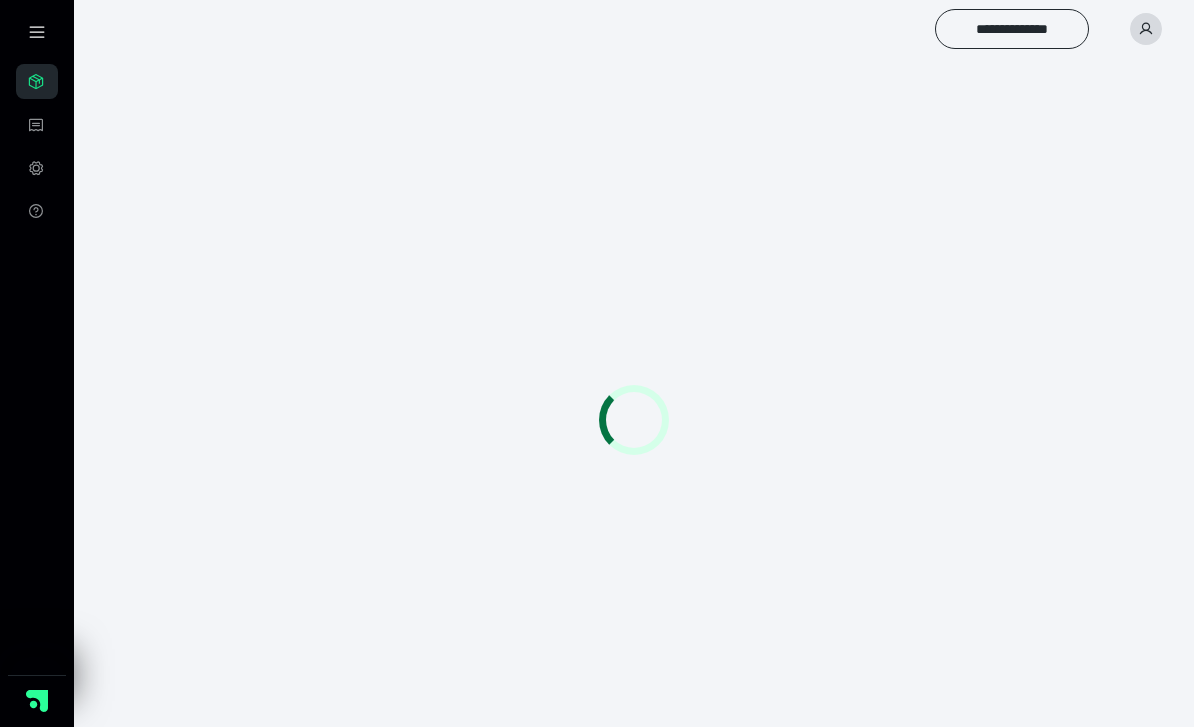 scroll, scrollTop: 0, scrollLeft: 0, axis: both 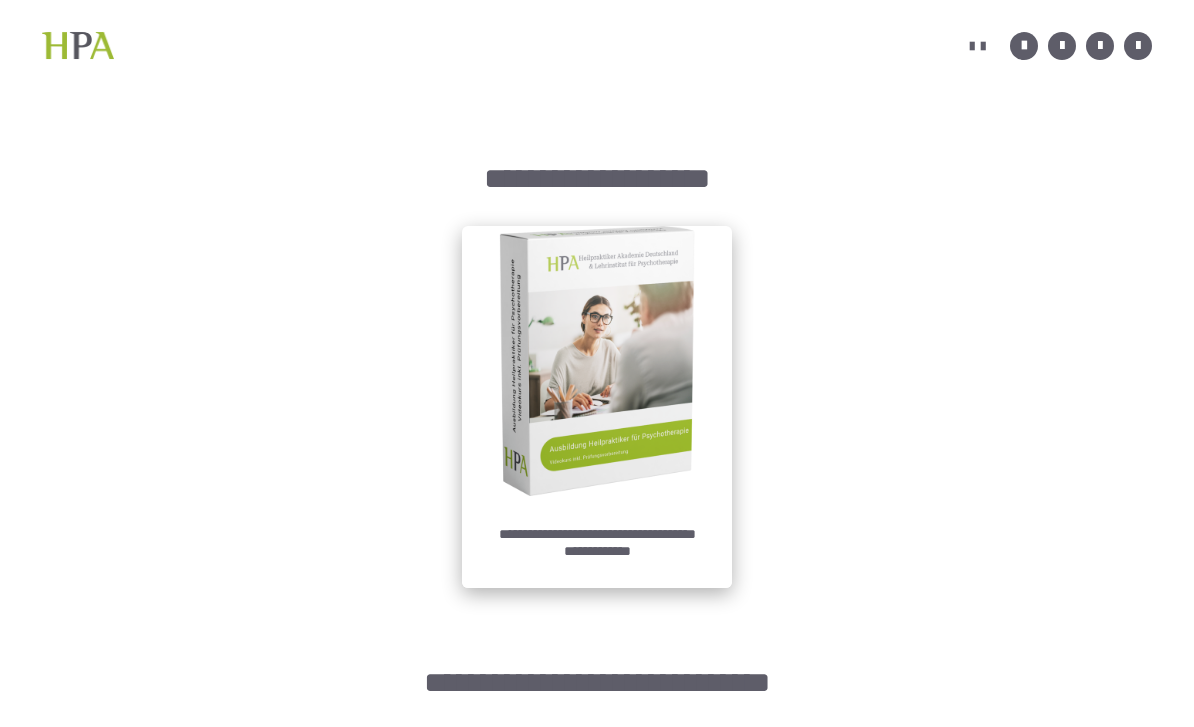 click at bounding box center [597, 361] 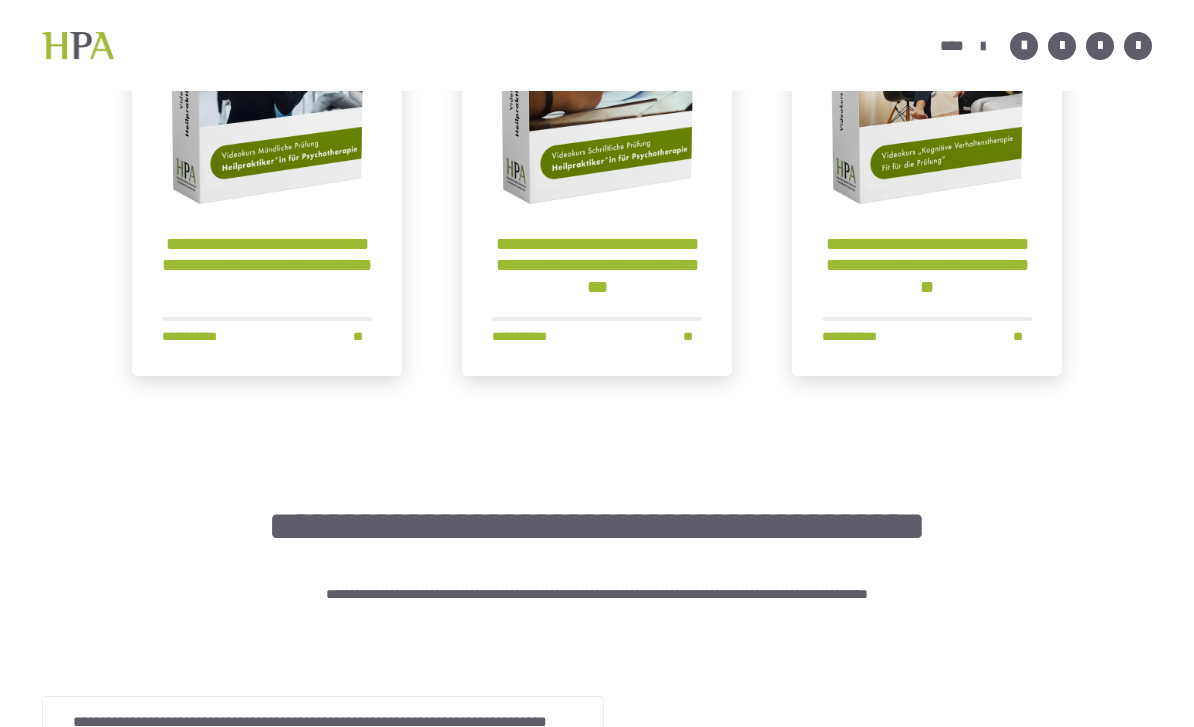 scroll, scrollTop: 5642, scrollLeft: 0, axis: vertical 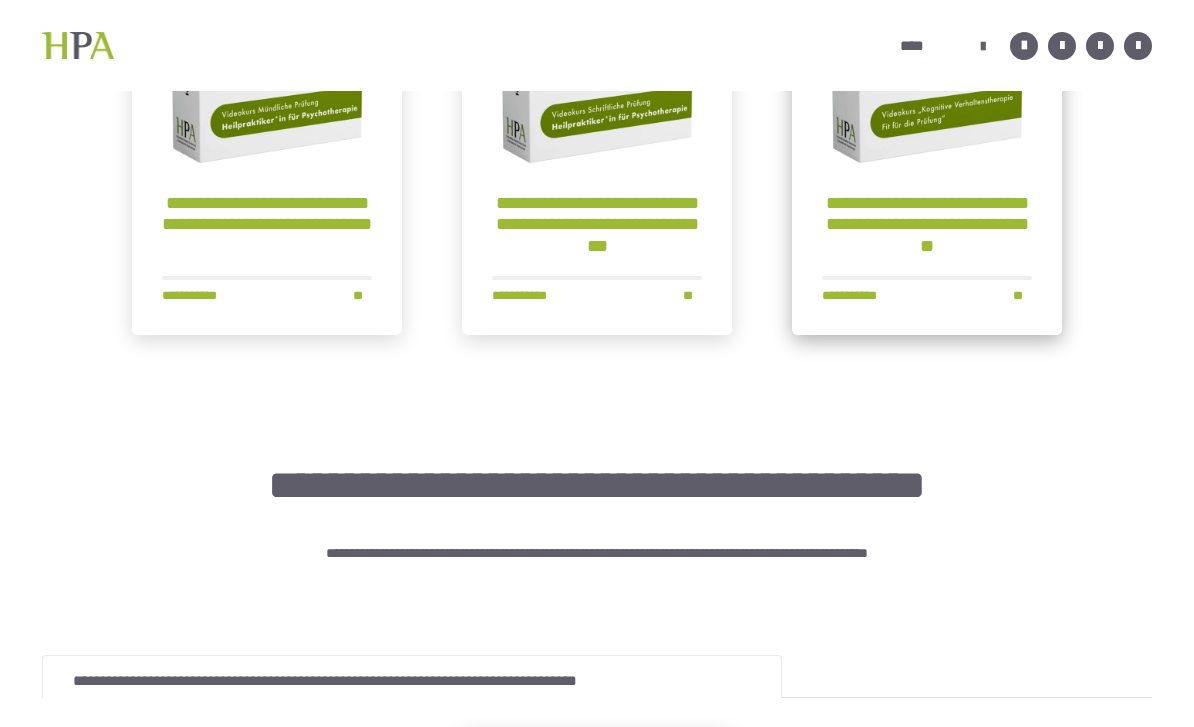 click at bounding box center (927, 28) 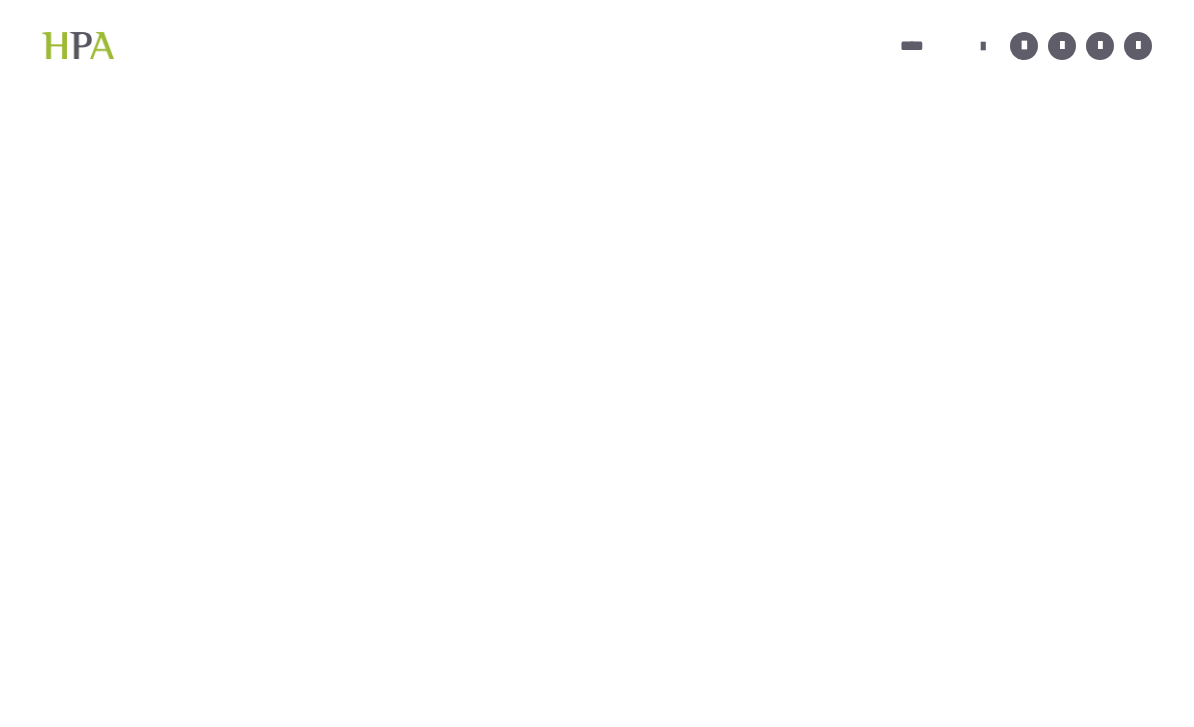 scroll, scrollTop: 0, scrollLeft: 0, axis: both 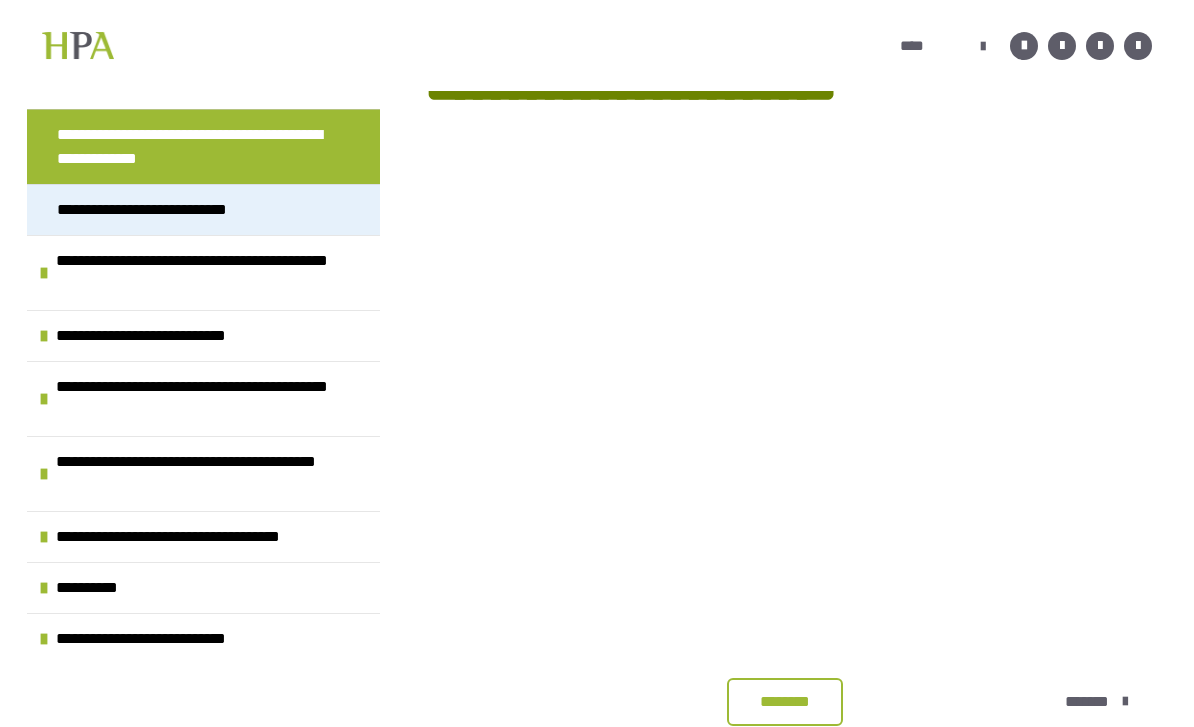 click on "**********" at bounding box center (173, 210) 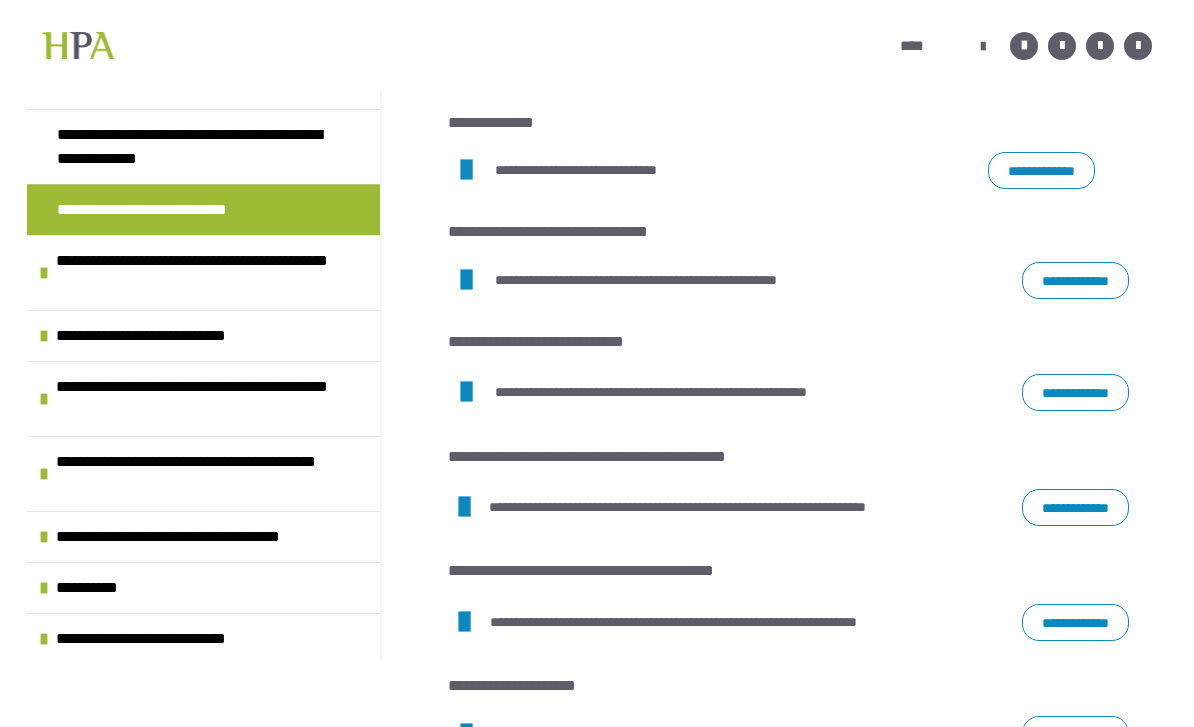 scroll, scrollTop: 350, scrollLeft: 0, axis: vertical 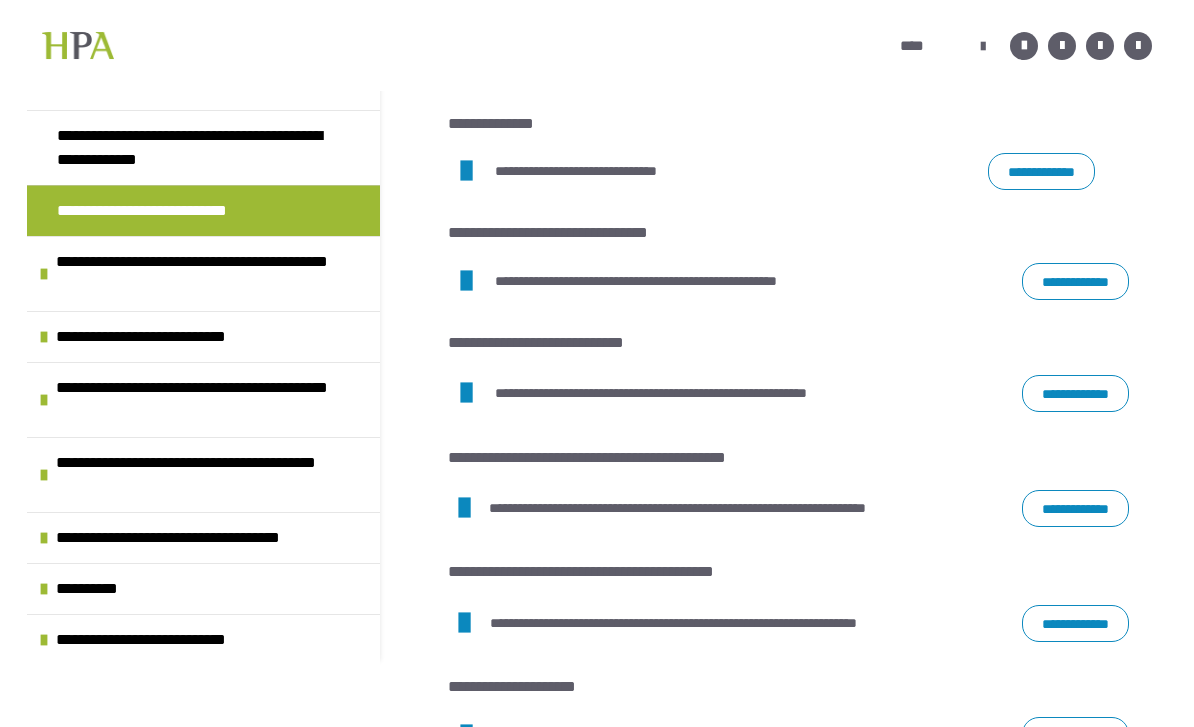click on "**********" at bounding box center (1041, 171) 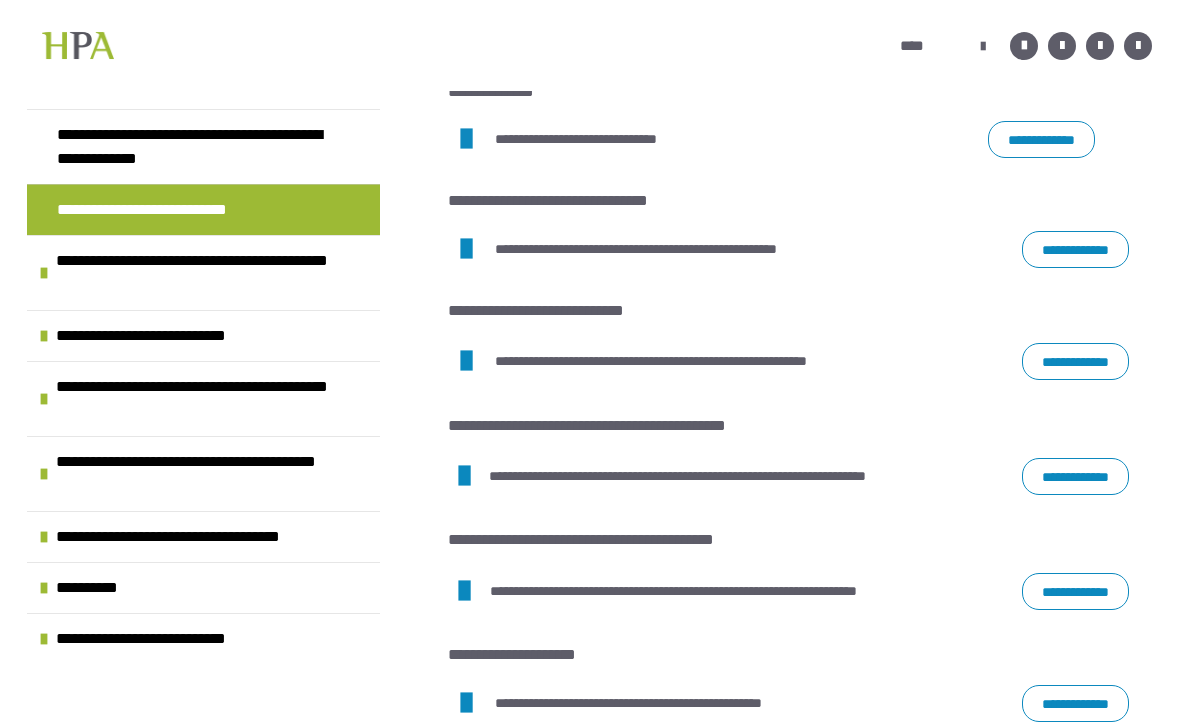 click on "**********" at bounding box center (1075, 249) 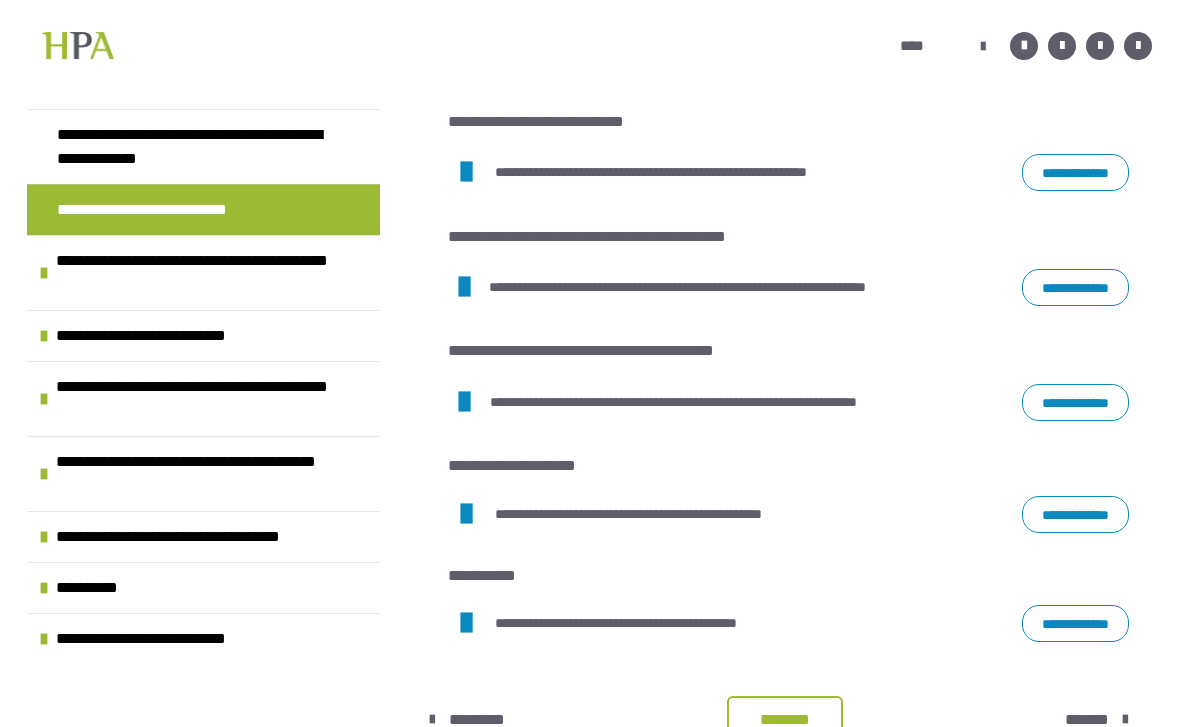 scroll, scrollTop: 579, scrollLeft: 0, axis: vertical 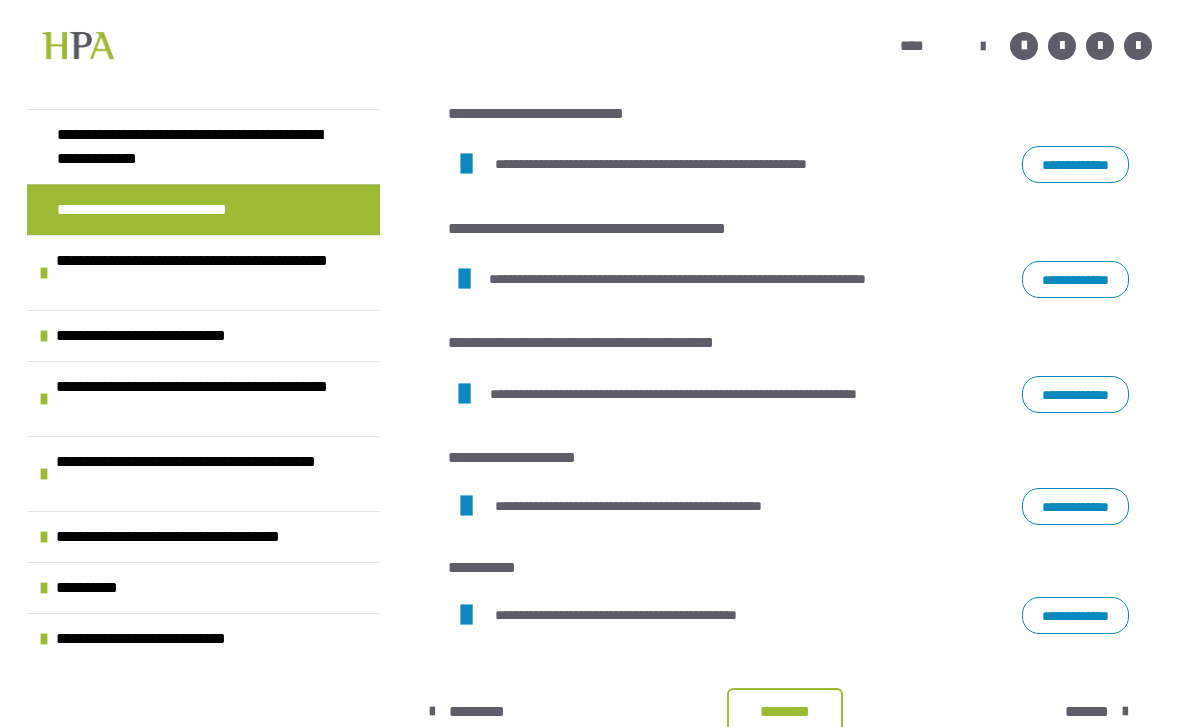 click on "**********" at bounding box center (1075, 279) 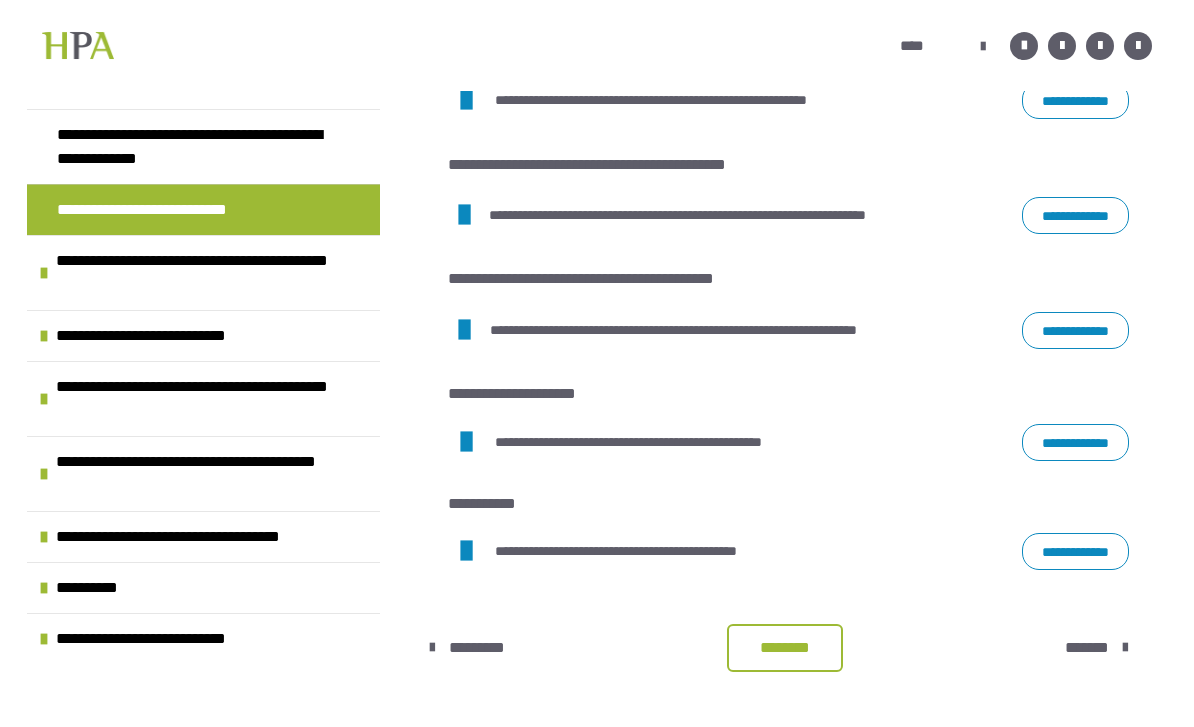 click on "**********" at bounding box center [1075, 330] 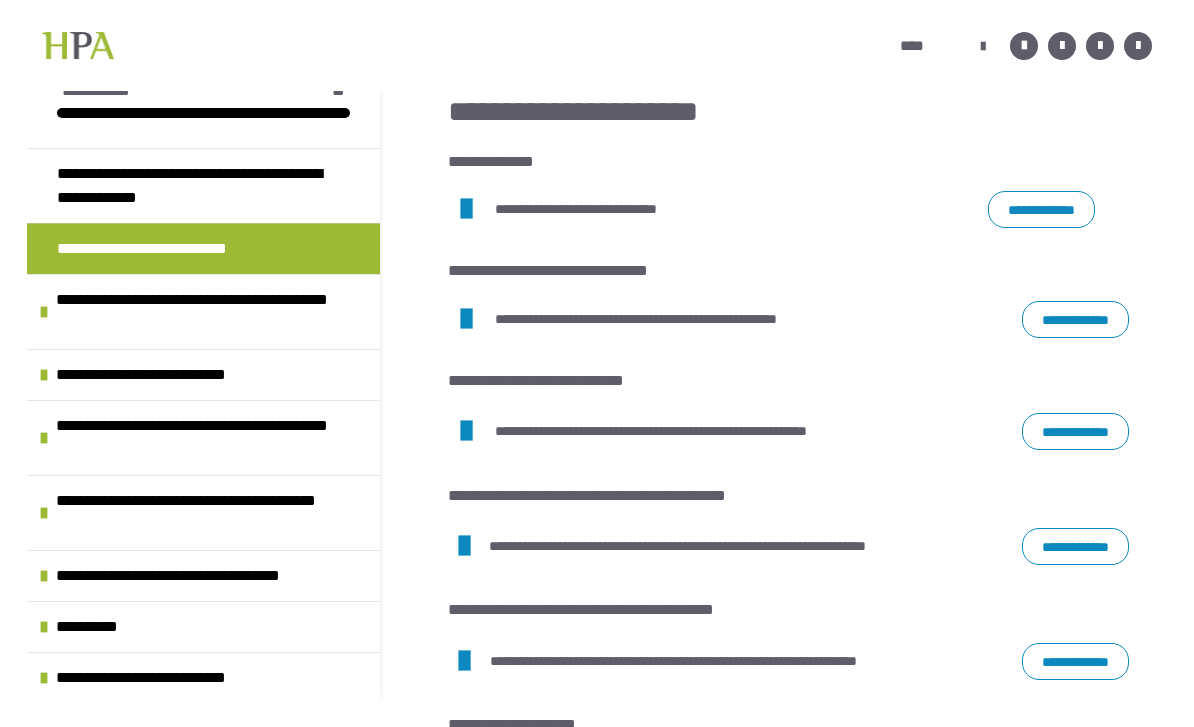 scroll, scrollTop: 307, scrollLeft: 0, axis: vertical 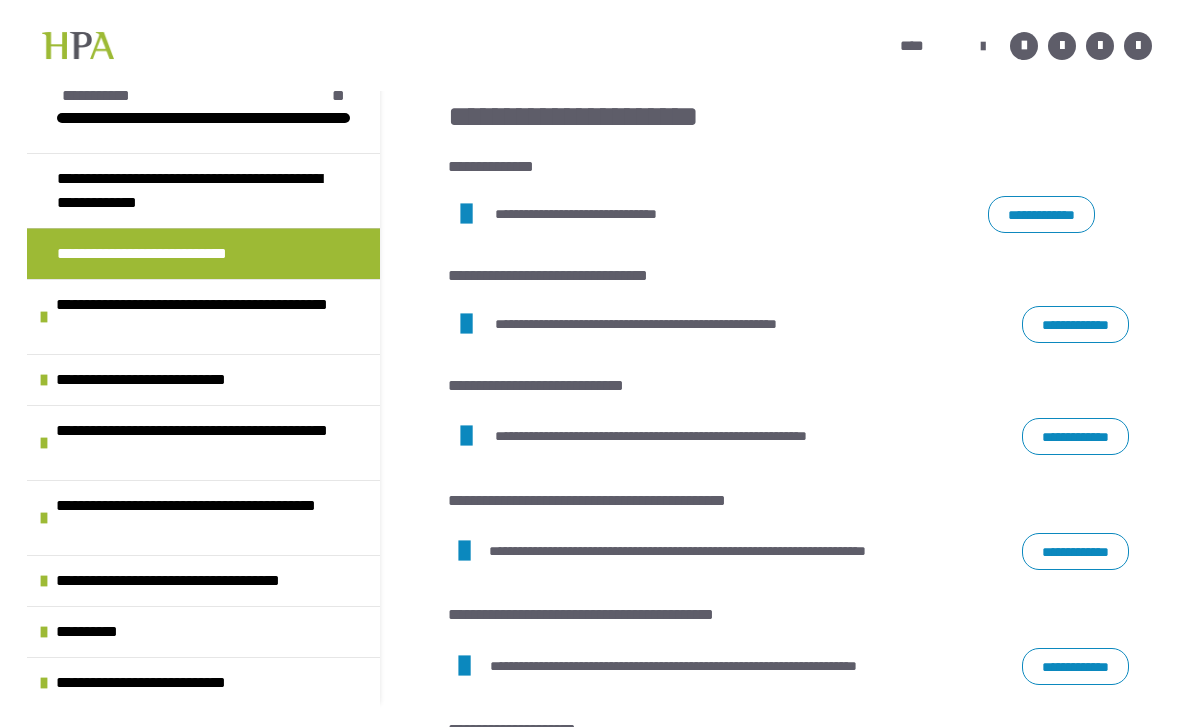 click on "**********" at bounding box center (618, 214) 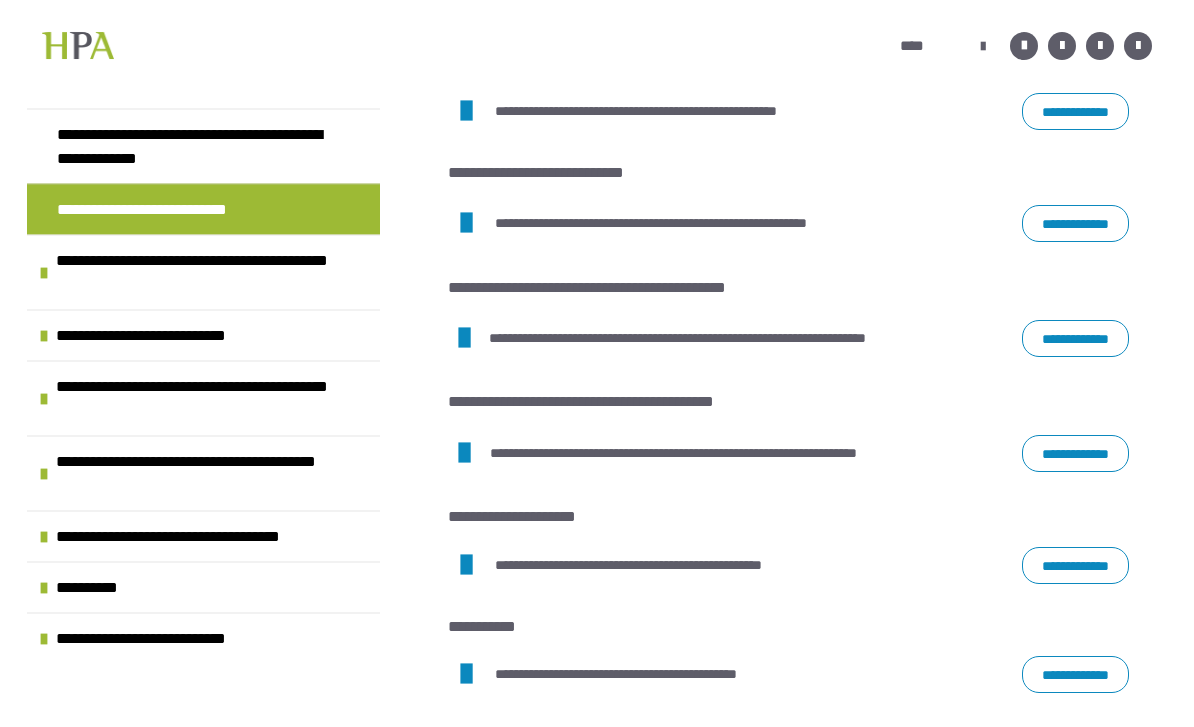 scroll, scrollTop: 579, scrollLeft: 0, axis: vertical 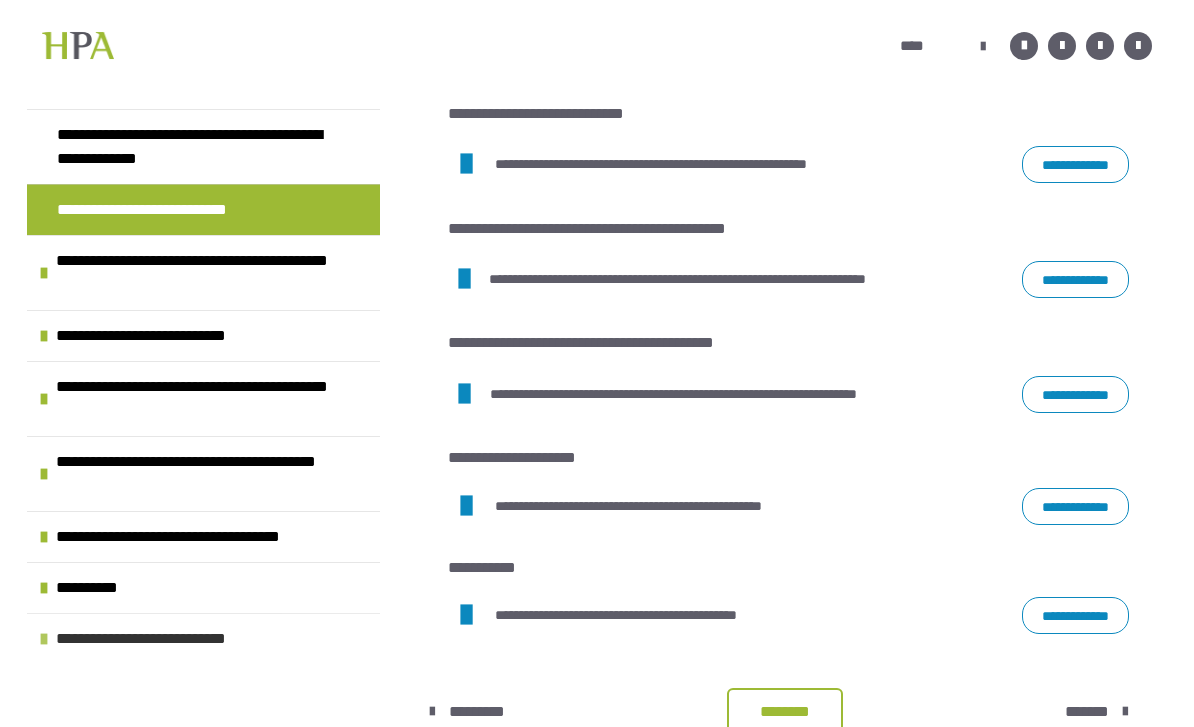 click on "**********" at bounding box center [169, 639] 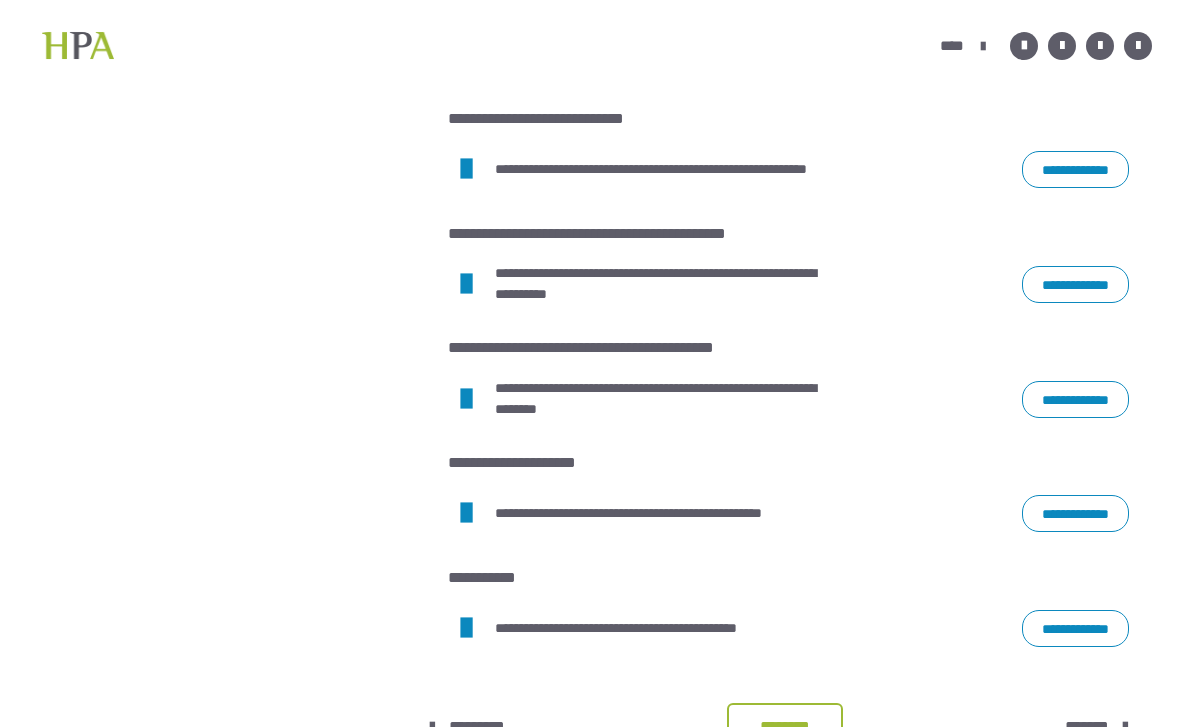 scroll, scrollTop: 0, scrollLeft: 0, axis: both 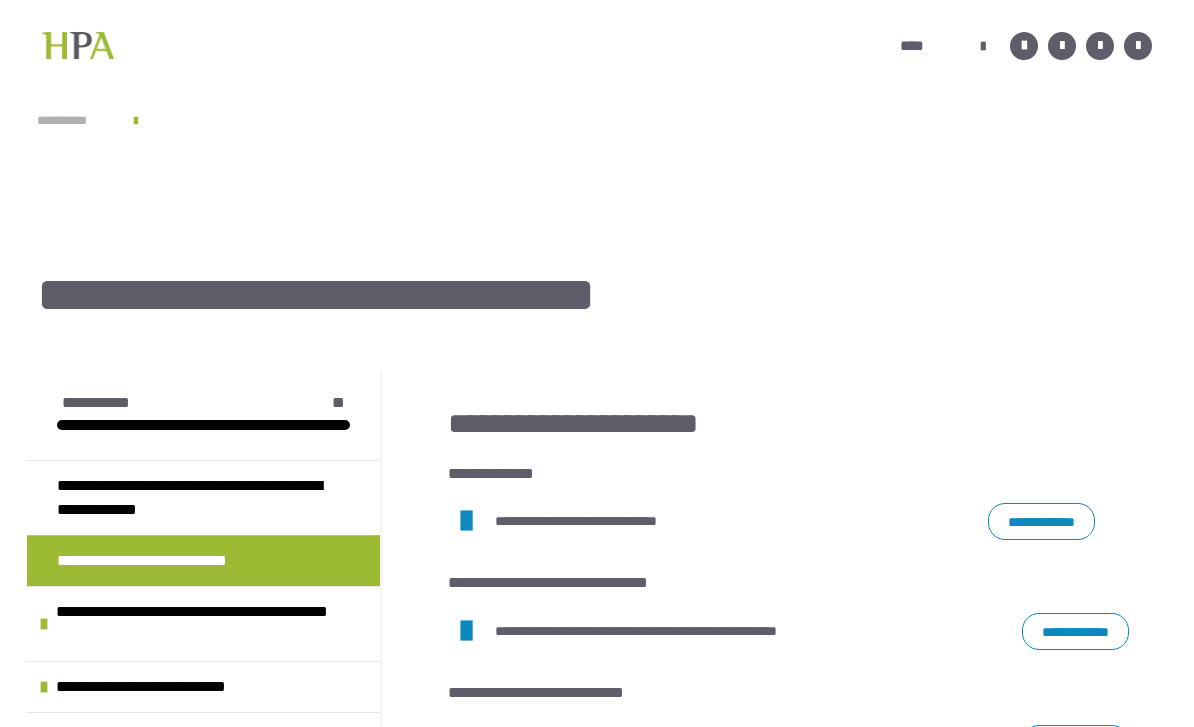 click on "**********" at bounding box center (75, 120) 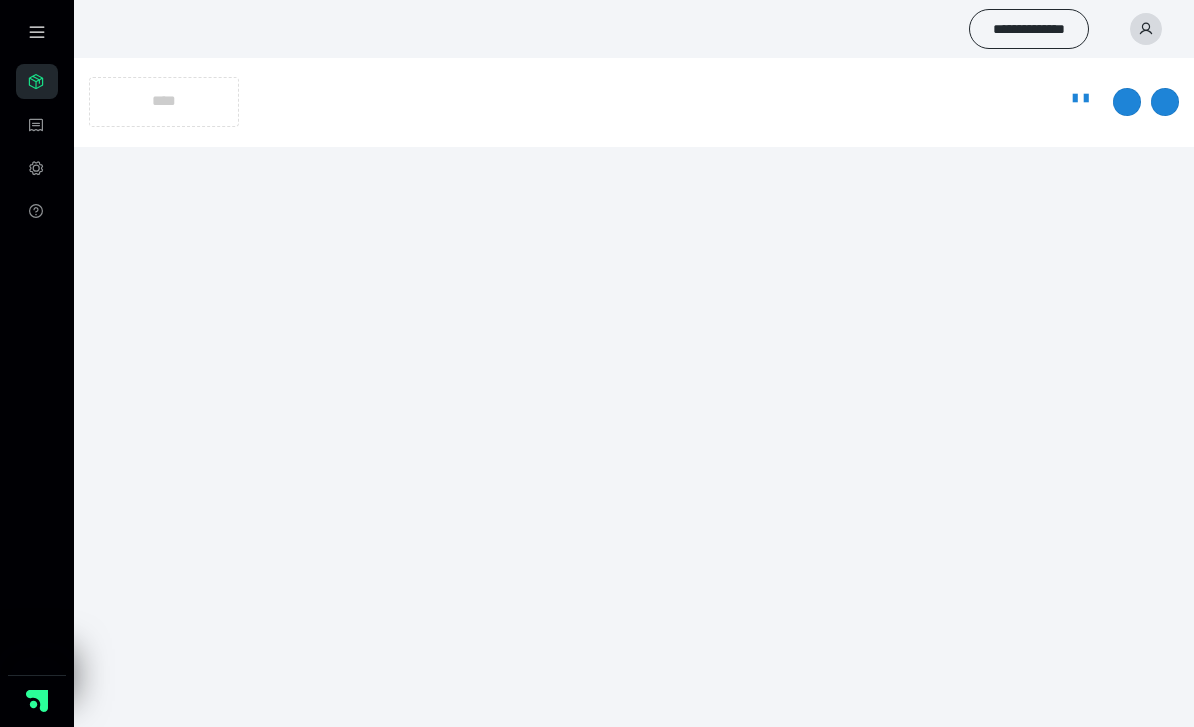 scroll, scrollTop: 0, scrollLeft: 0, axis: both 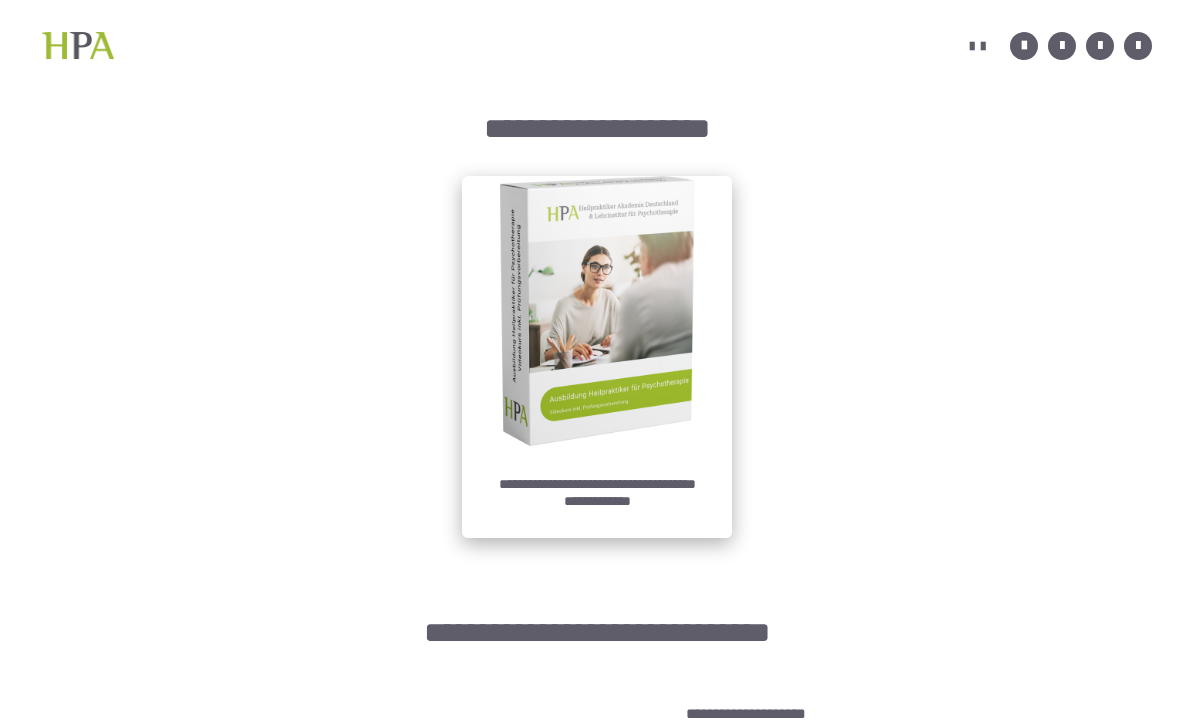 click at bounding box center [597, 311] 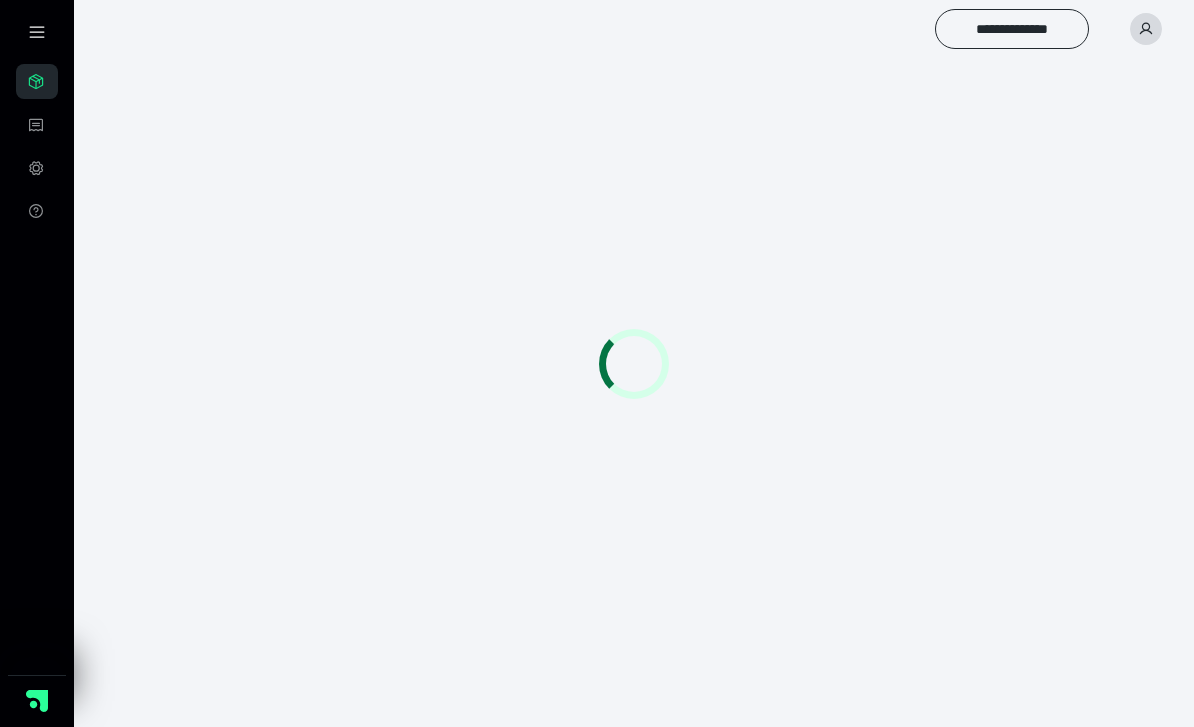 scroll, scrollTop: 0, scrollLeft: 0, axis: both 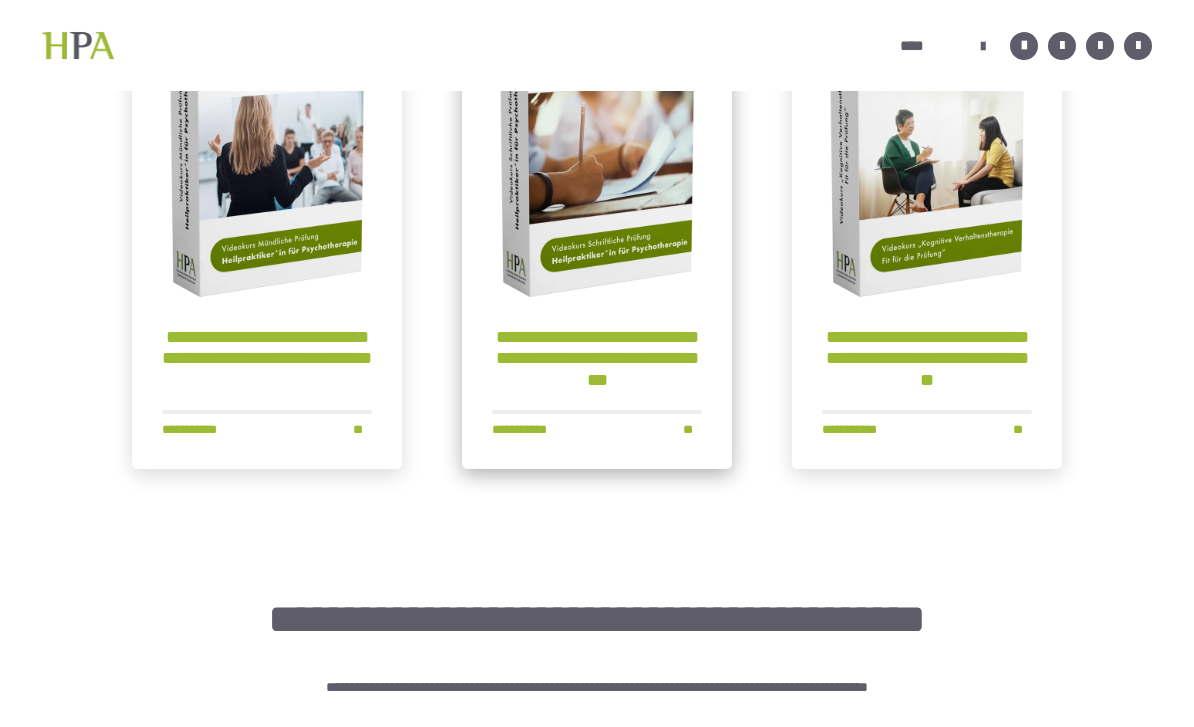 click at bounding box center [597, 162] 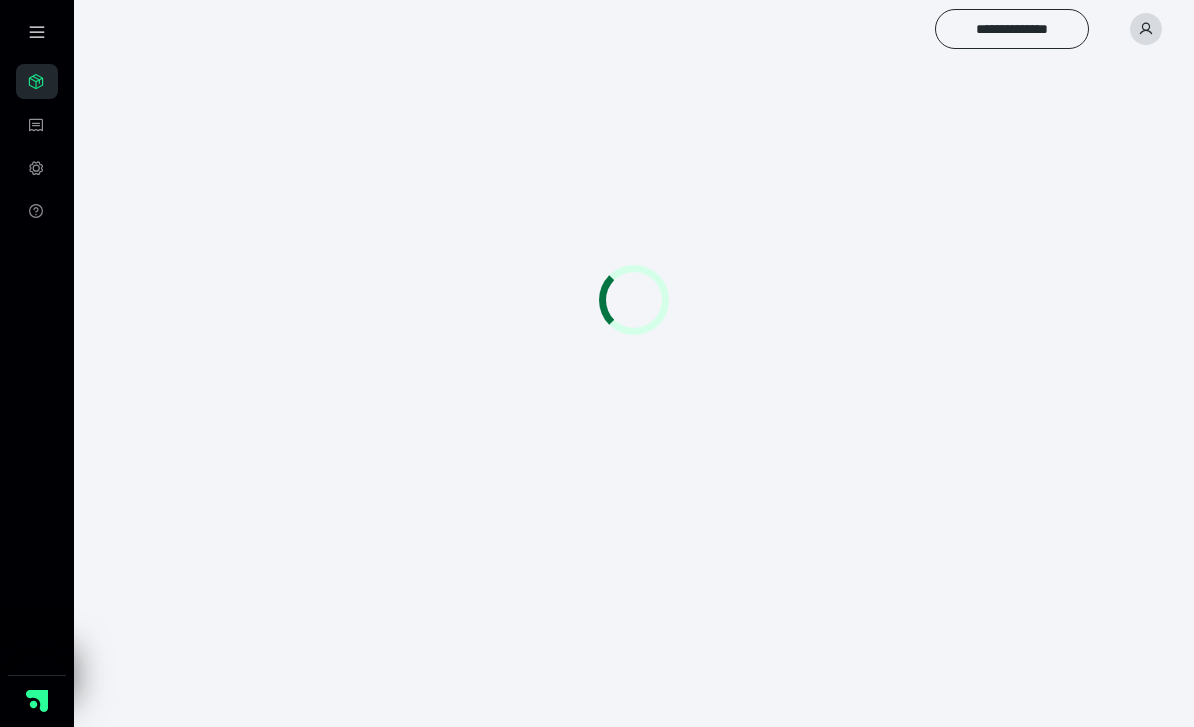 scroll, scrollTop: 56, scrollLeft: 0, axis: vertical 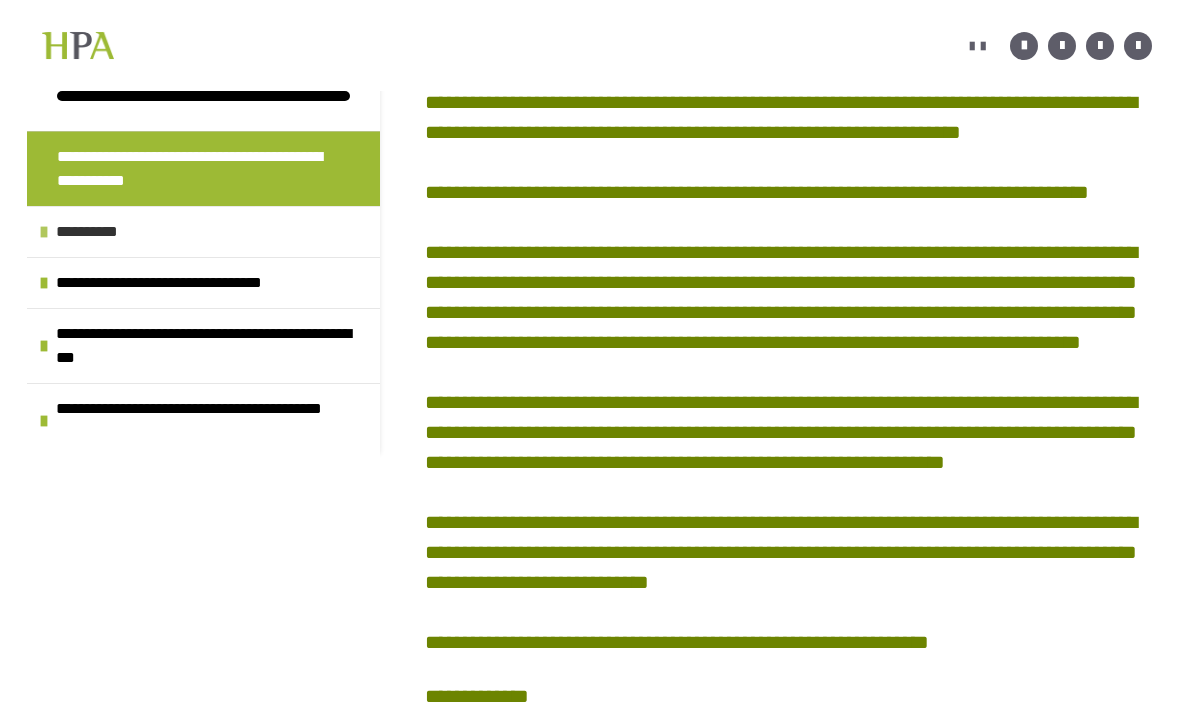 click on "**********" at bounding box center [97, 232] 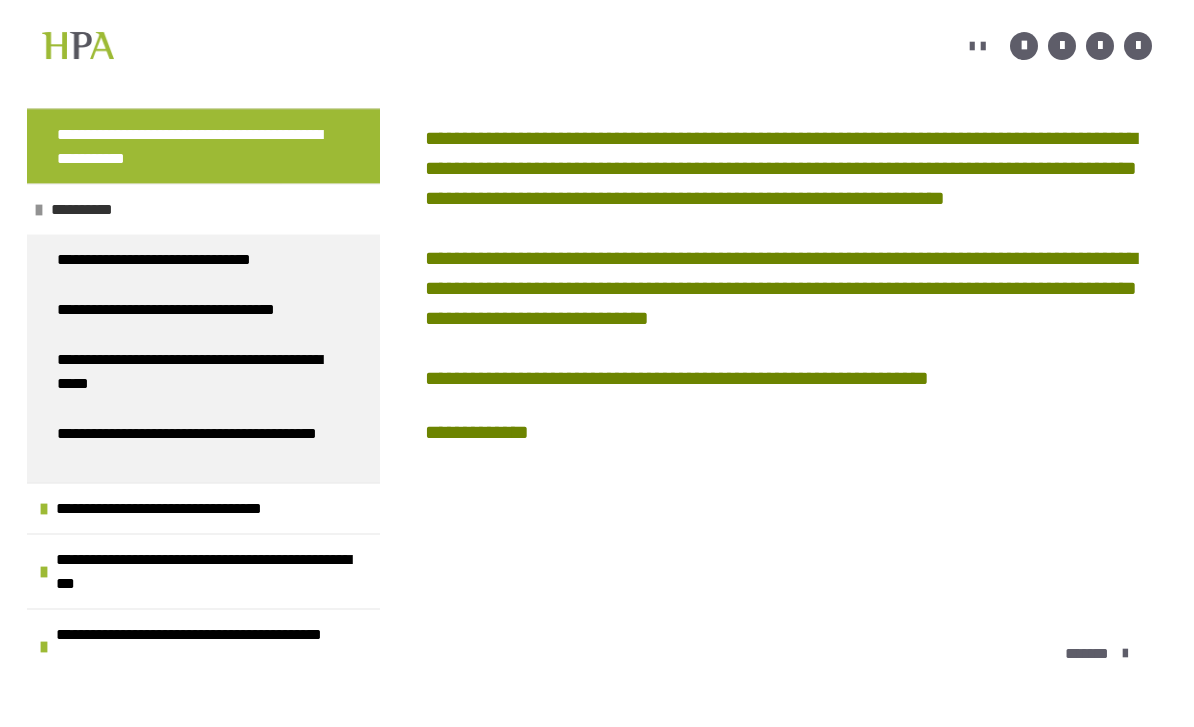 scroll, scrollTop: 693, scrollLeft: 0, axis: vertical 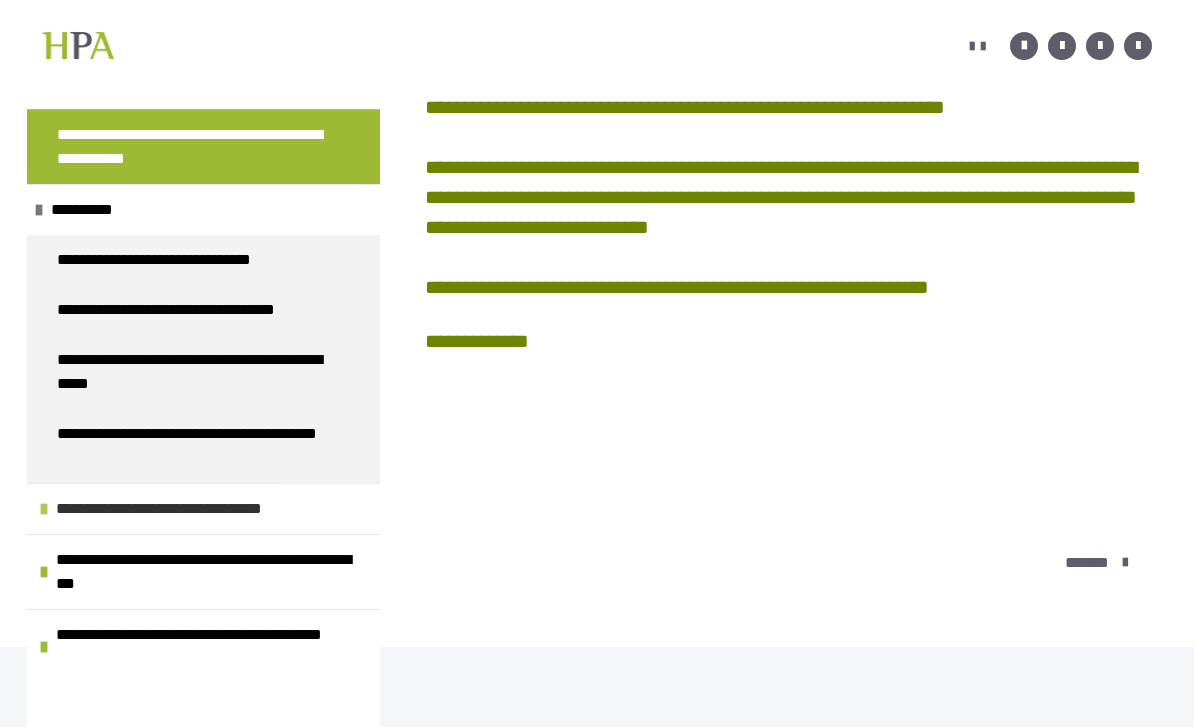 click on "**********" at bounding box center (179, 509) 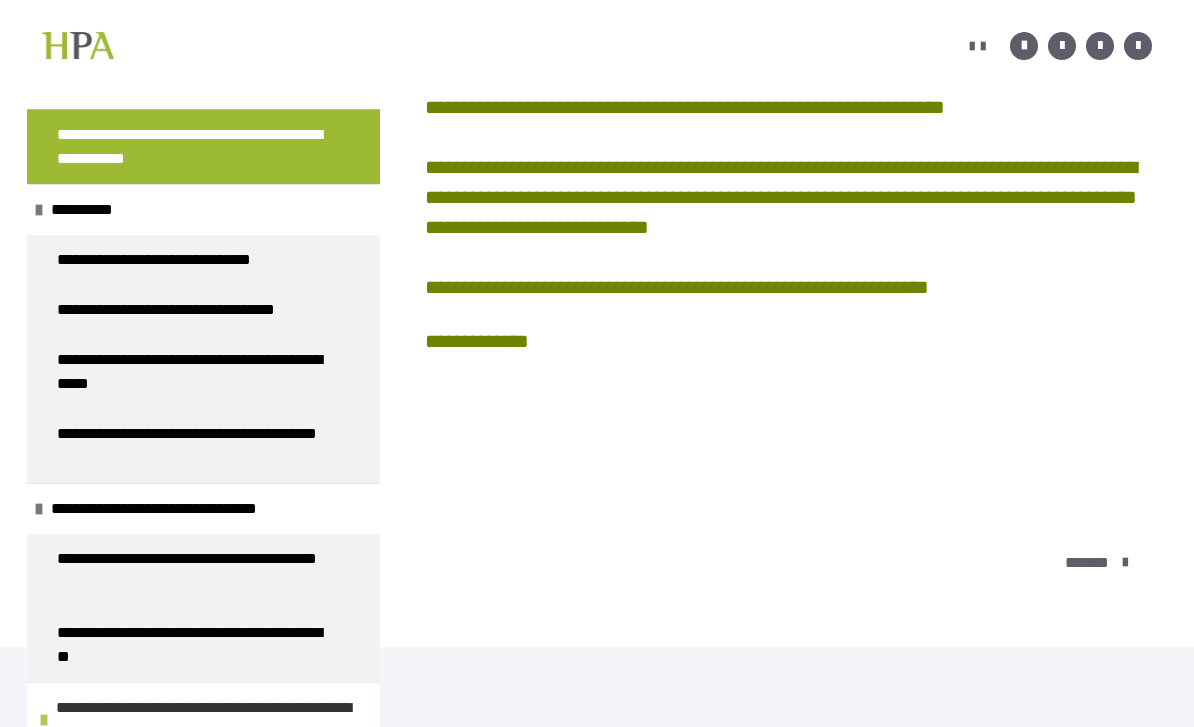 click on "**********" at bounding box center (213, 720) 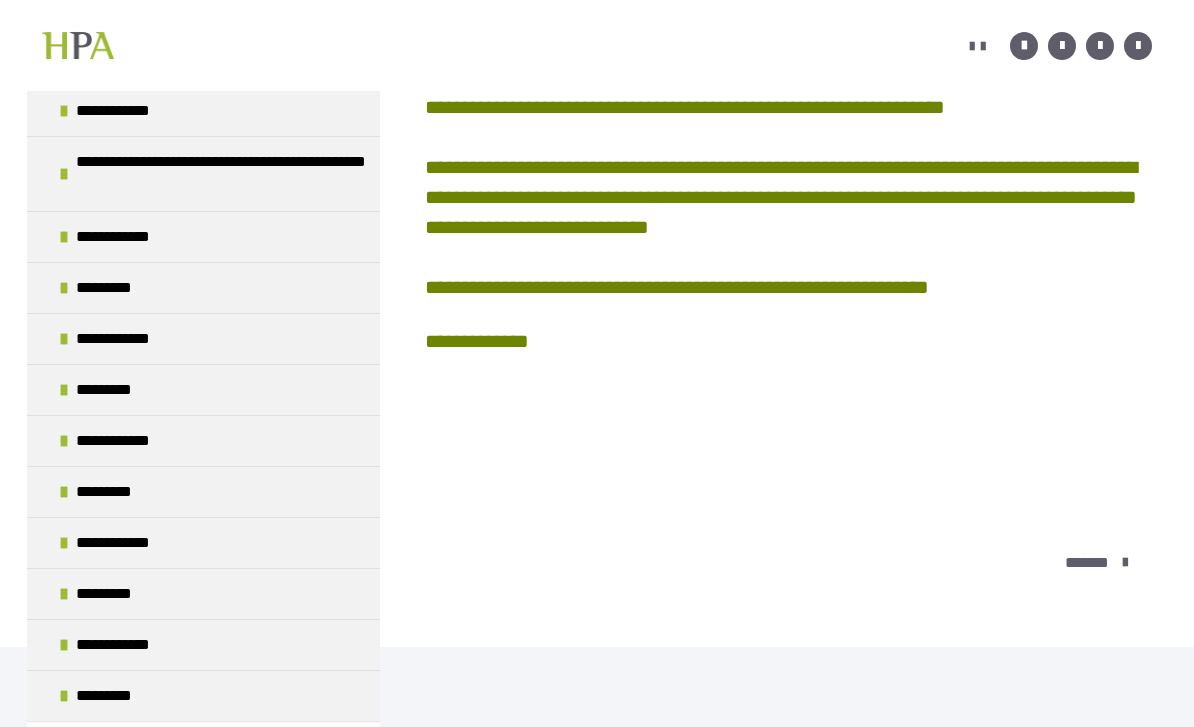 scroll, scrollTop: 1079, scrollLeft: 0, axis: vertical 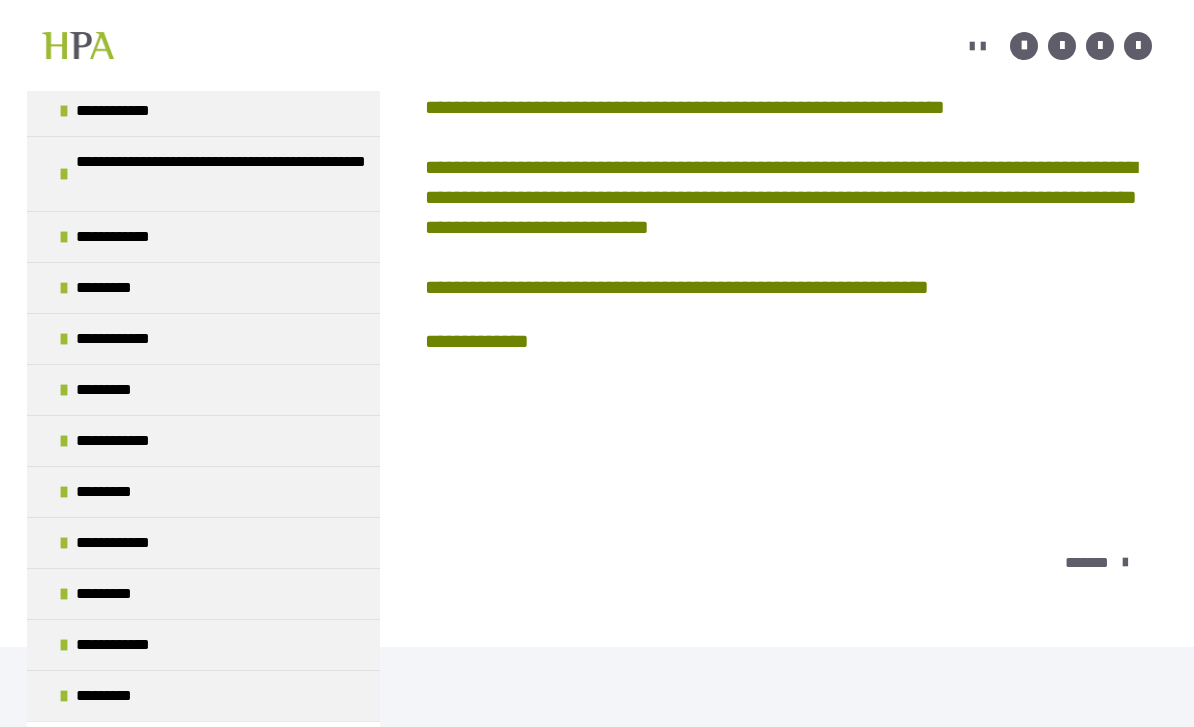 click on "**********" at bounding box center [213, 759] 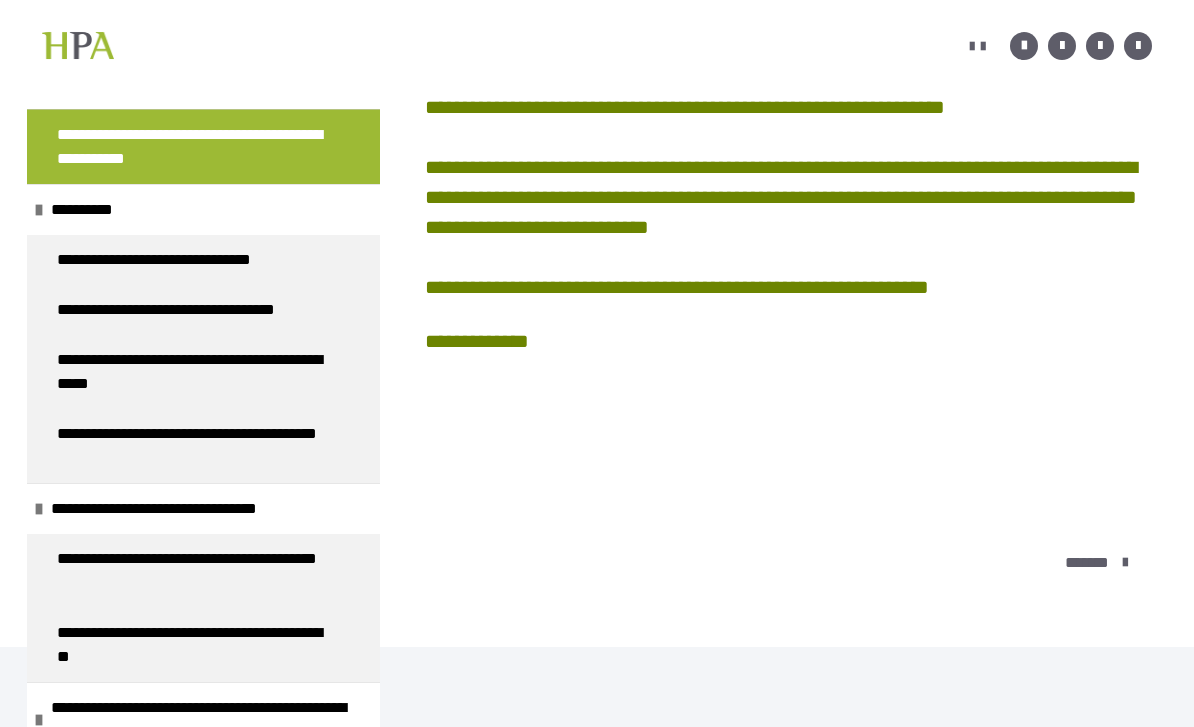 scroll, scrollTop: 0, scrollLeft: 0, axis: both 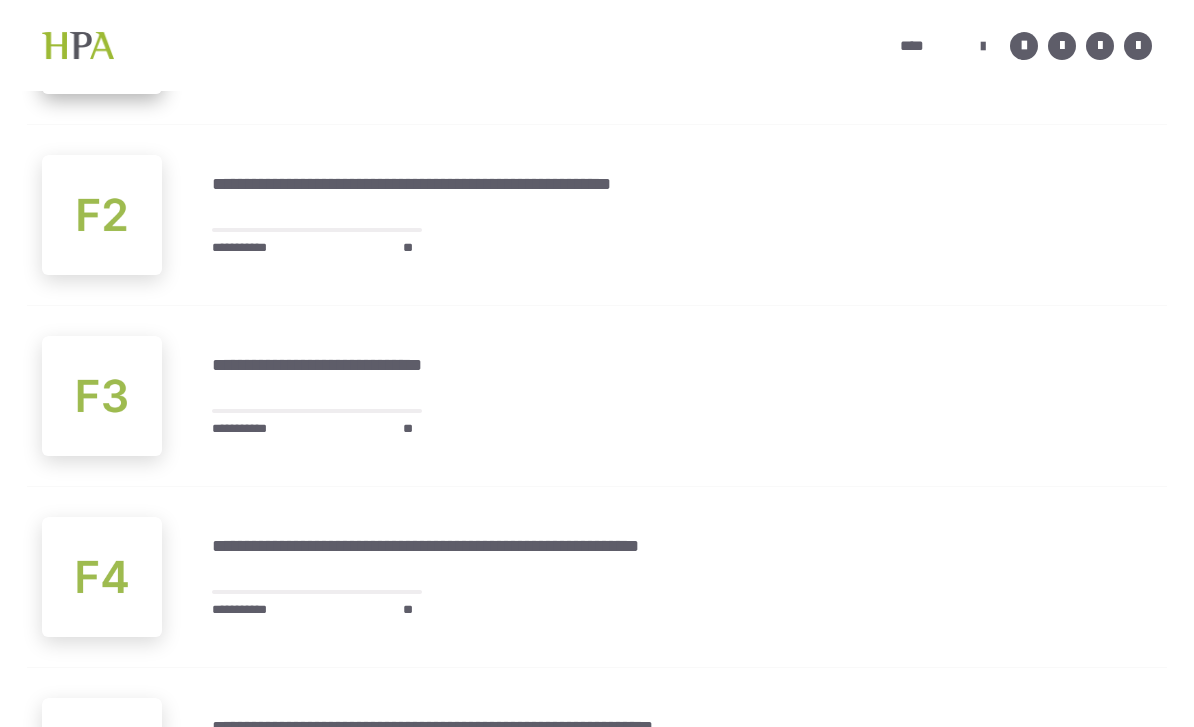 click at bounding box center [102, 34] 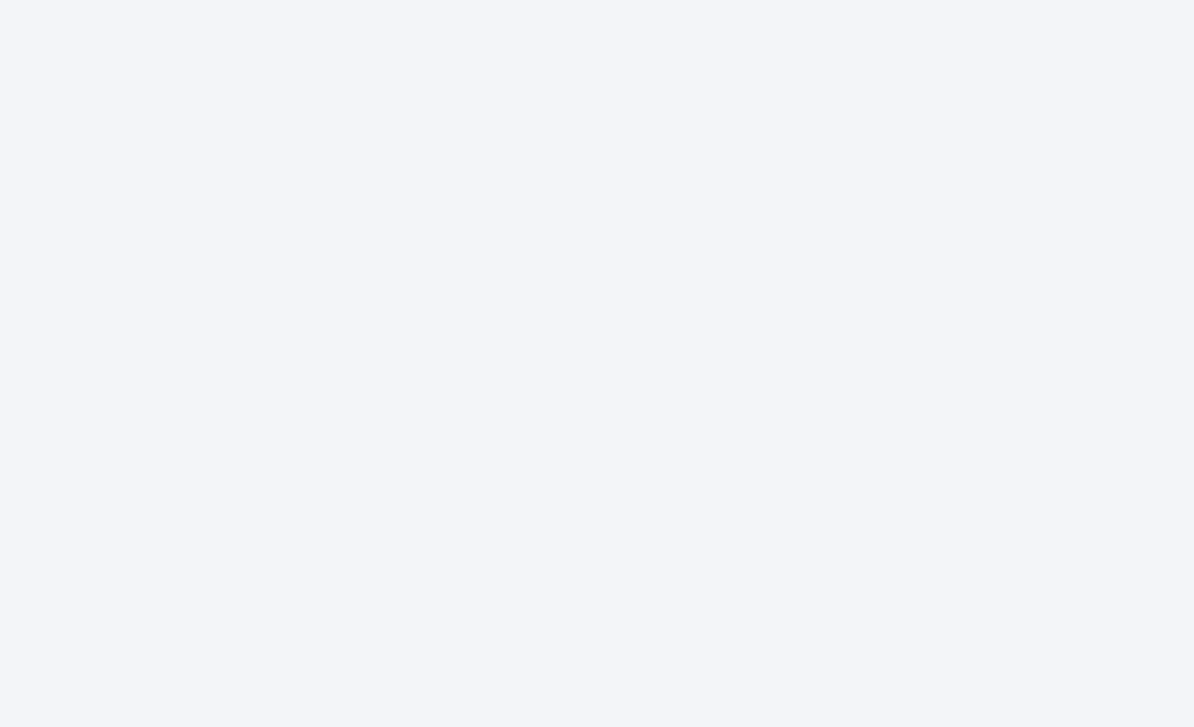 scroll, scrollTop: 0, scrollLeft: 0, axis: both 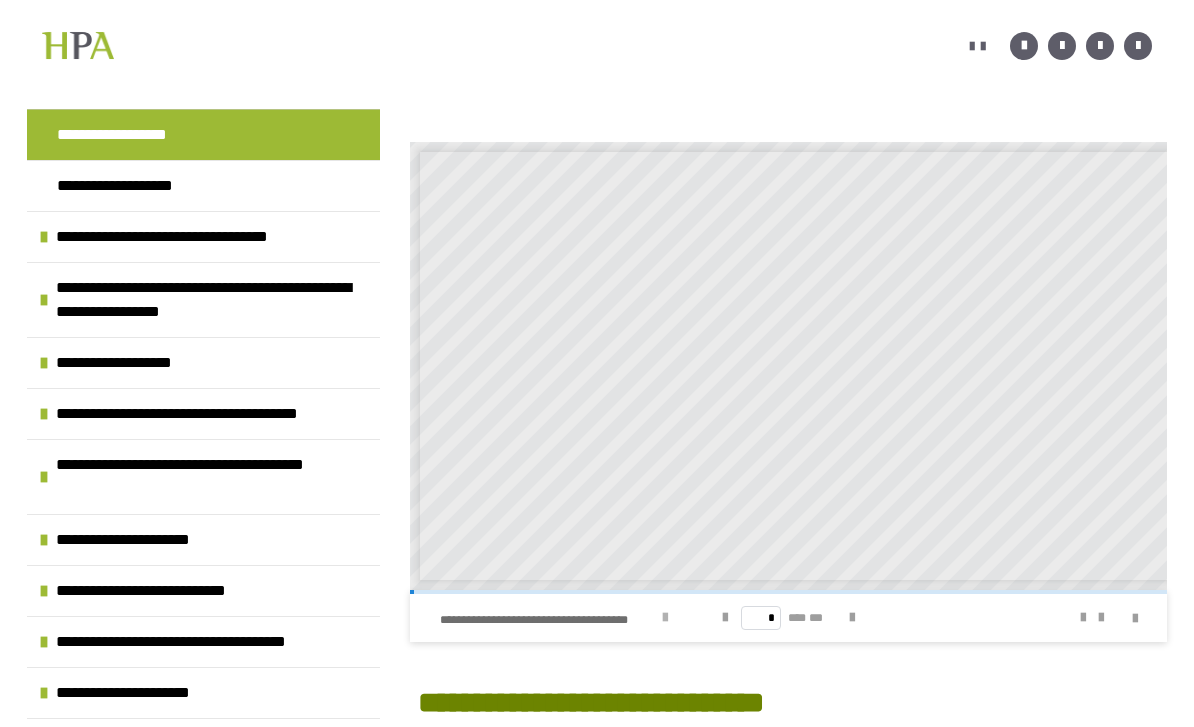 click at bounding box center [665, 618] 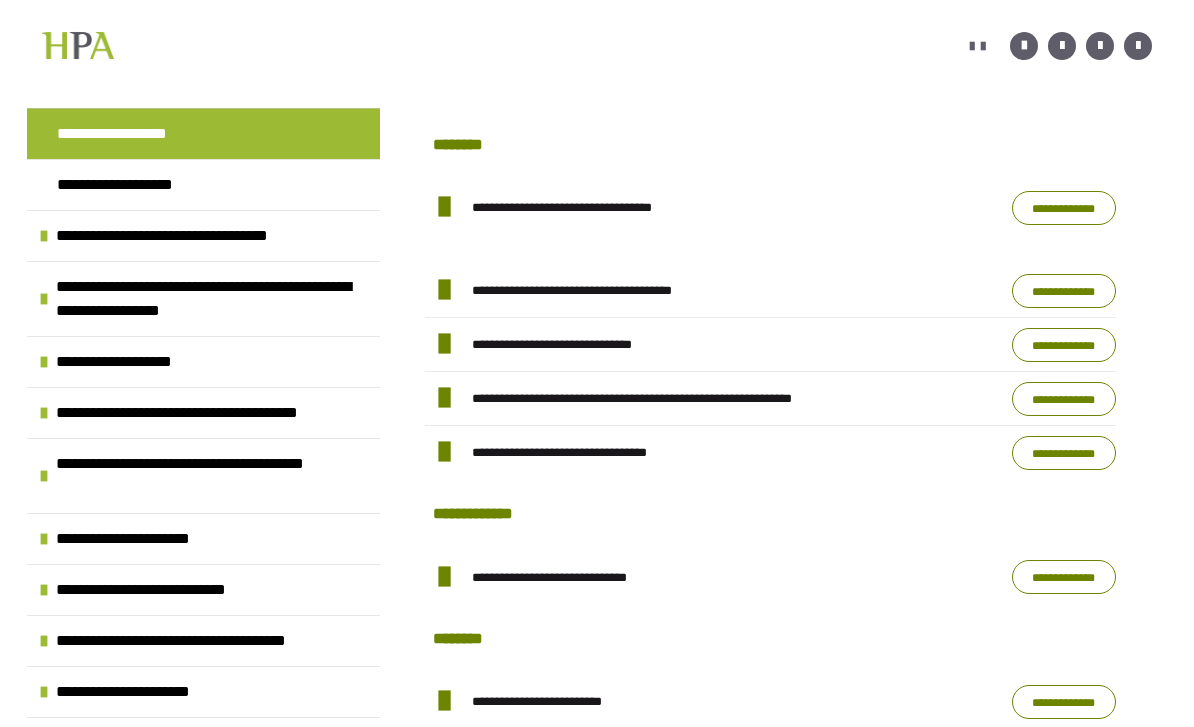 scroll, scrollTop: 1206, scrollLeft: 0, axis: vertical 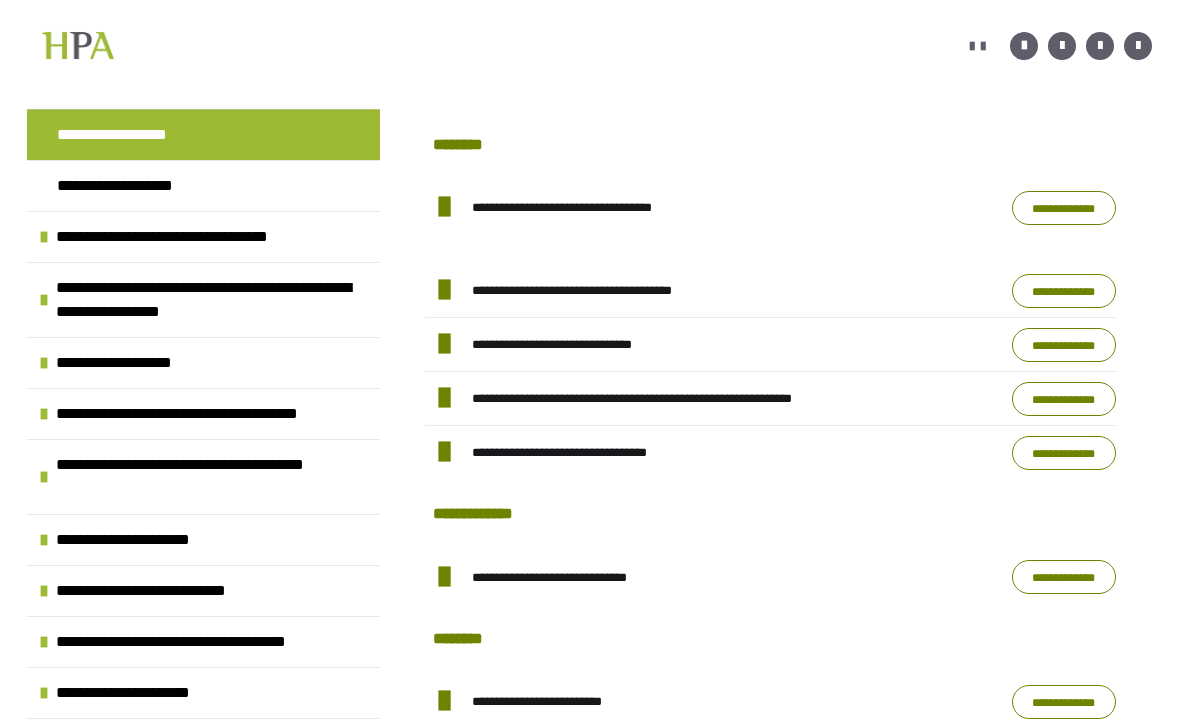 click on "**********" at bounding box center (1064, 208) 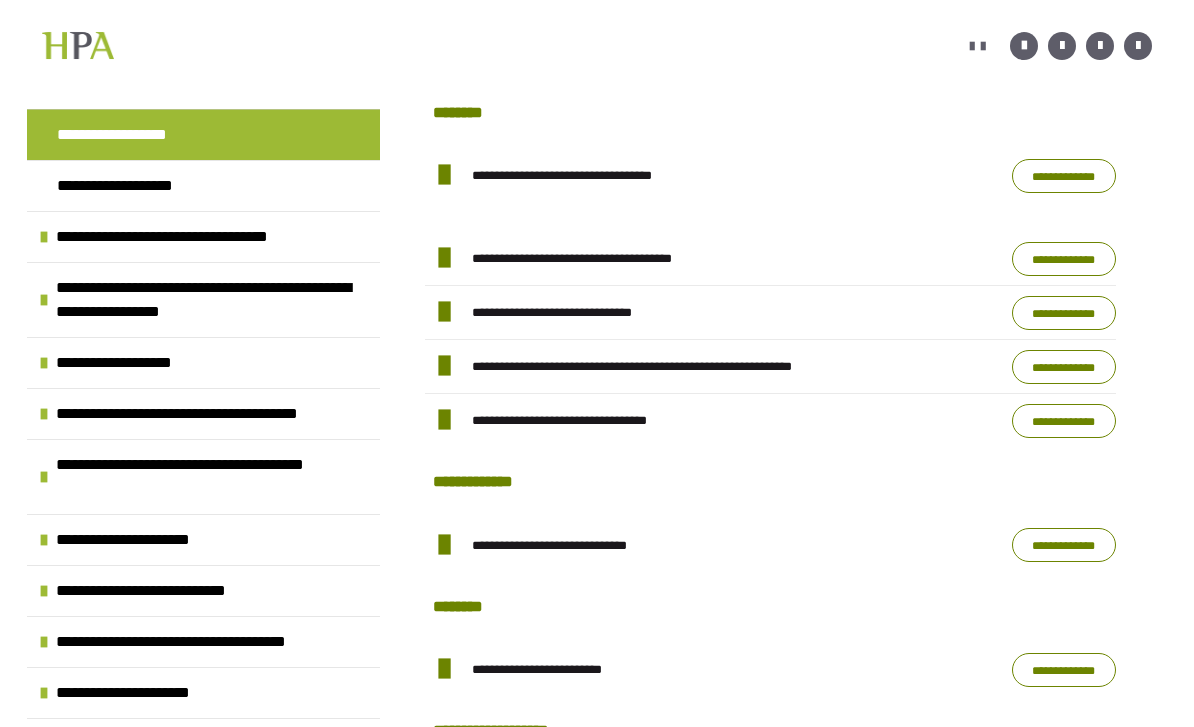 click on "**********" at bounding box center [1064, 259] 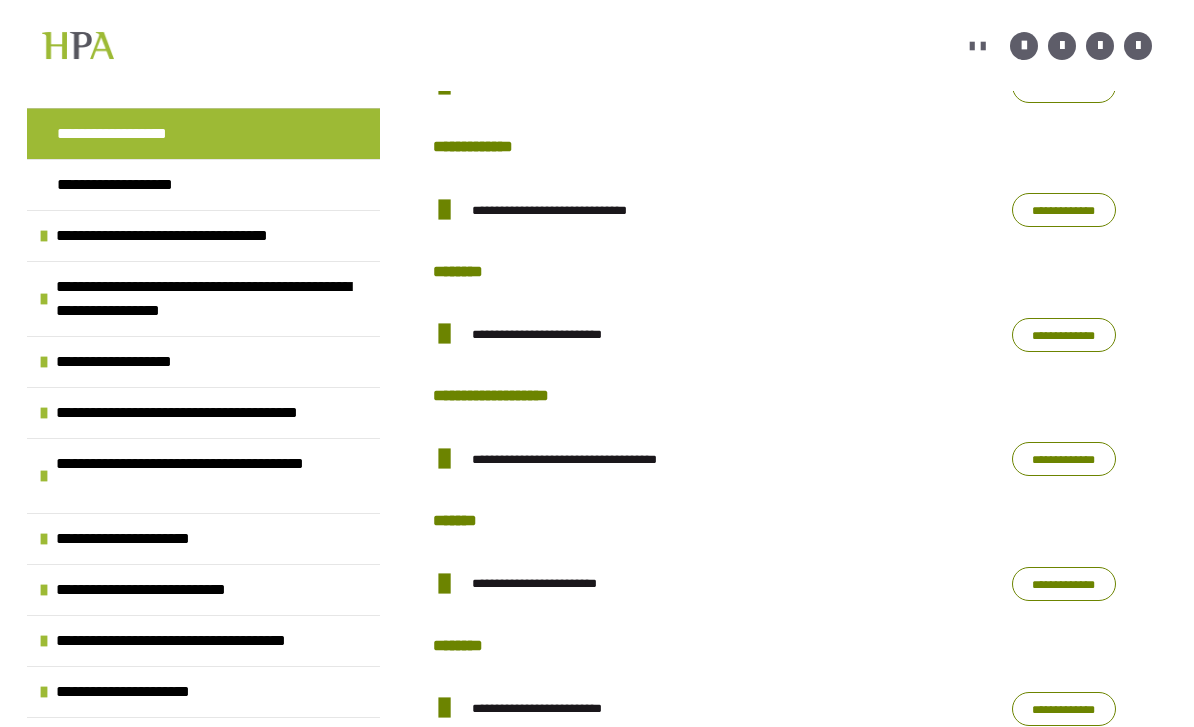 scroll, scrollTop: 1573, scrollLeft: 0, axis: vertical 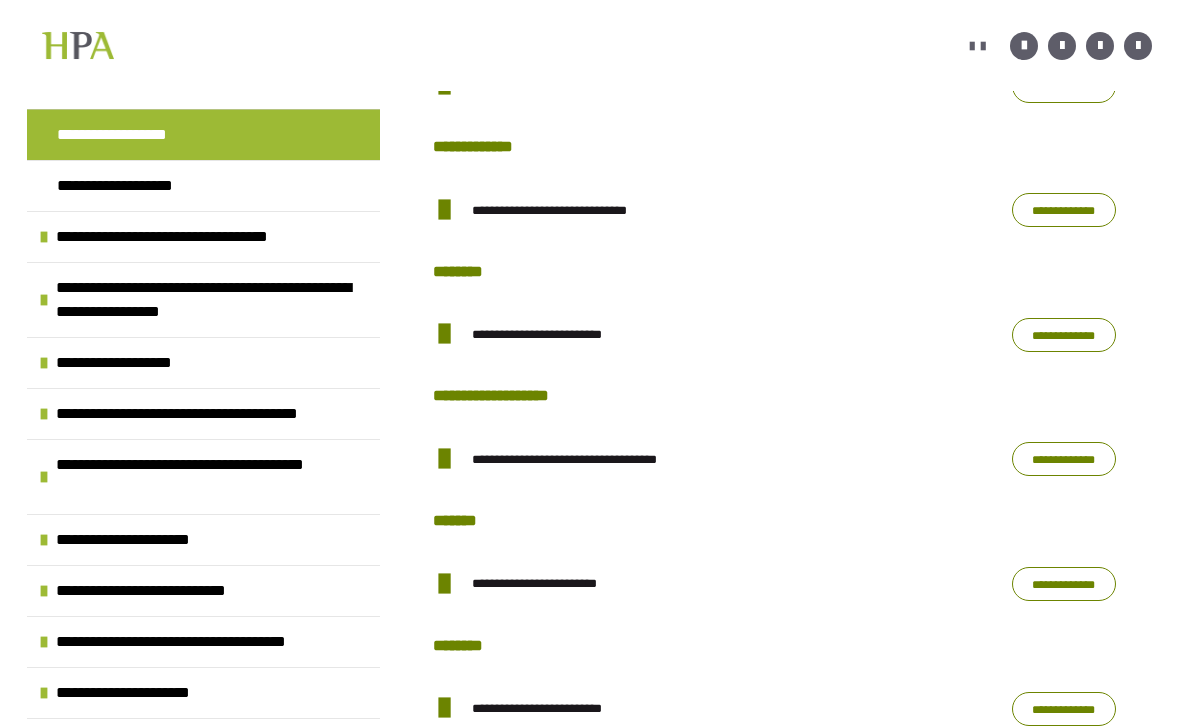click on "**********" at bounding box center [1064, 210] 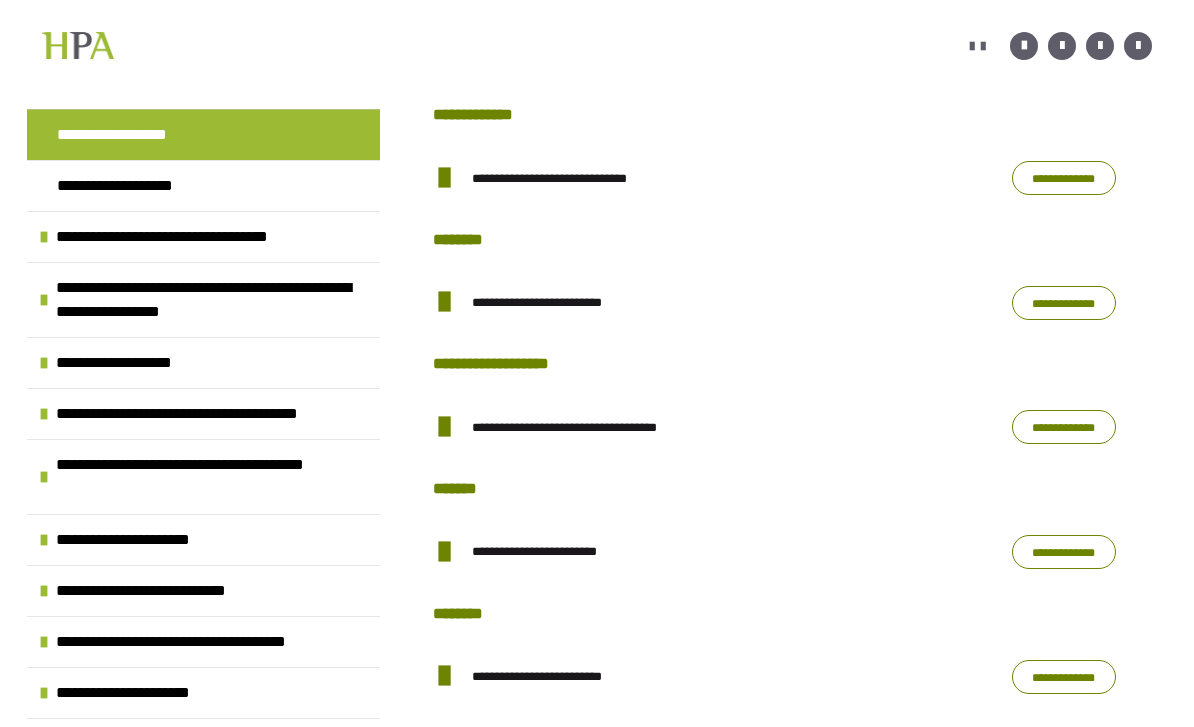 click on "**********" at bounding box center (1064, 303) 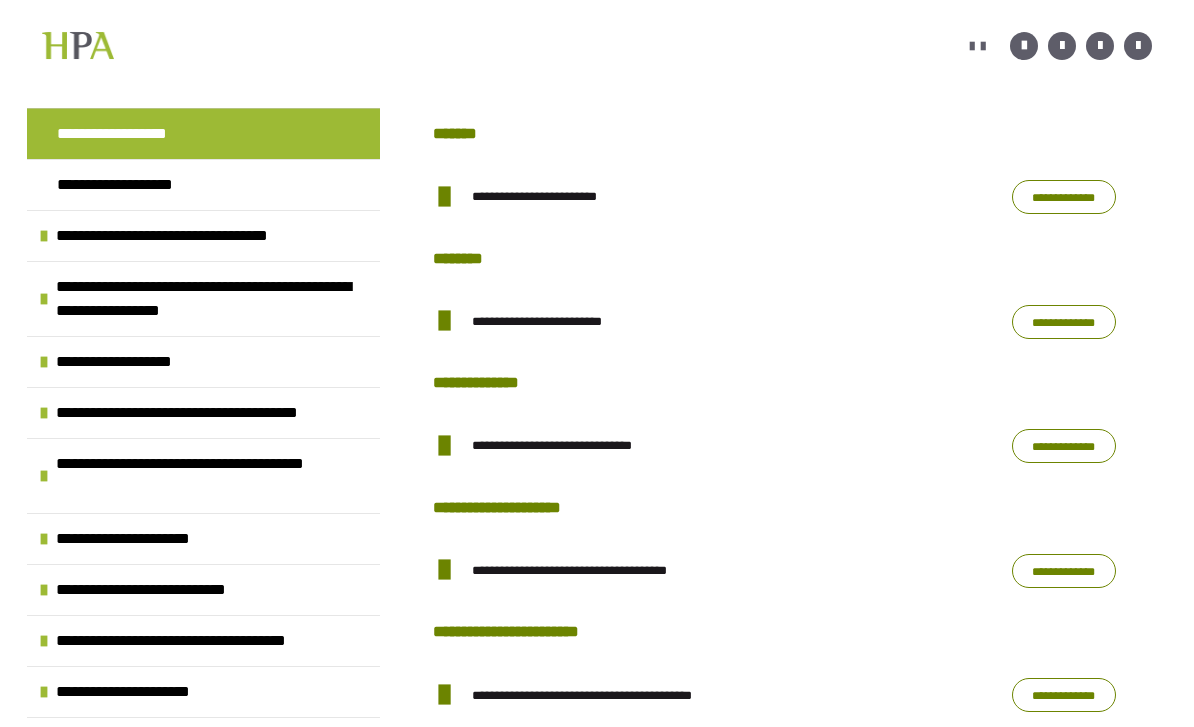 scroll, scrollTop: 1974, scrollLeft: 0, axis: vertical 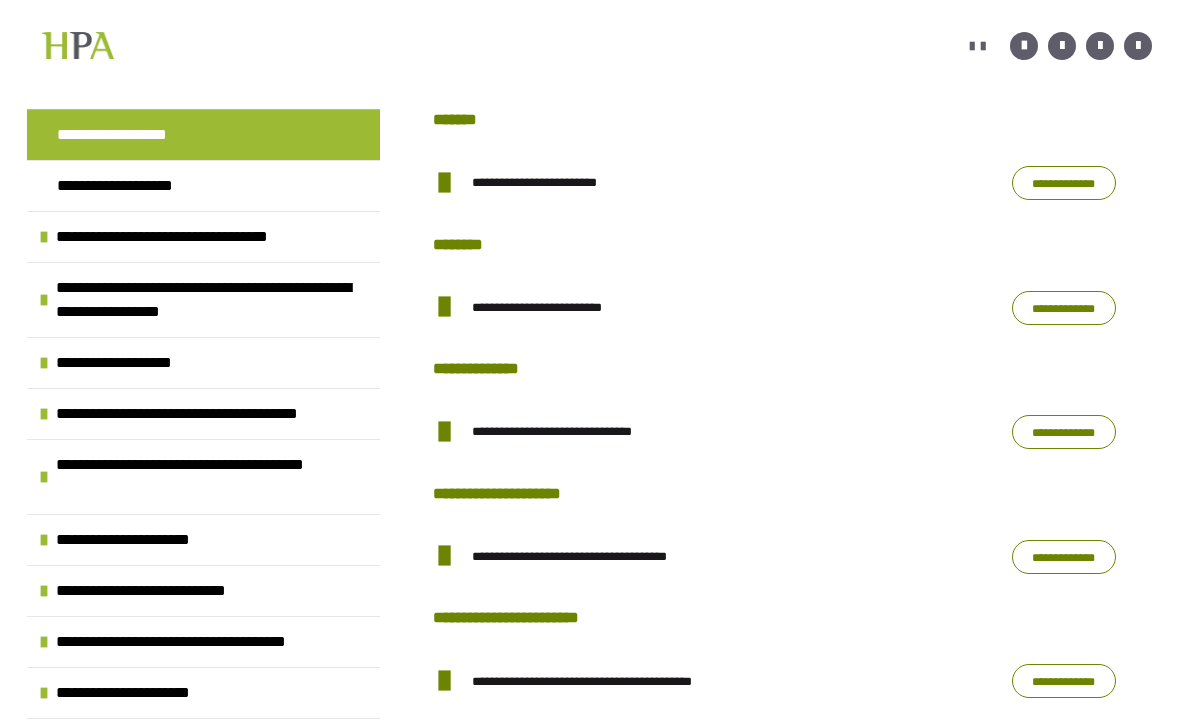 click on "**********" at bounding box center [1064, 308] 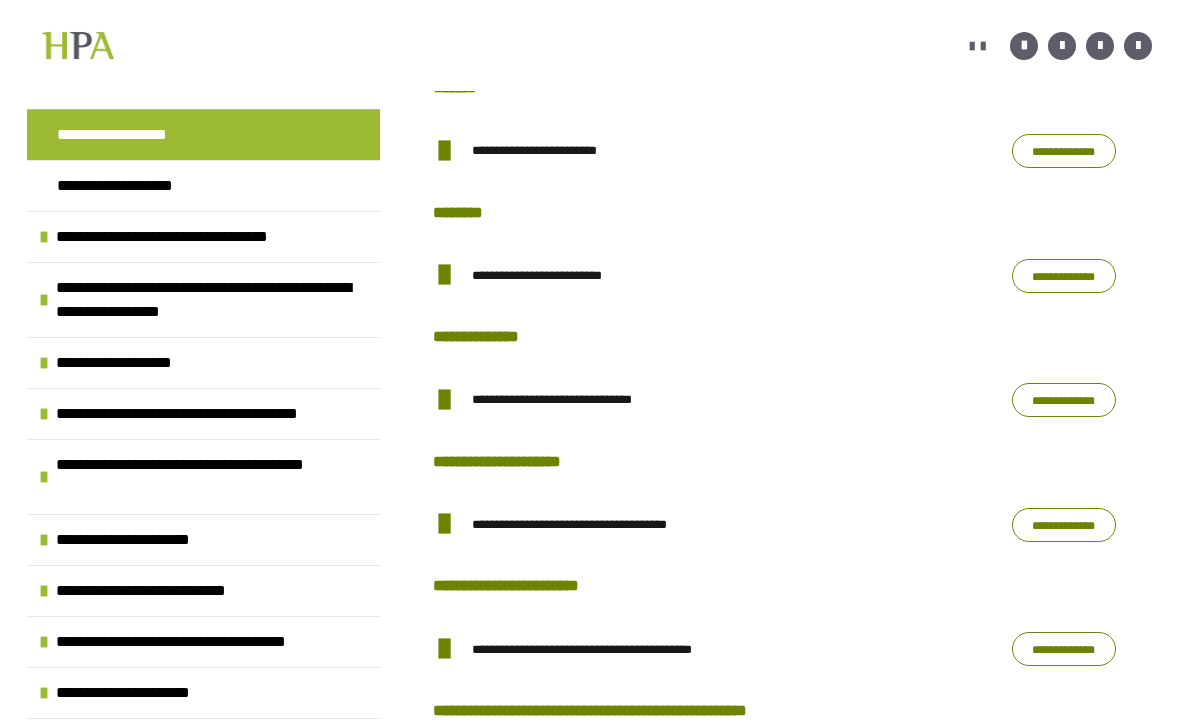click on "**********" at bounding box center [1064, 525] 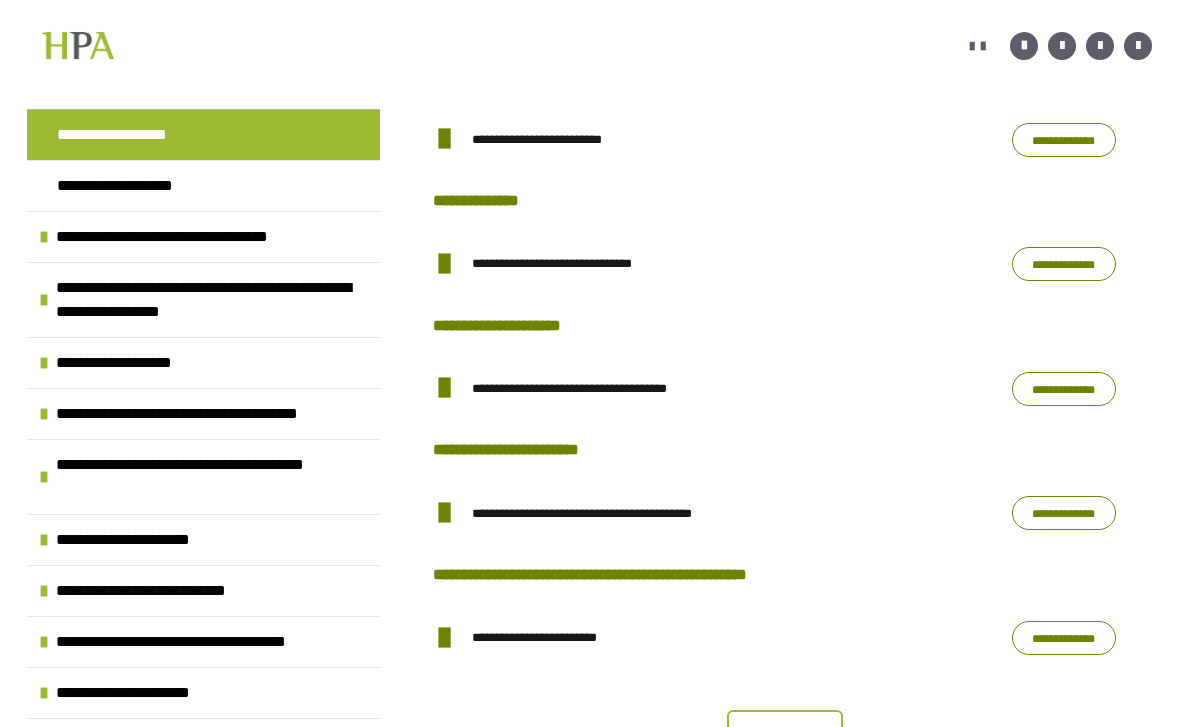 scroll, scrollTop: 2167, scrollLeft: 0, axis: vertical 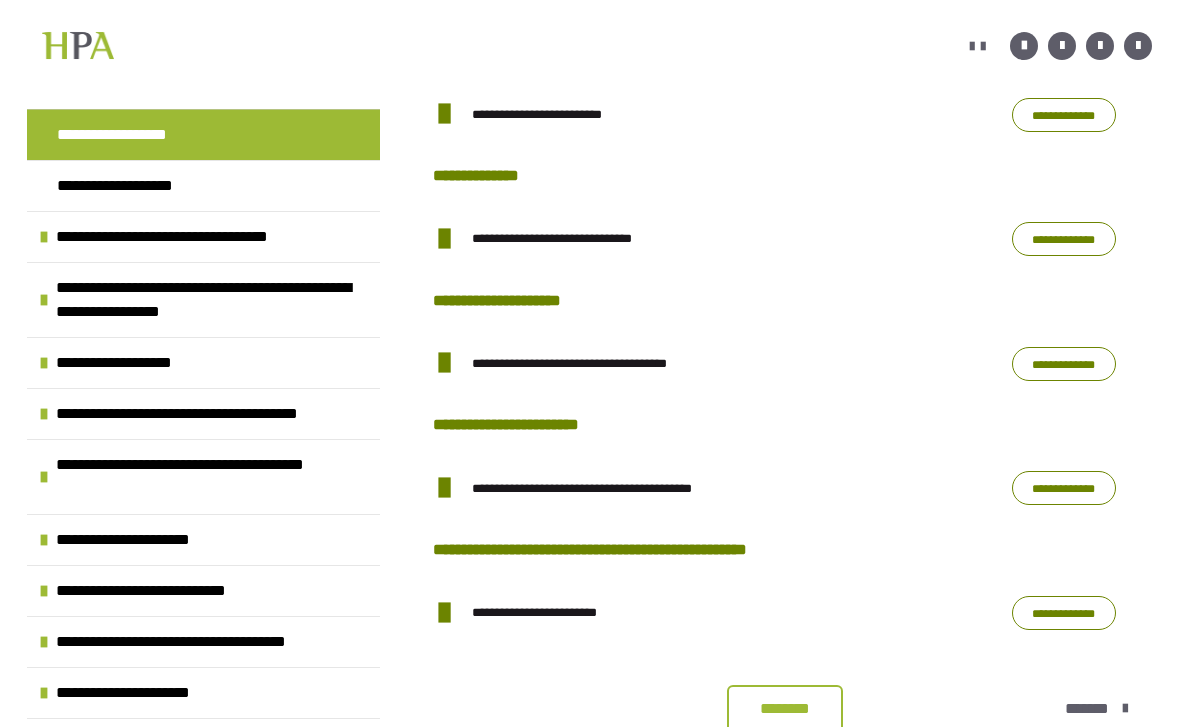 click on "**********" at bounding box center [1064, 488] 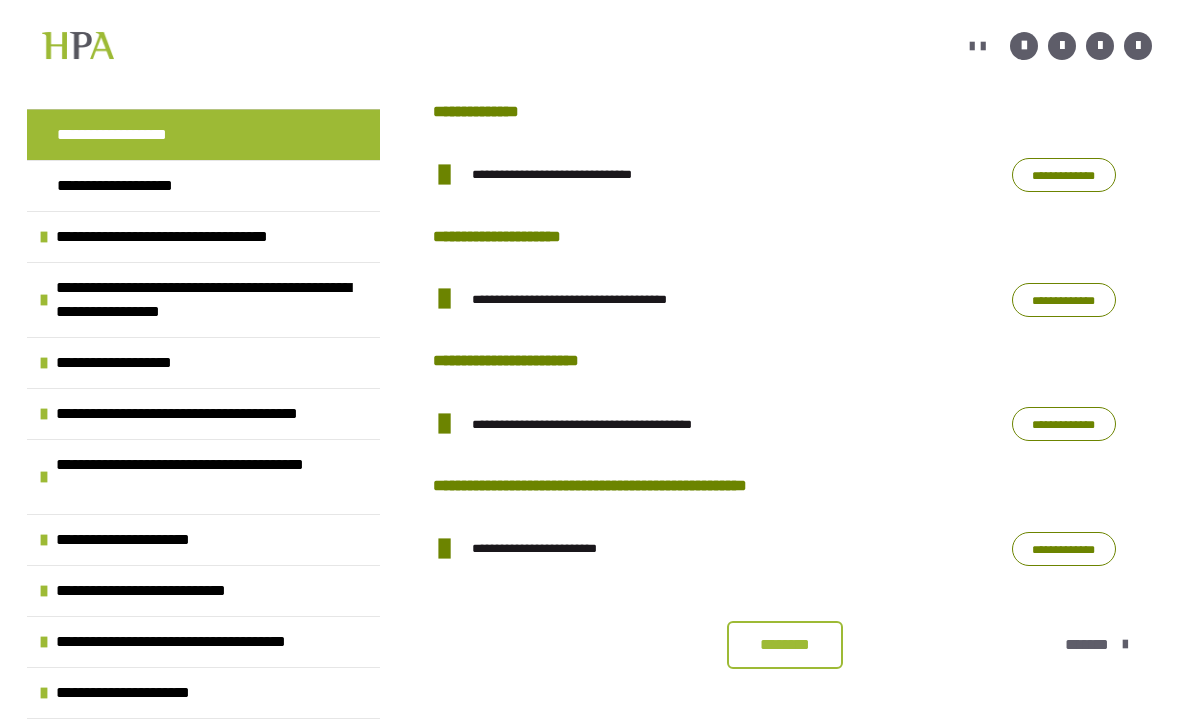 click on "**********" at bounding box center (1064, 549) 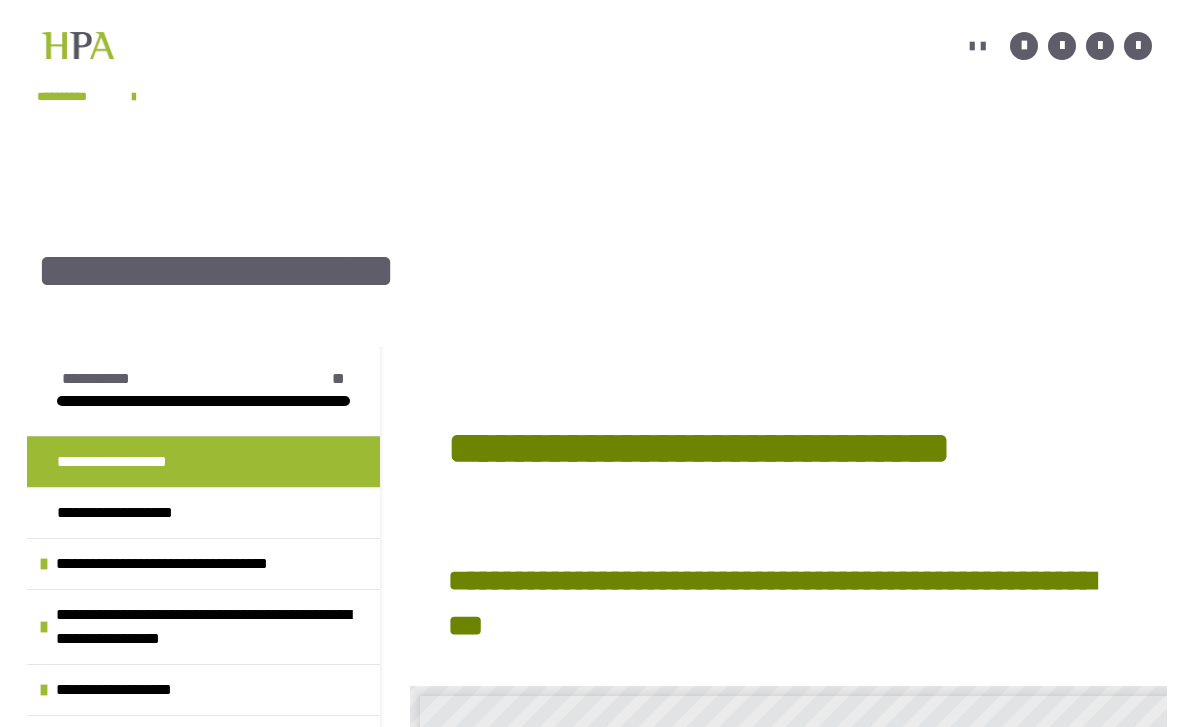 scroll, scrollTop: 0, scrollLeft: 0, axis: both 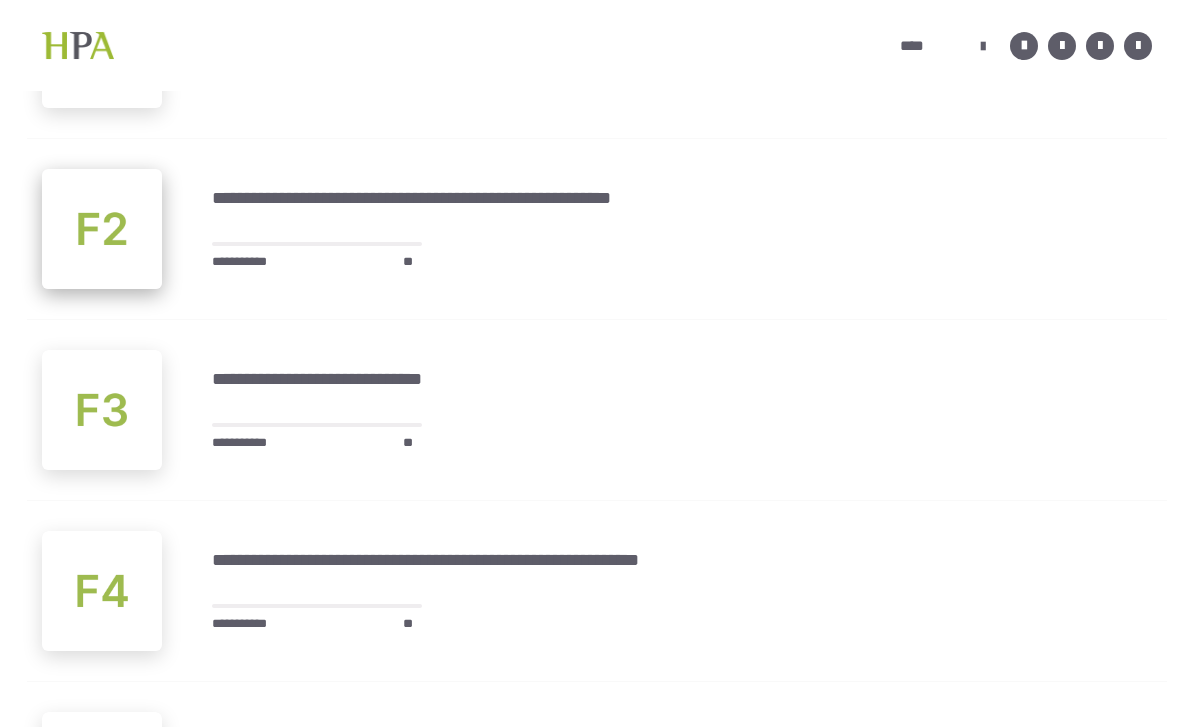 click at bounding box center (102, 229) 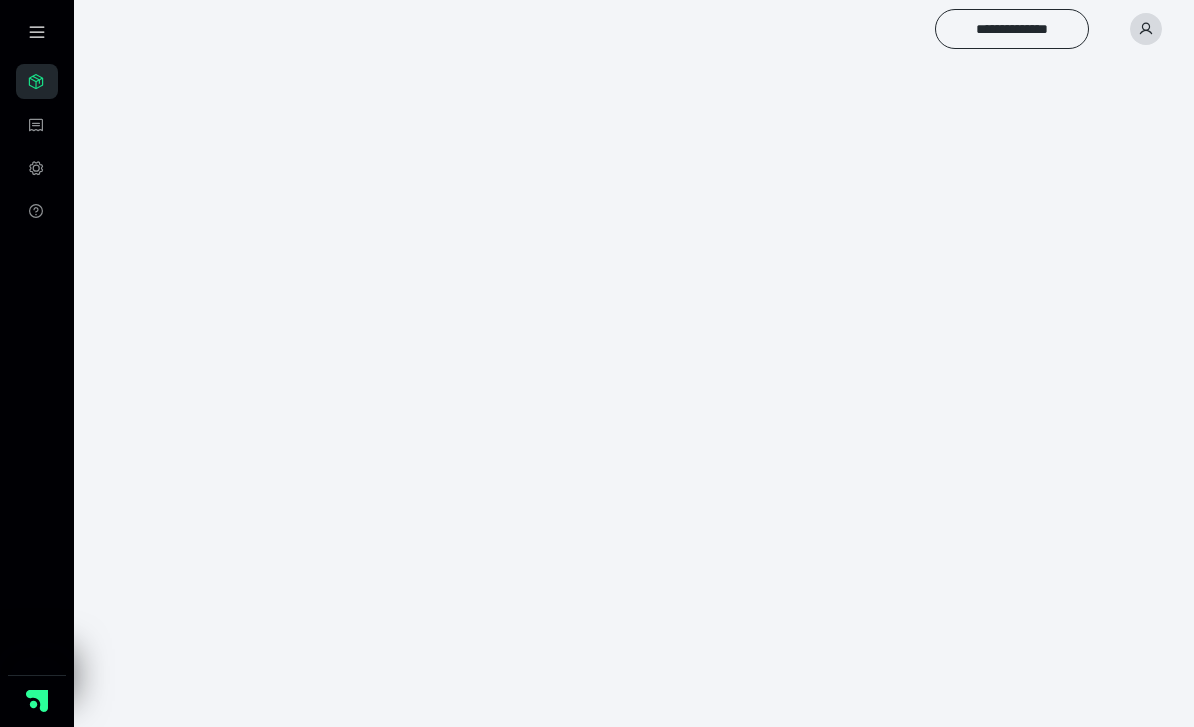 scroll, scrollTop: 56, scrollLeft: 0, axis: vertical 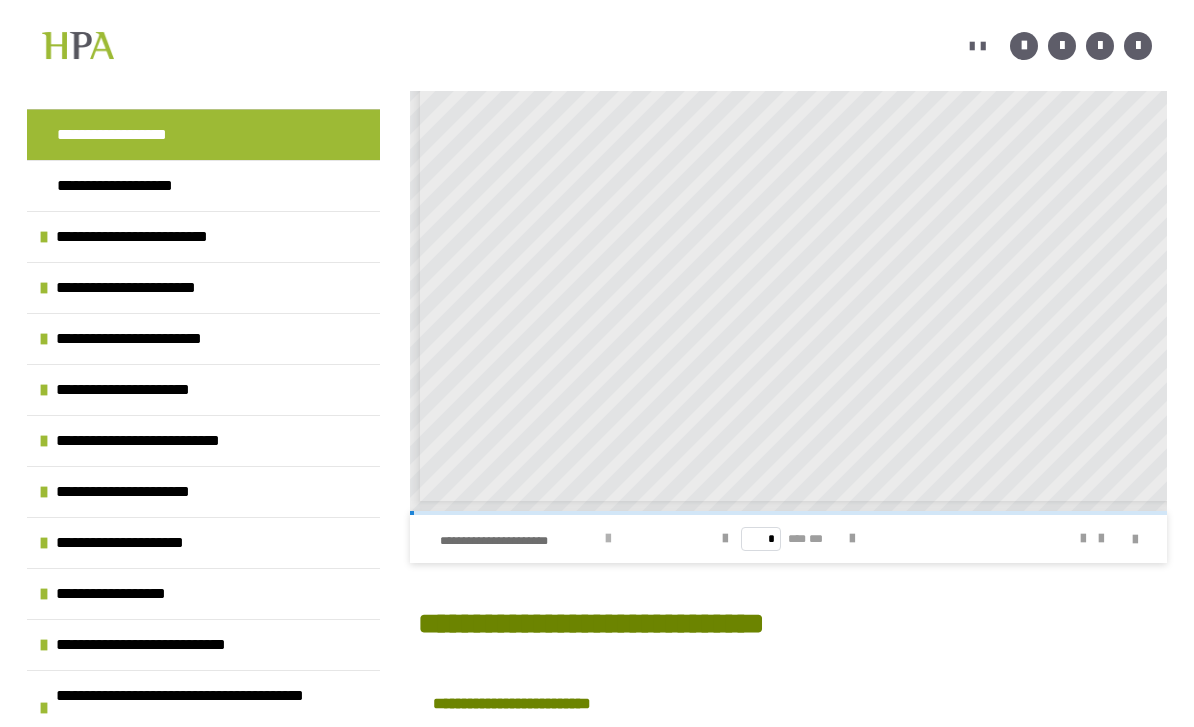 click at bounding box center (608, 539) 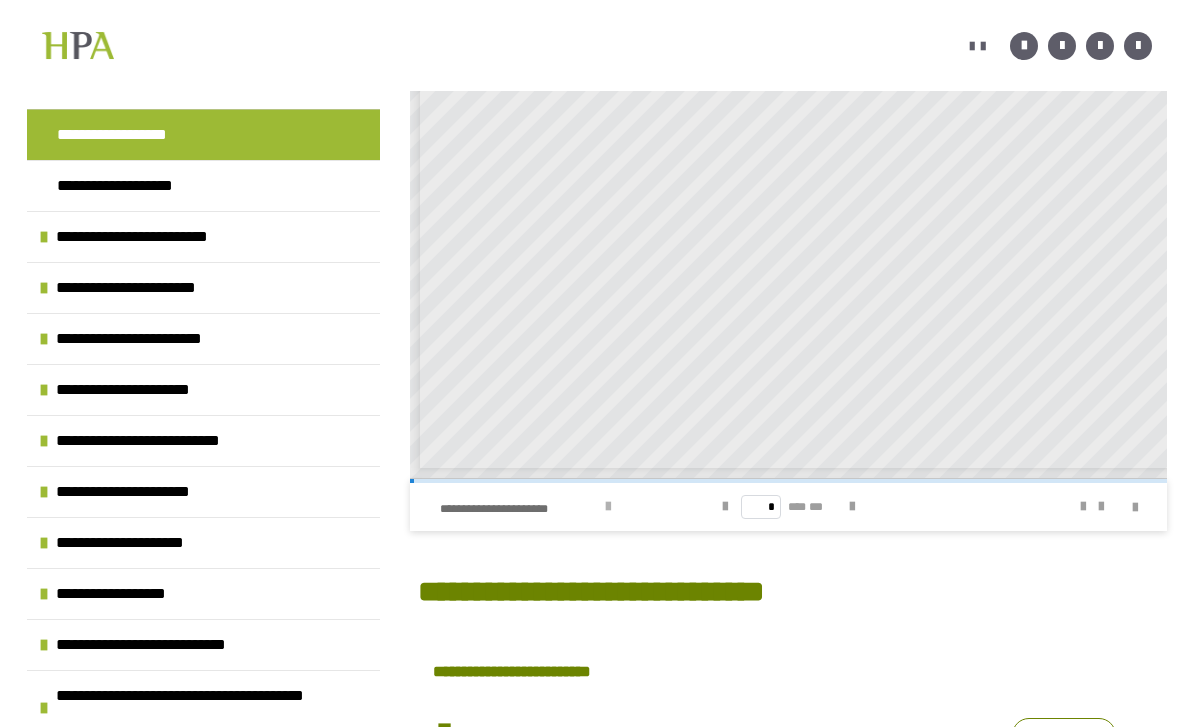 scroll, scrollTop: 2, scrollLeft: 0, axis: vertical 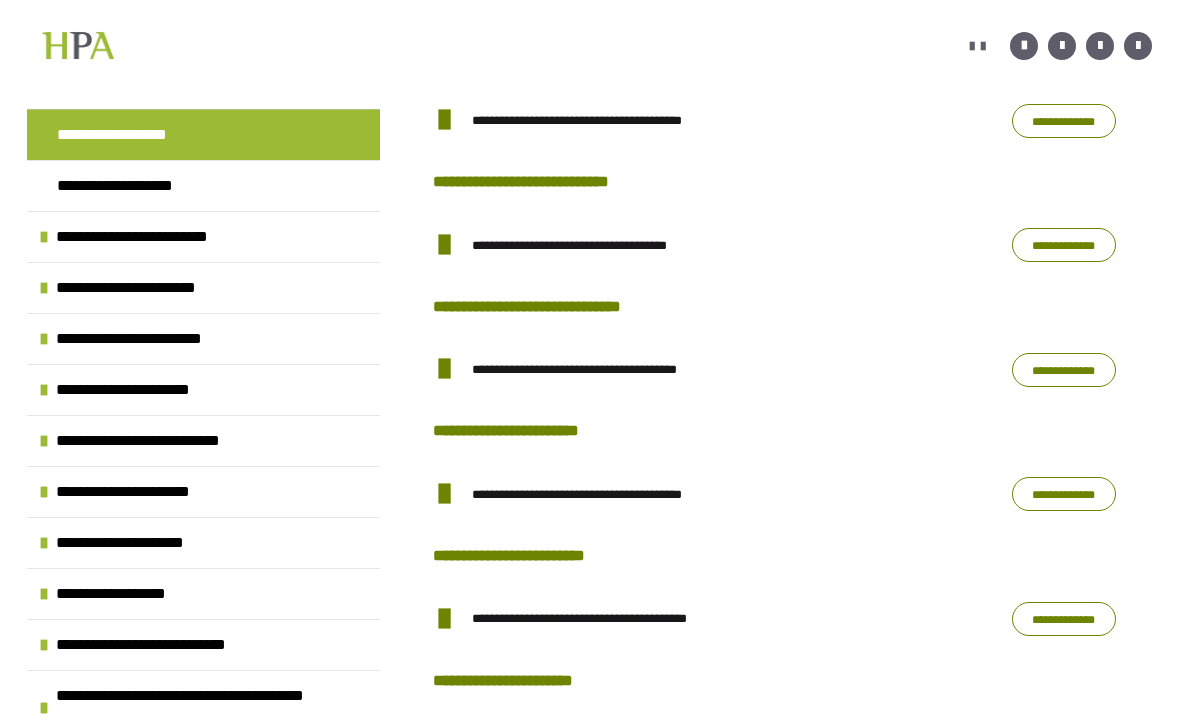 click on "**********" at bounding box center [1064, 121] 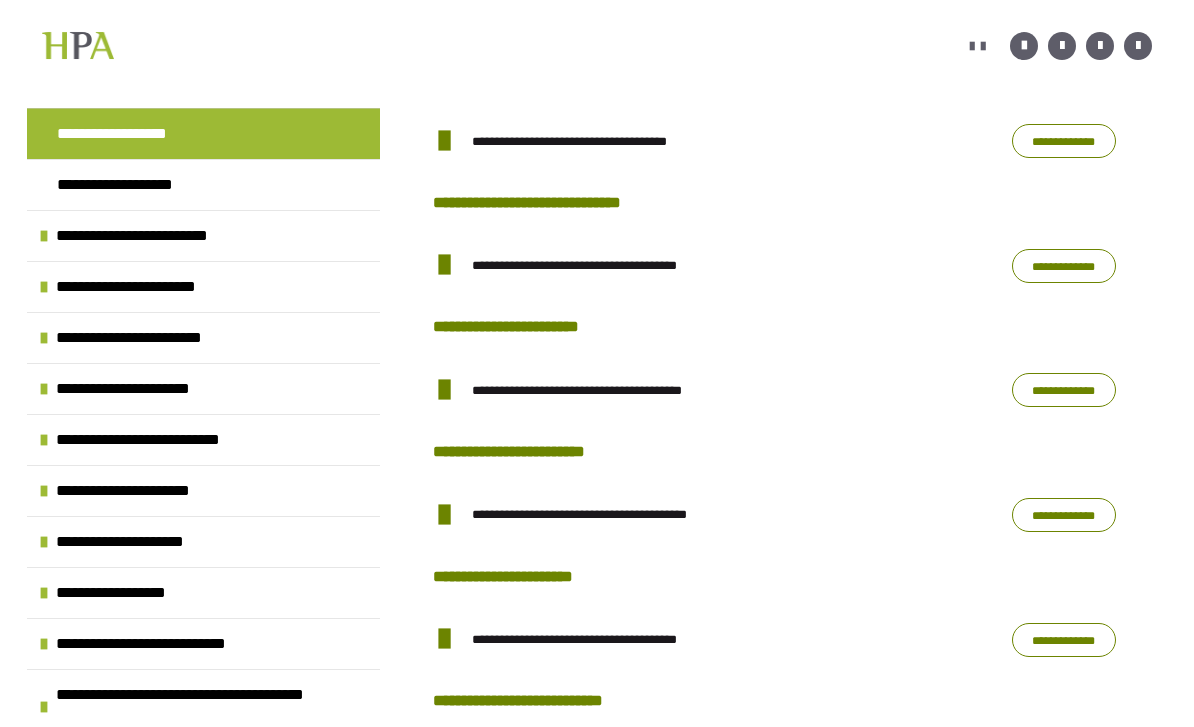 scroll, scrollTop: 1353, scrollLeft: 0, axis: vertical 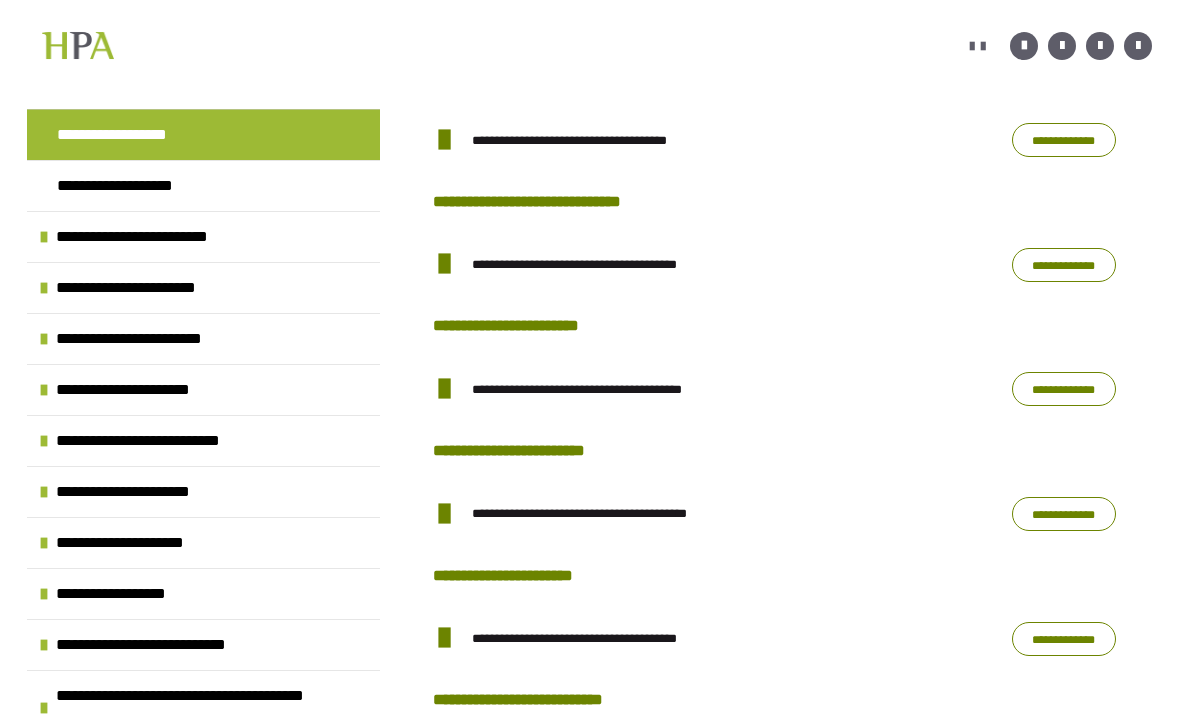 click on "**********" at bounding box center [1064, 140] 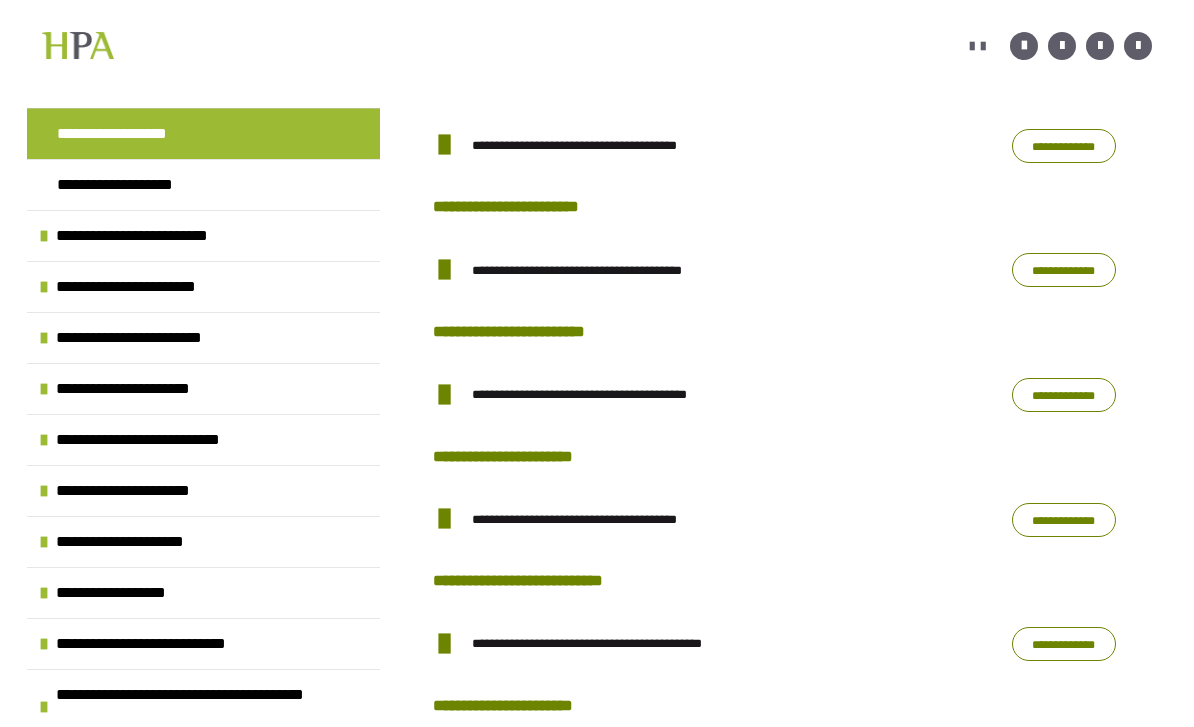 scroll, scrollTop: 1472, scrollLeft: 0, axis: vertical 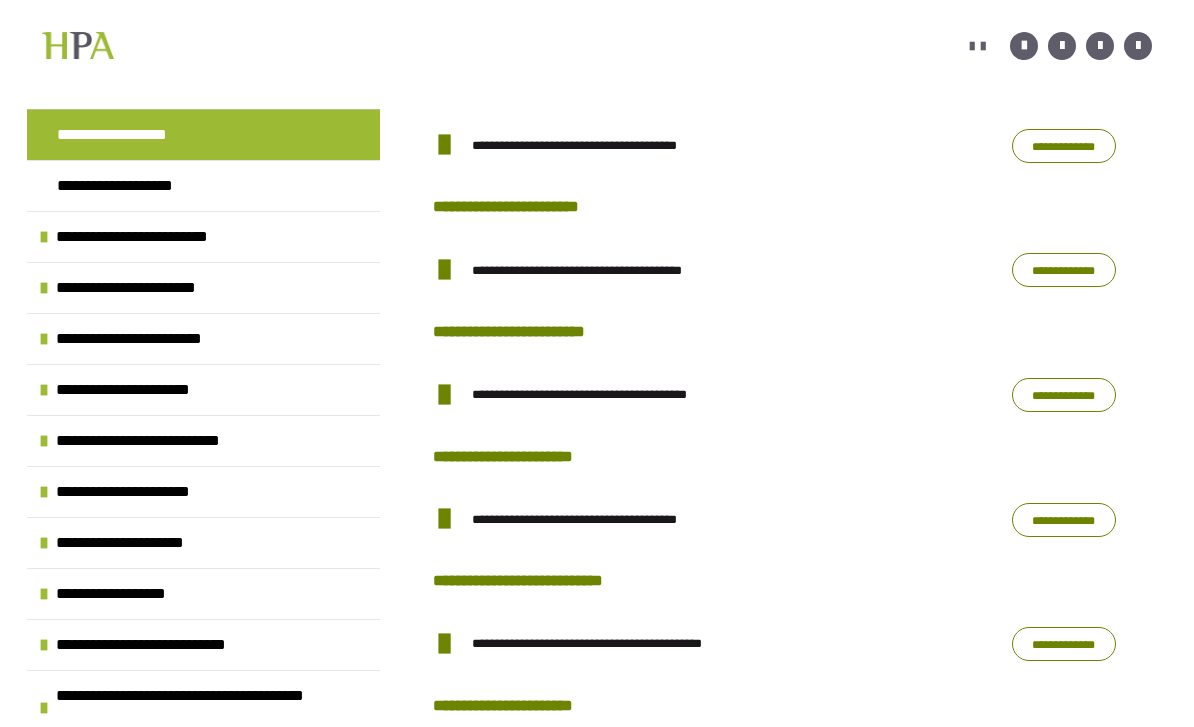 click on "**********" at bounding box center [1064, 146] 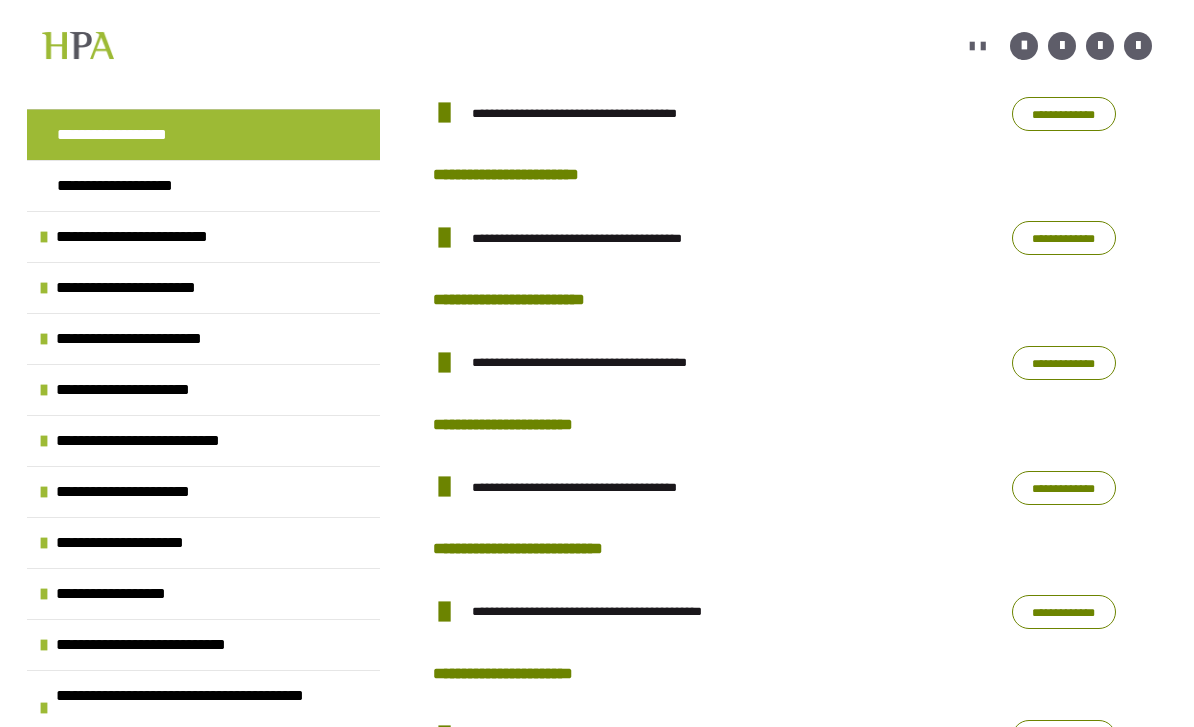 click on "**********" at bounding box center [1064, 238] 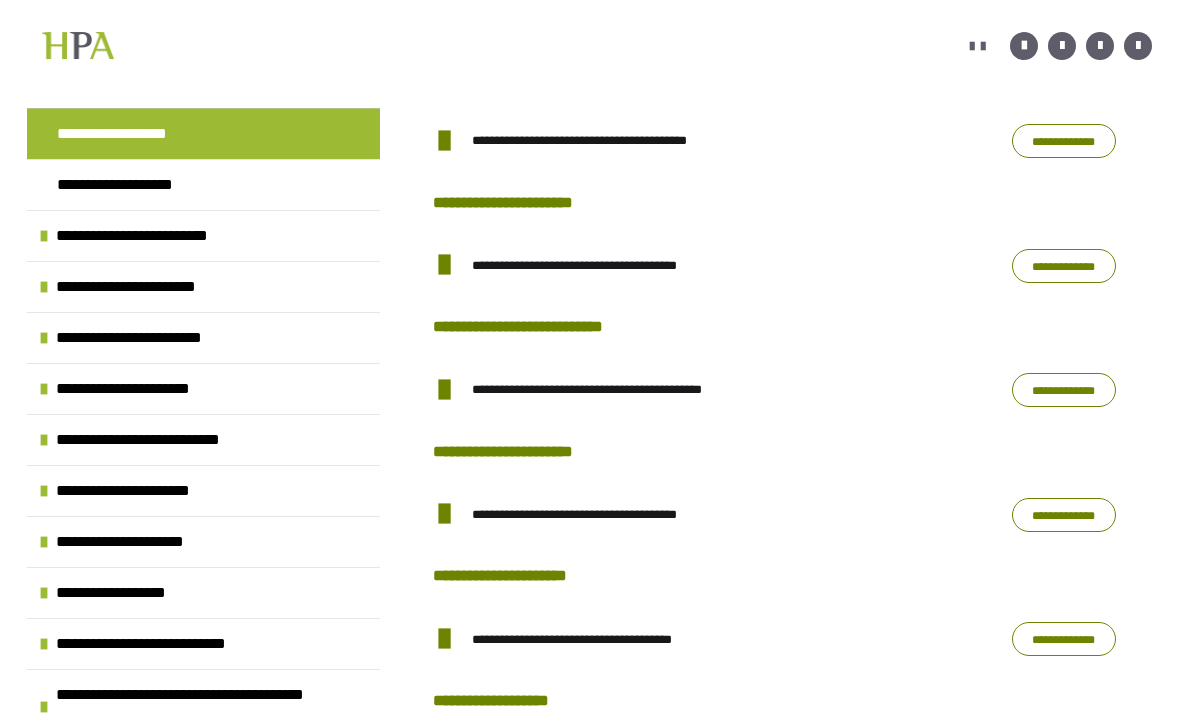 scroll, scrollTop: 1726, scrollLeft: 0, axis: vertical 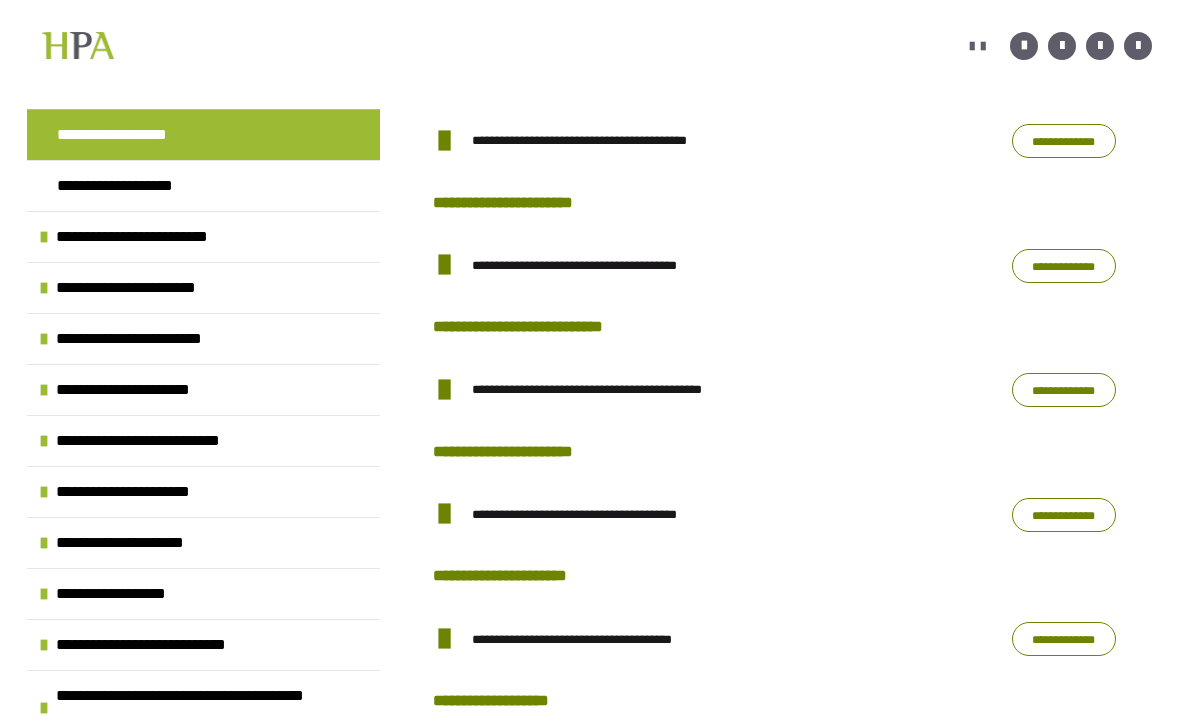 click on "**********" at bounding box center (1064, 141) 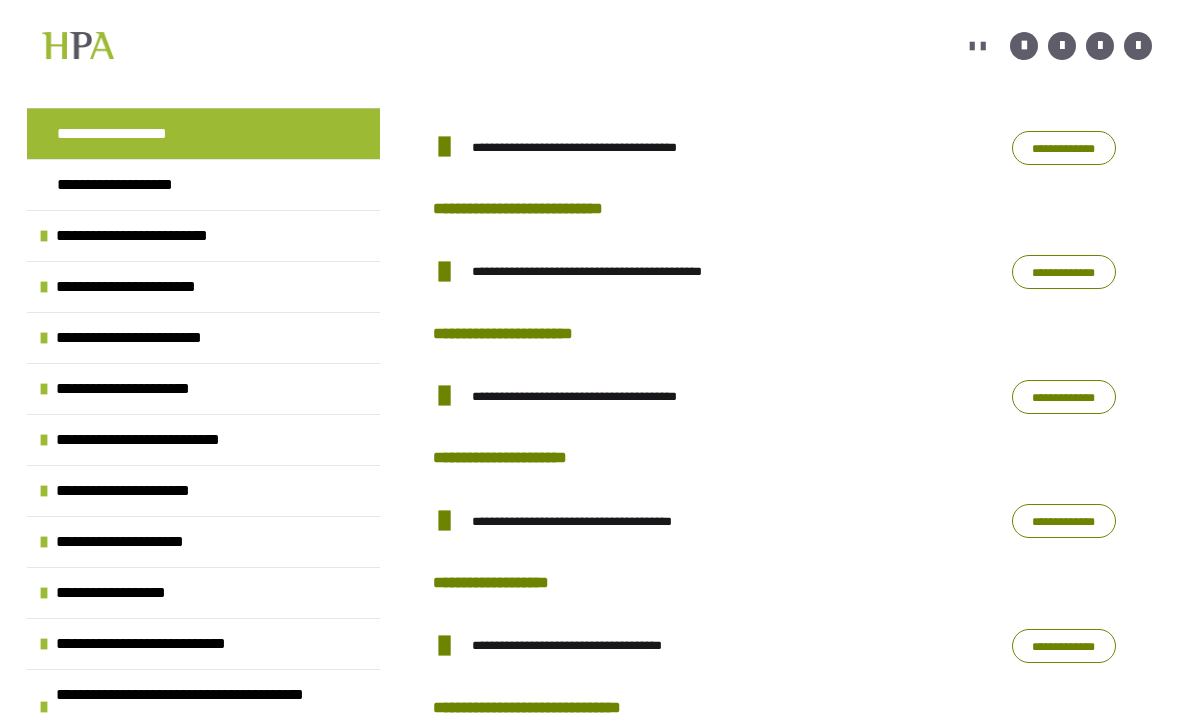 scroll, scrollTop: 1844, scrollLeft: 0, axis: vertical 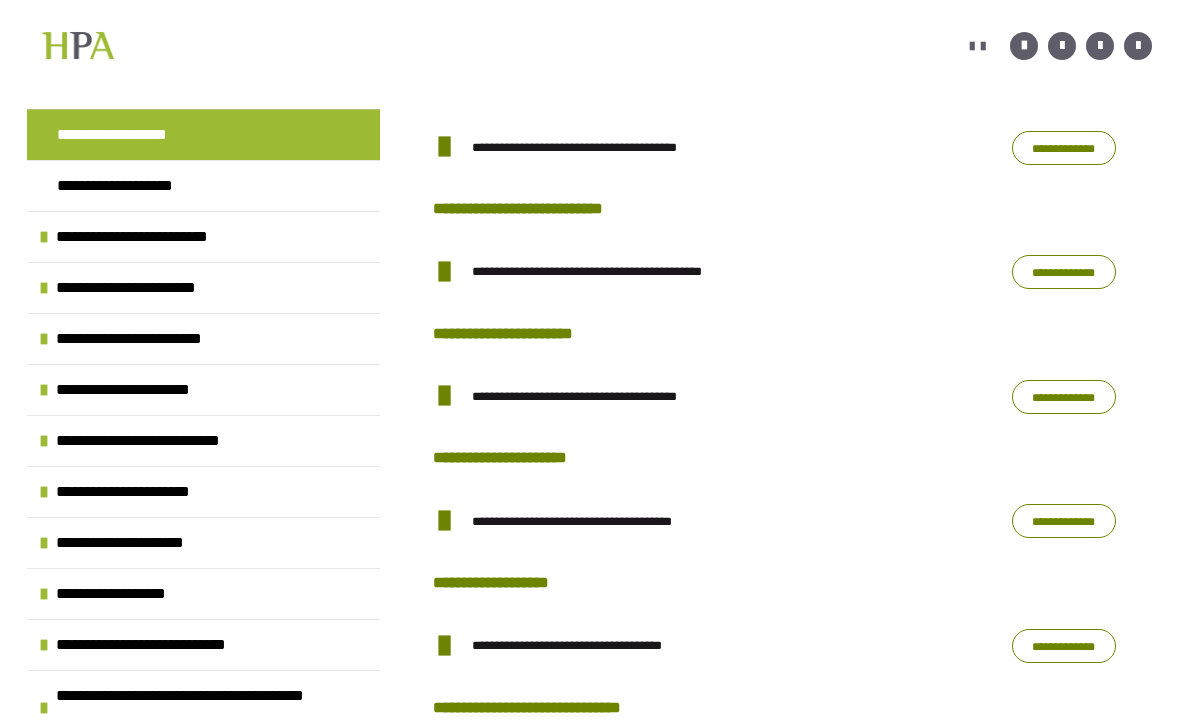 click on "**********" at bounding box center [1064, 148] 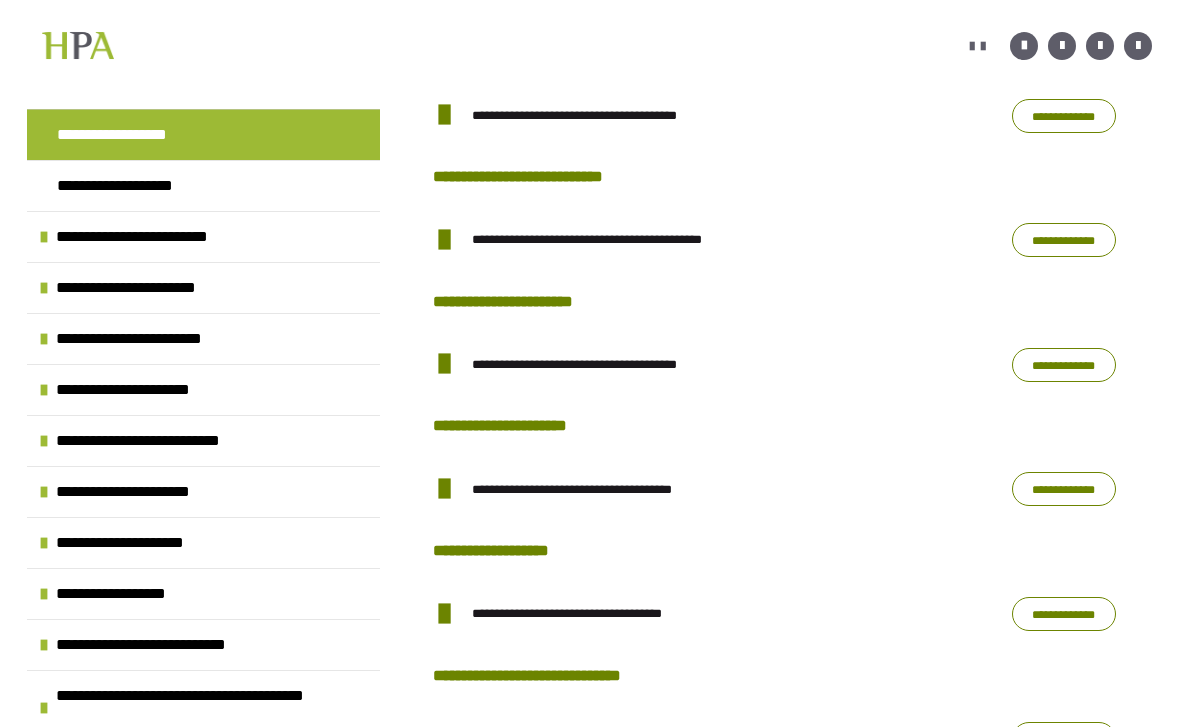 click on "**********" at bounding box center [1064, 240] 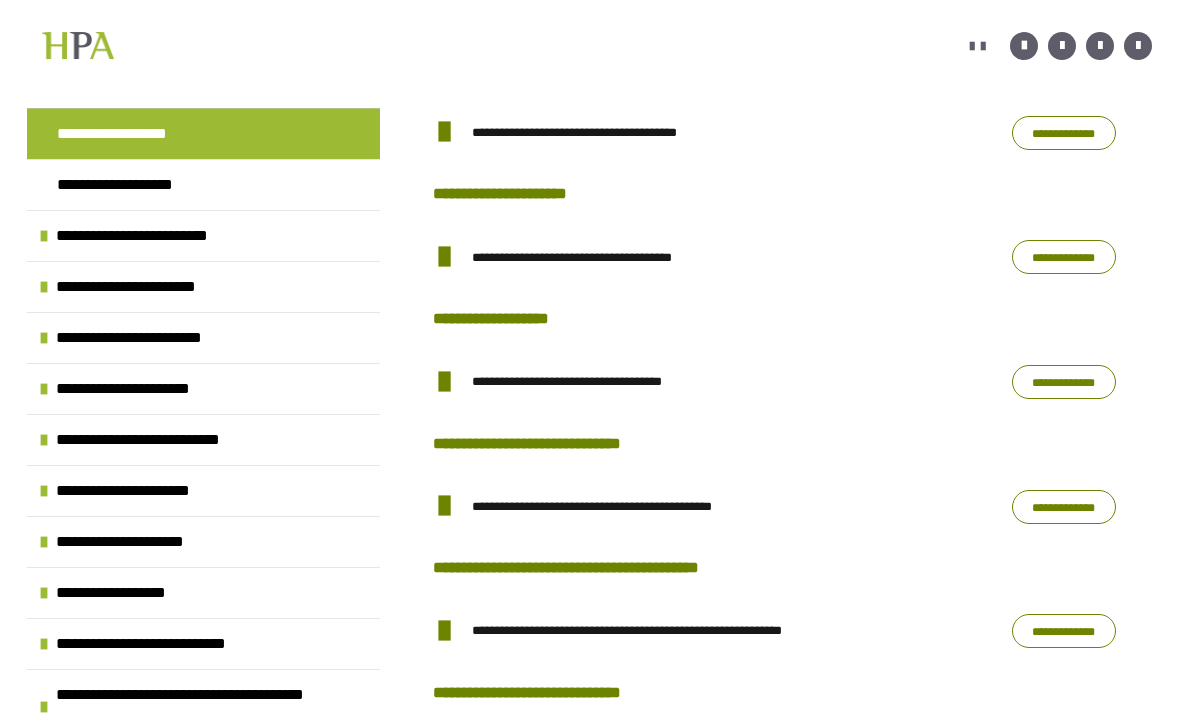 scroll, scrollTop: 2108, scrollLeft: 0, axis: vertical 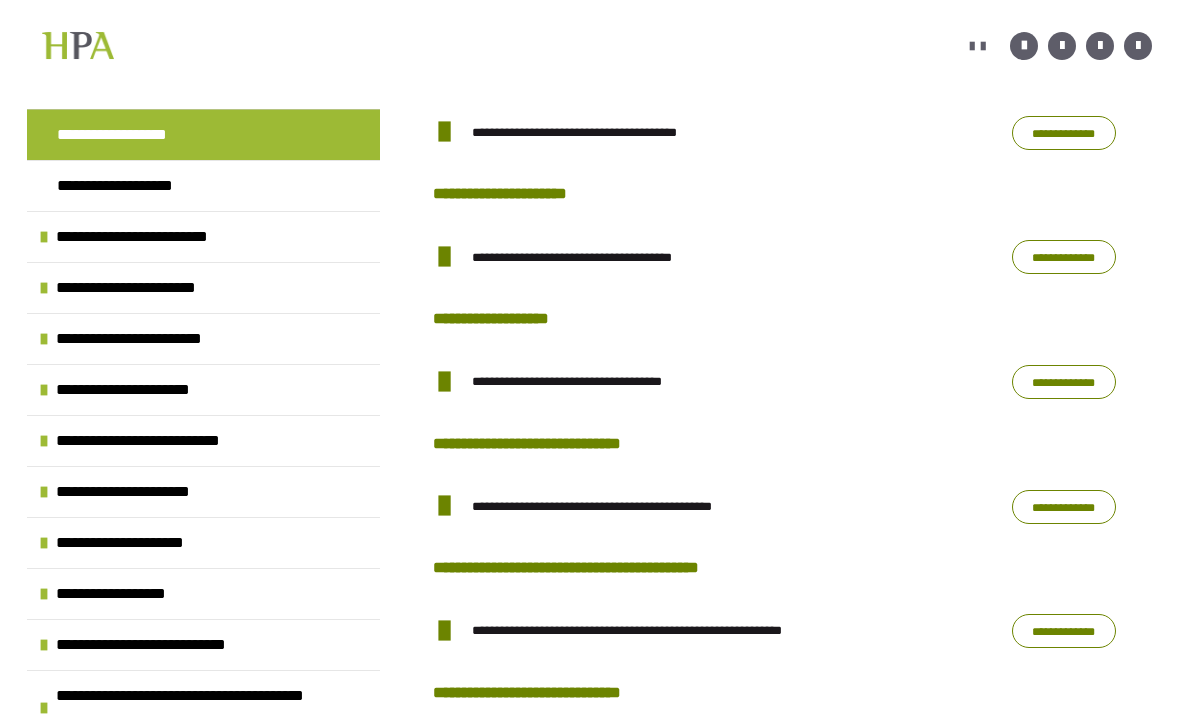 click on "**********" at bounding box center (1064, 133) 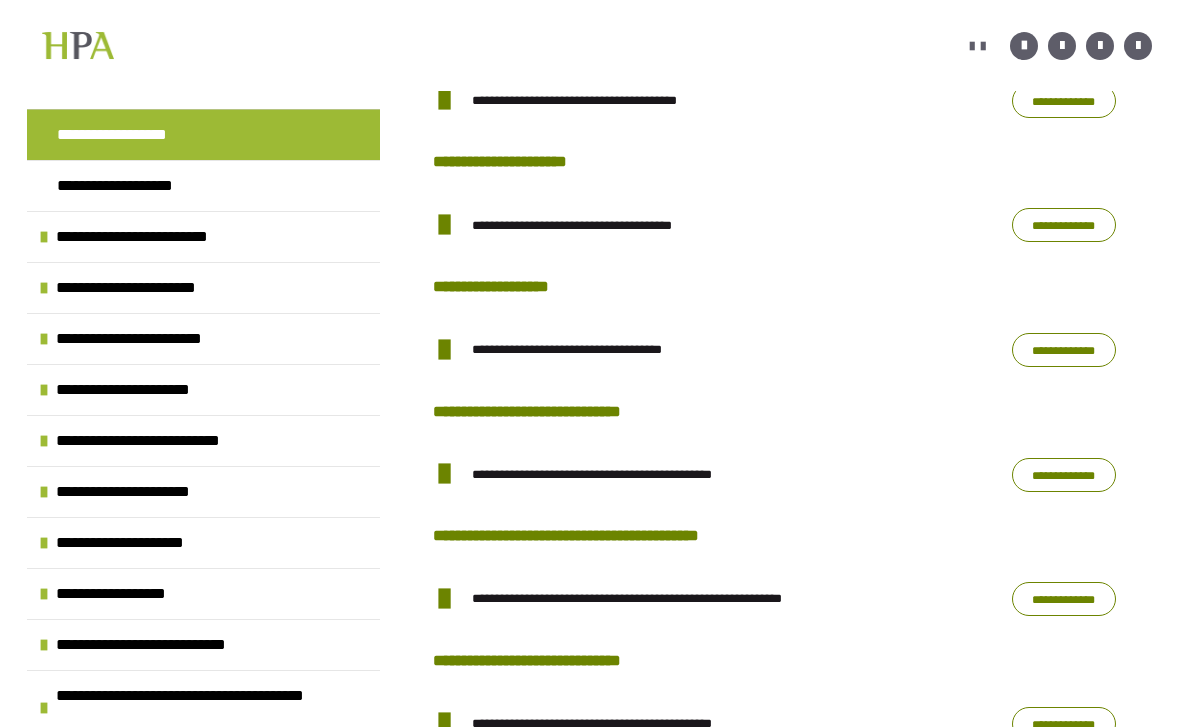click on "**********" at bounding box center [1064, 225] 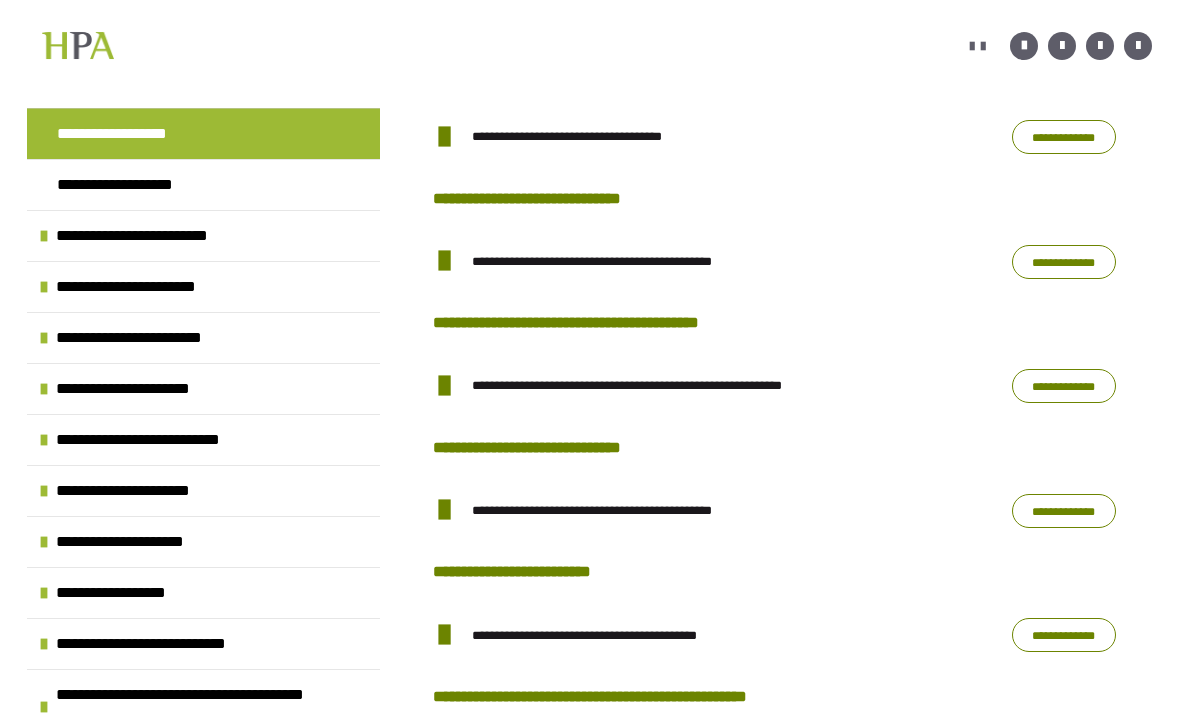 scroll, scrollTop: 2353, scrollLeft: 0, axis: vertical 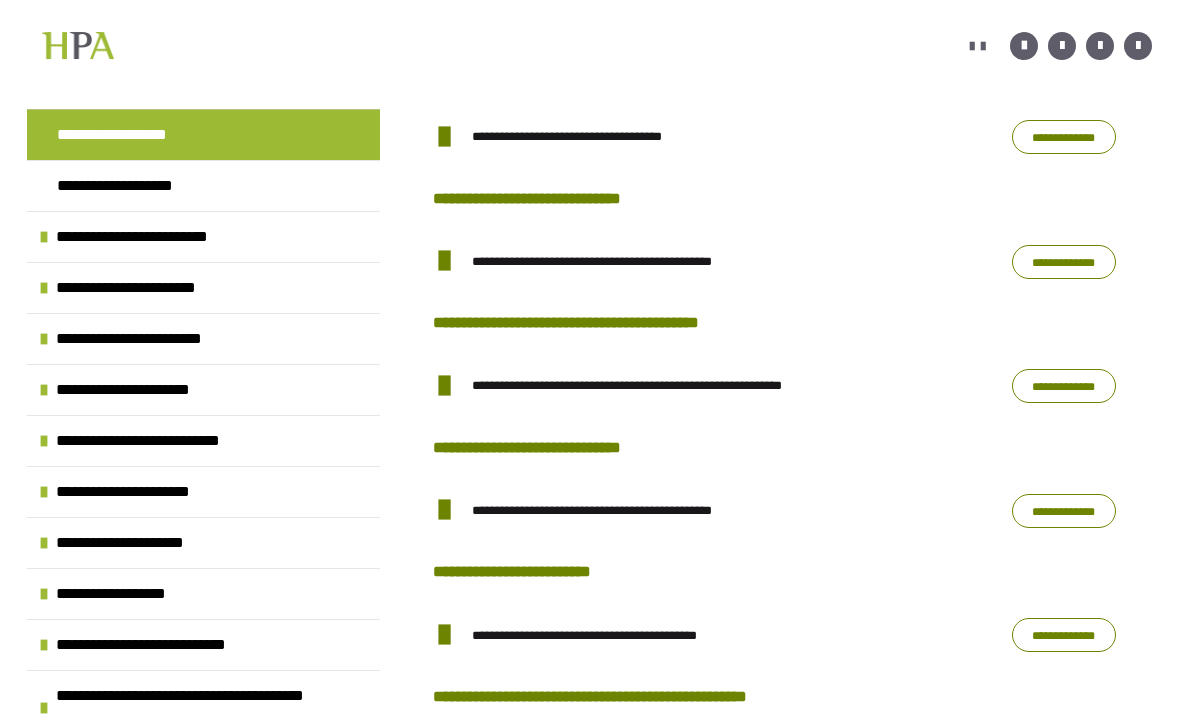 click on "**********" at bounding box center [1064, 137] 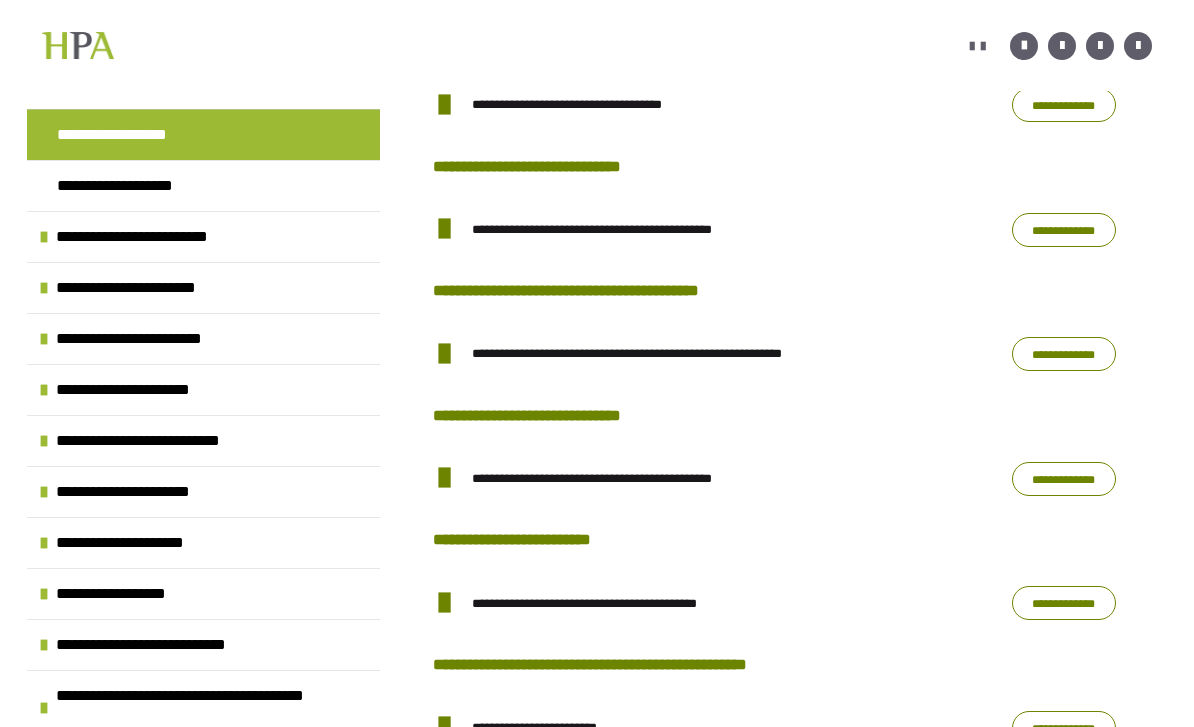 click on "**********" at bounding box center (1064, 230) 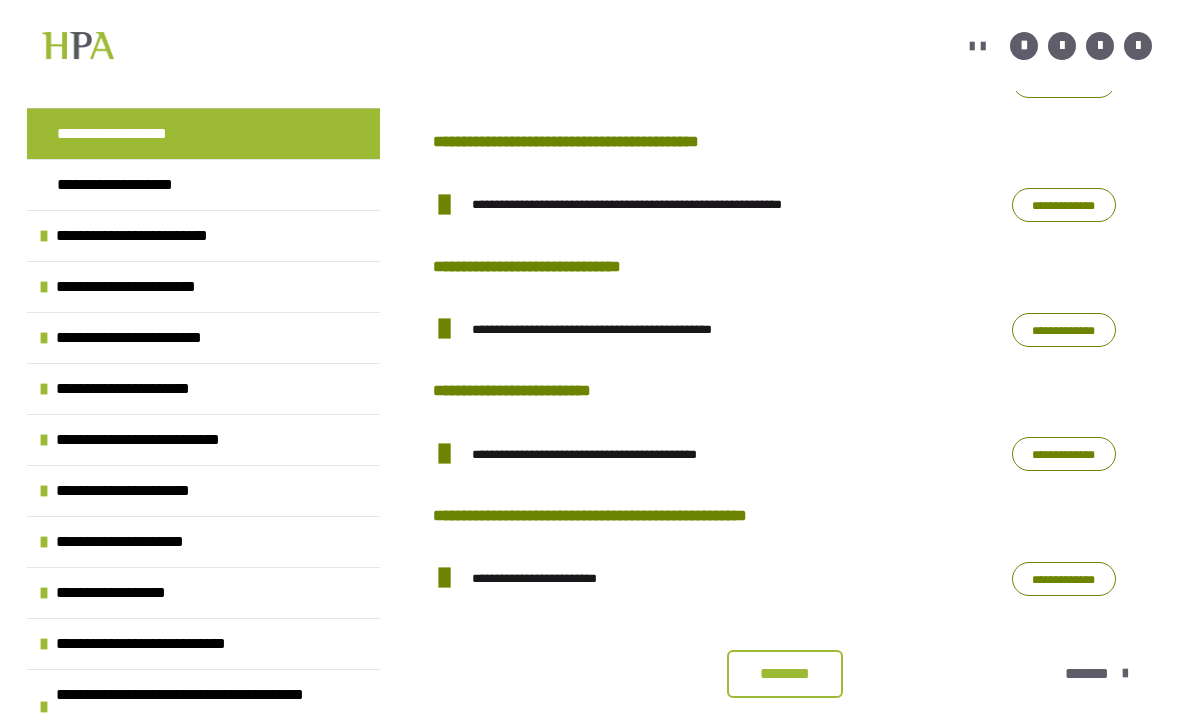 scroll, scrollTop: 2542, scrollLeft: 0, axis: vertical 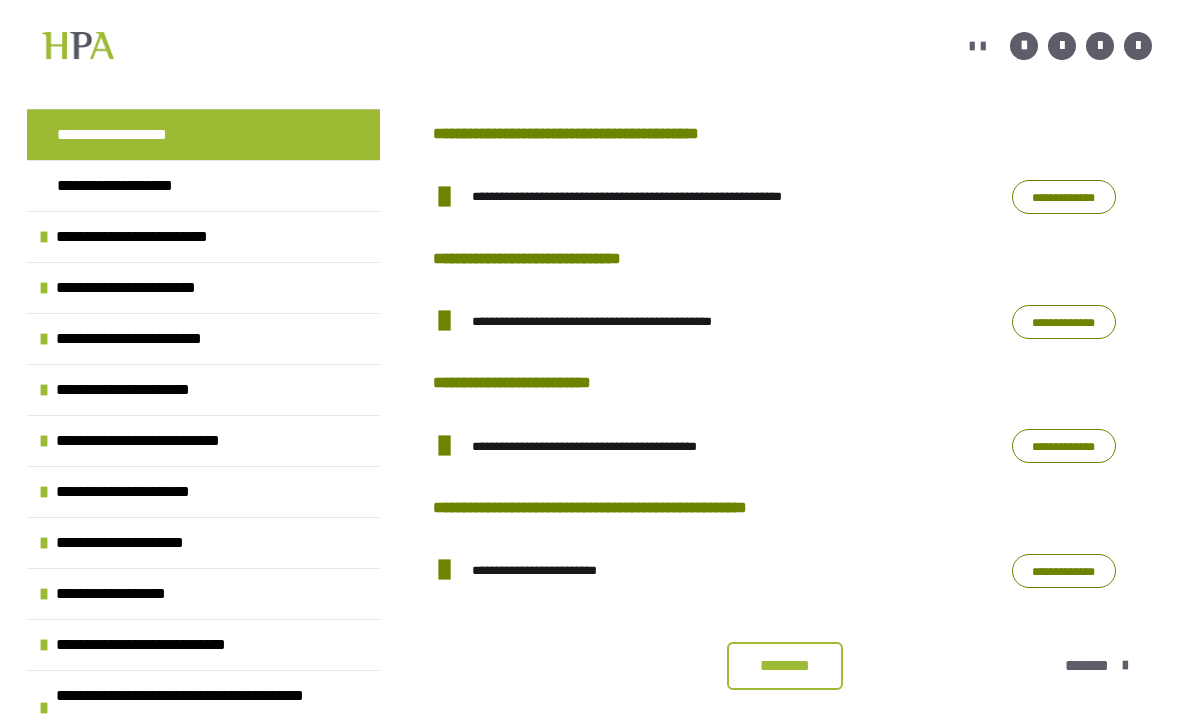 click on "**********" at bounding box center (1064, 197) 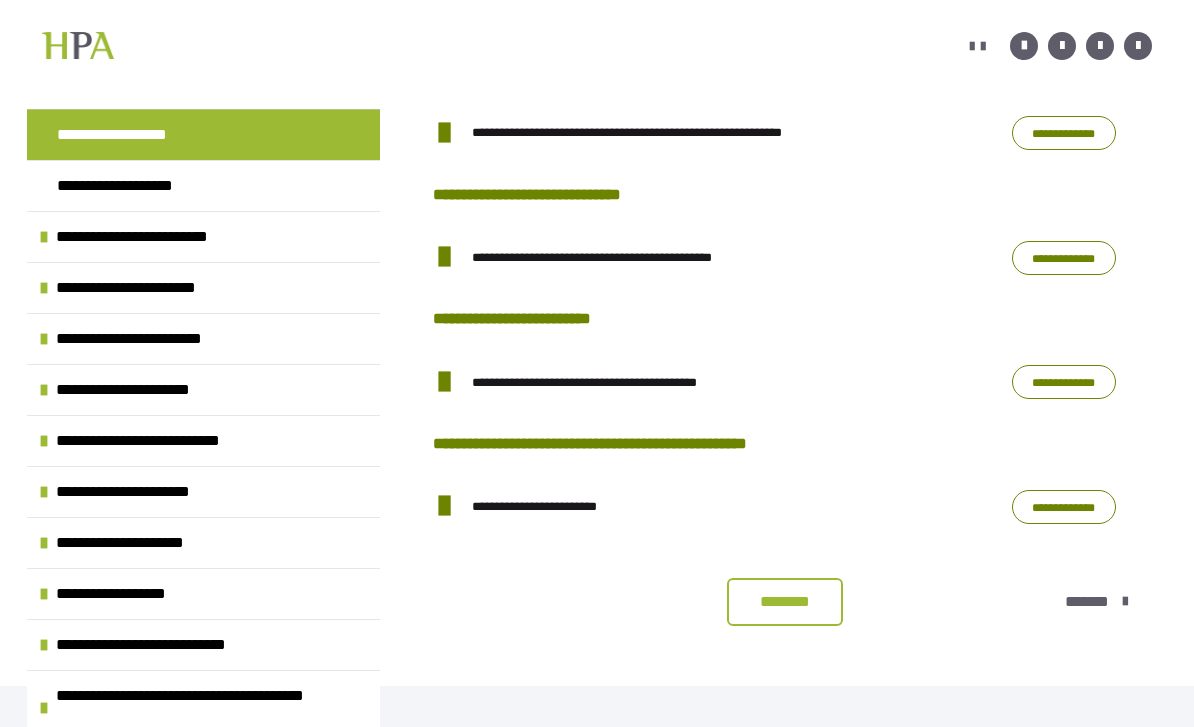 click on "**********" at bounding box center (1064, 258) 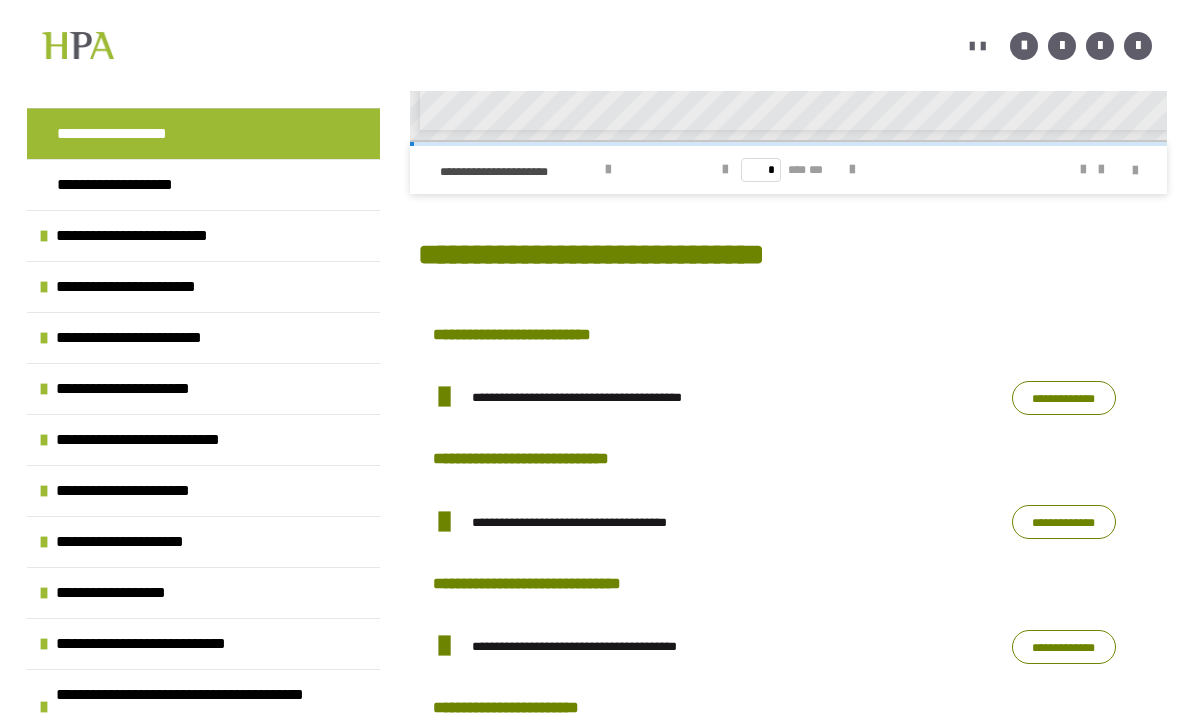 scroll, scrollTop: 971, scrollLeft: 0, axis: vertical 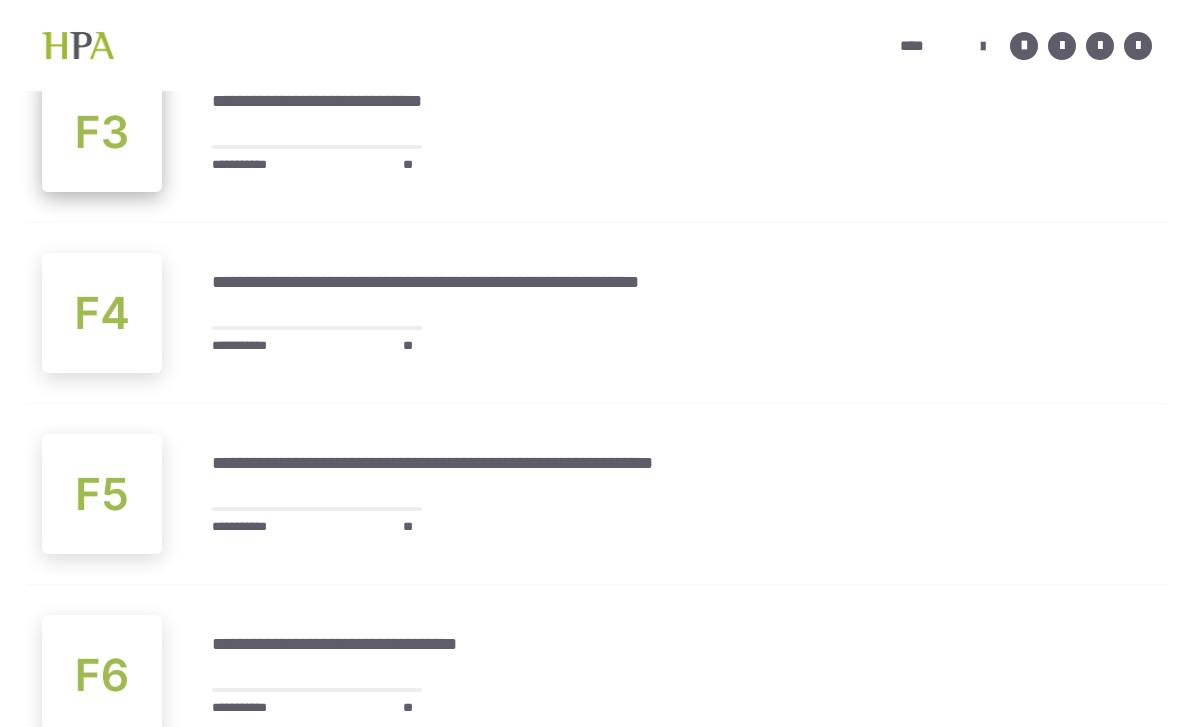 click at bounding box center (102, 132) 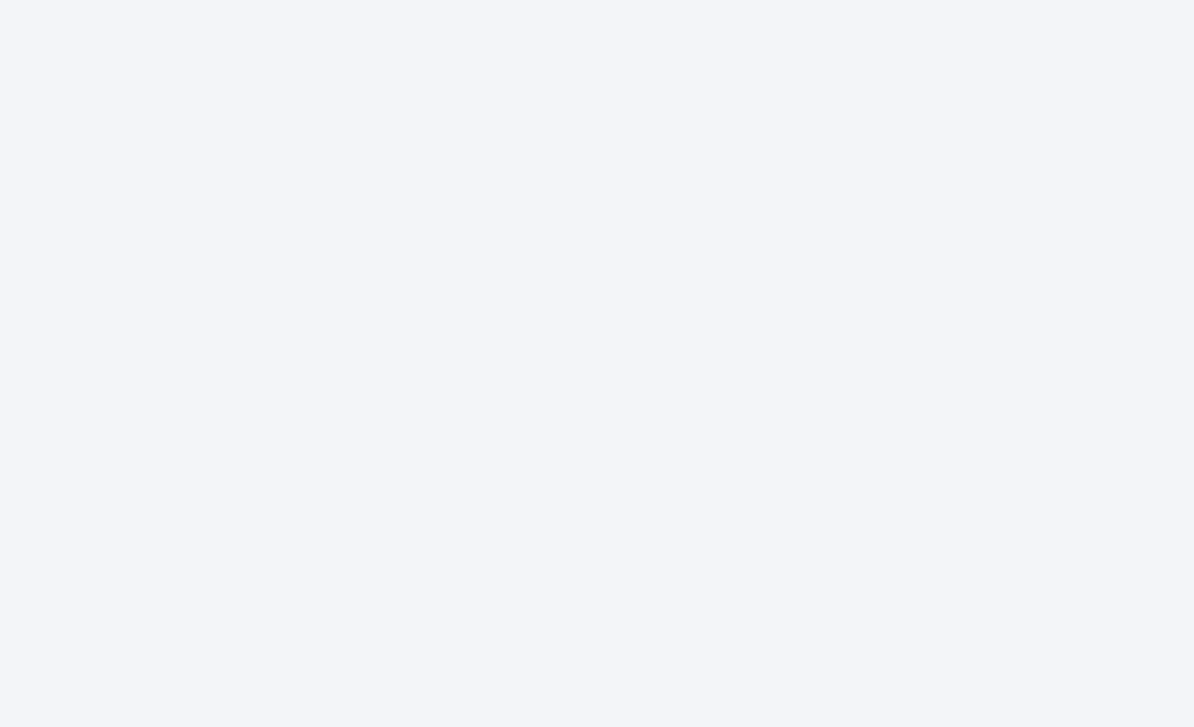 scroll, scrollTop: 56, scrollLeft: 0, axis: vertical 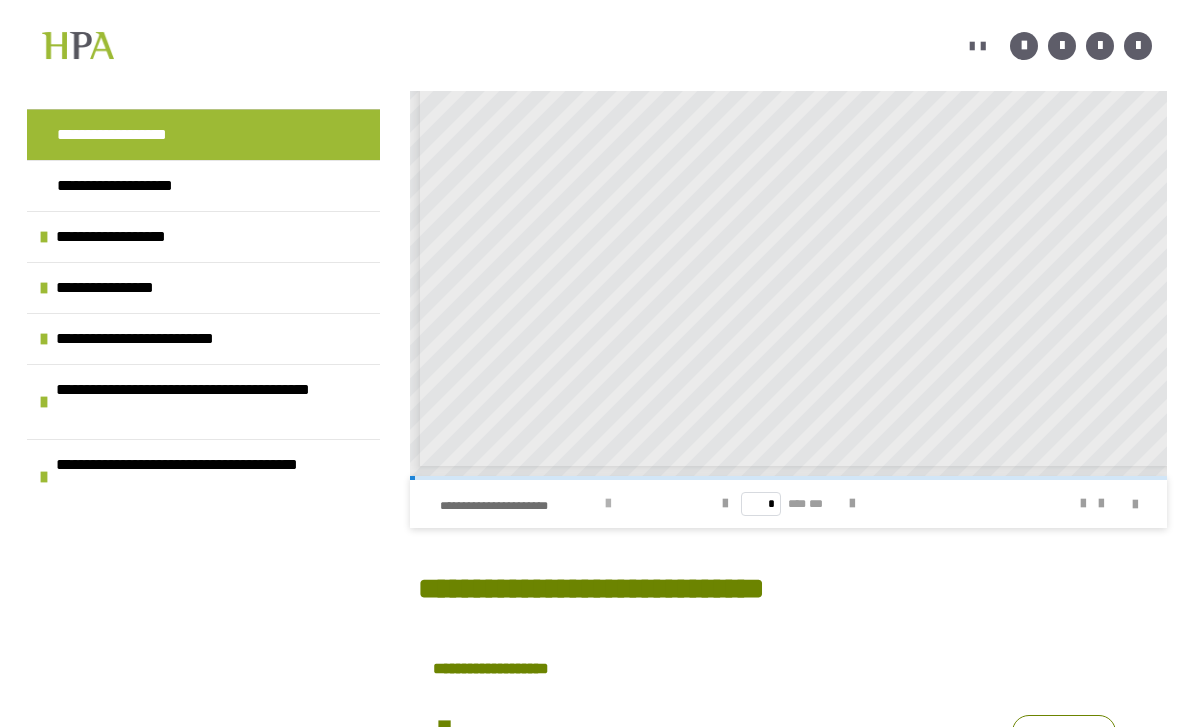 click at bounding box center [608, 504] 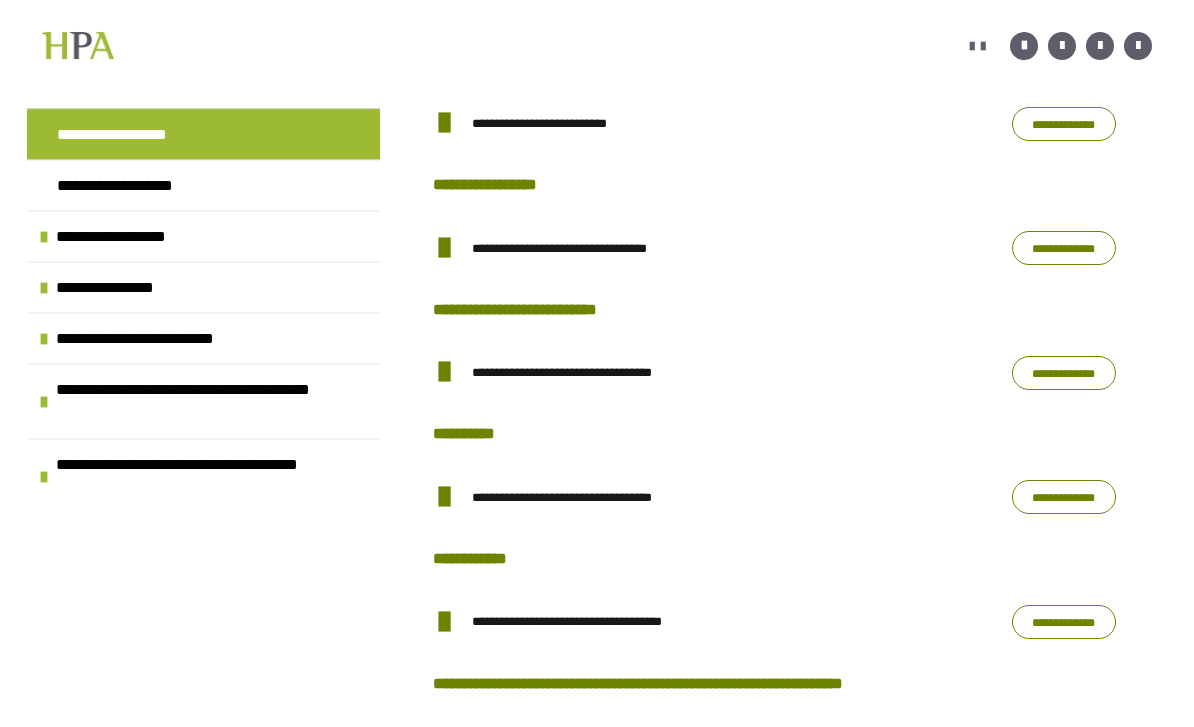 scroll, scrollTop: 1245, scrollLeft: 0, axis: vertical 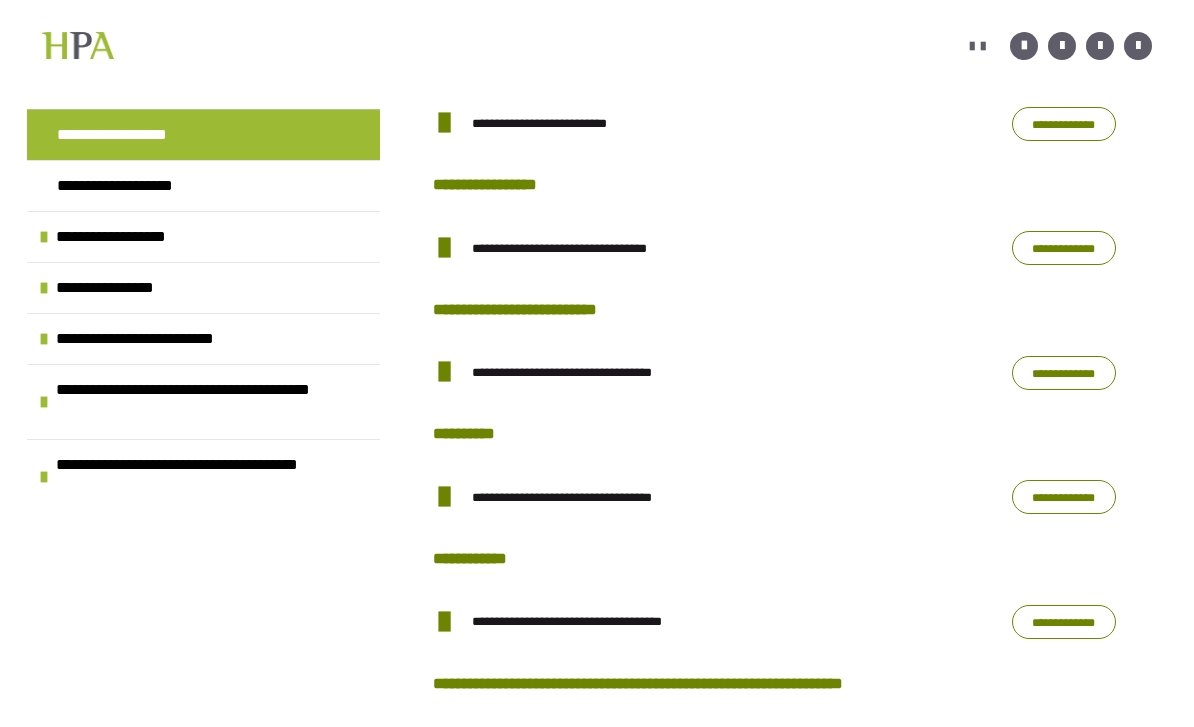 click on "**********" at bounding box center [1064, 124] 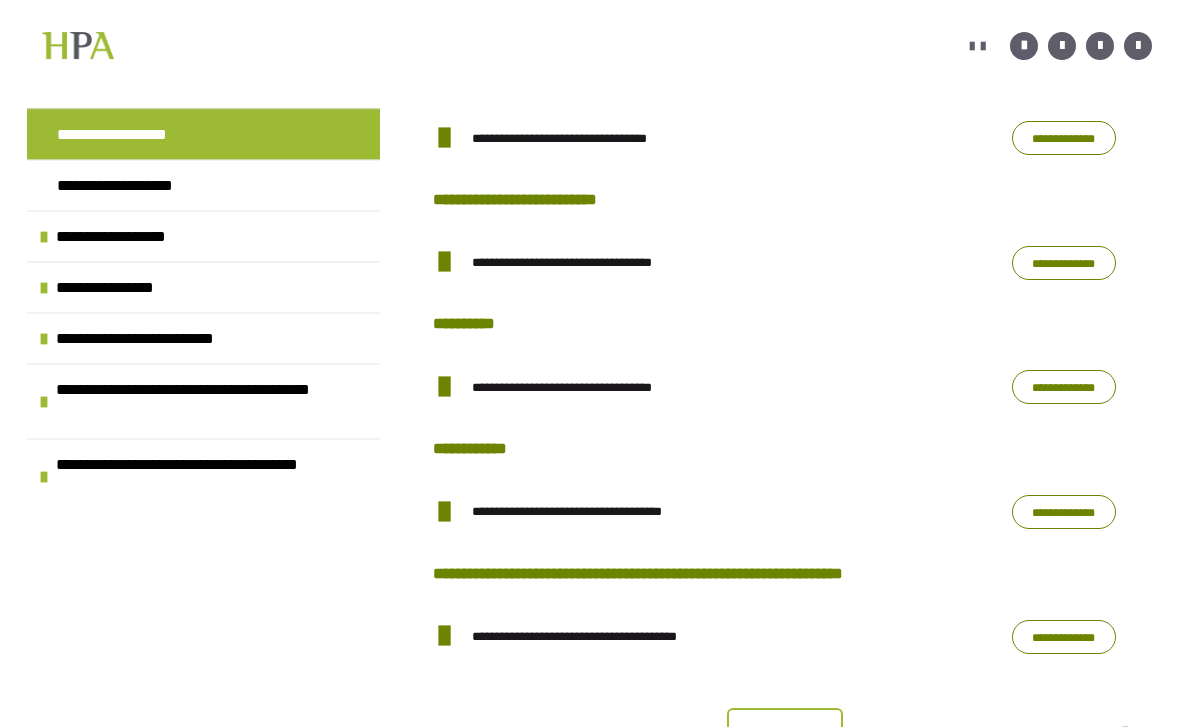 scroll, scrollTop: 1355, scrollLeft: 0, axis: vertical 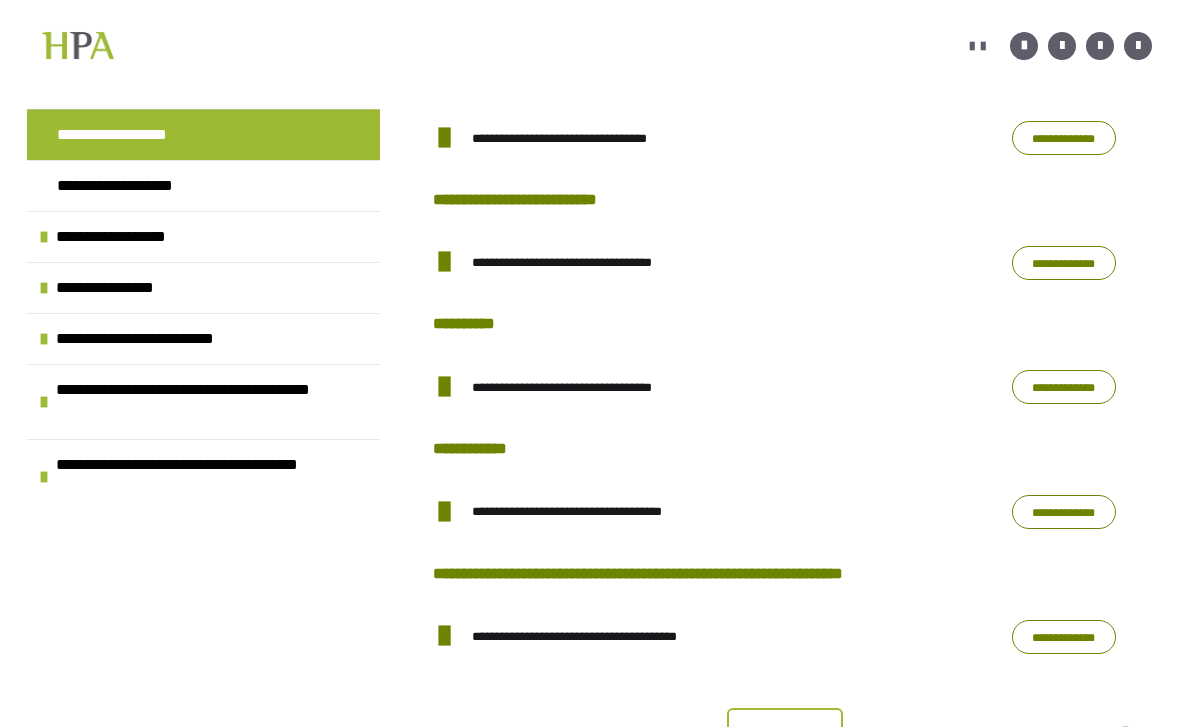 click on "**********" at bounding box center (1064, 138) 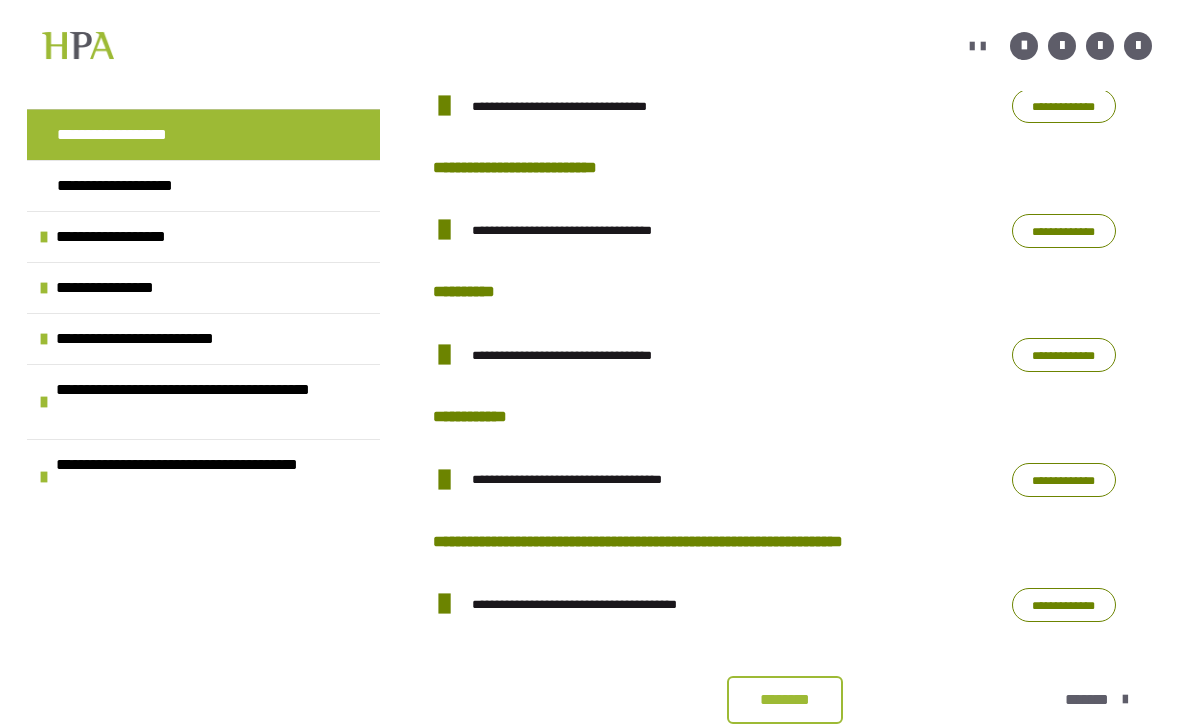 click on "**********" at bounding box center [1064, 231] 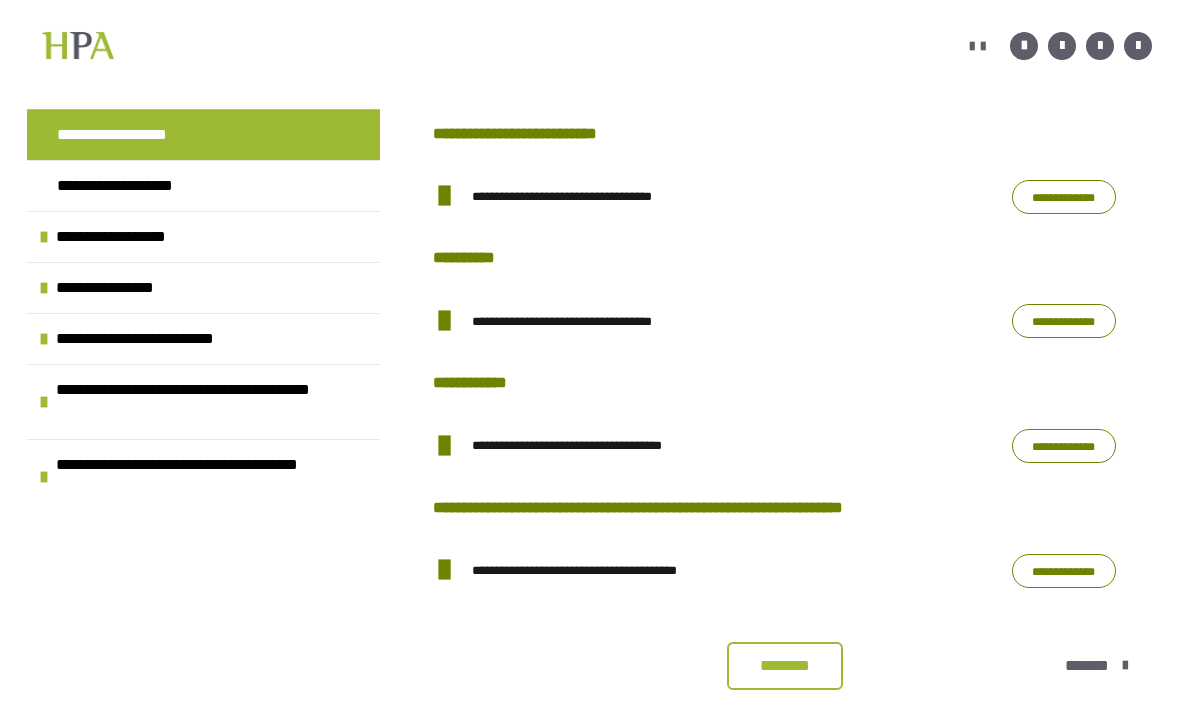 scroll, scrollTop: 1426, scrollLeft: 0, axis: vertical 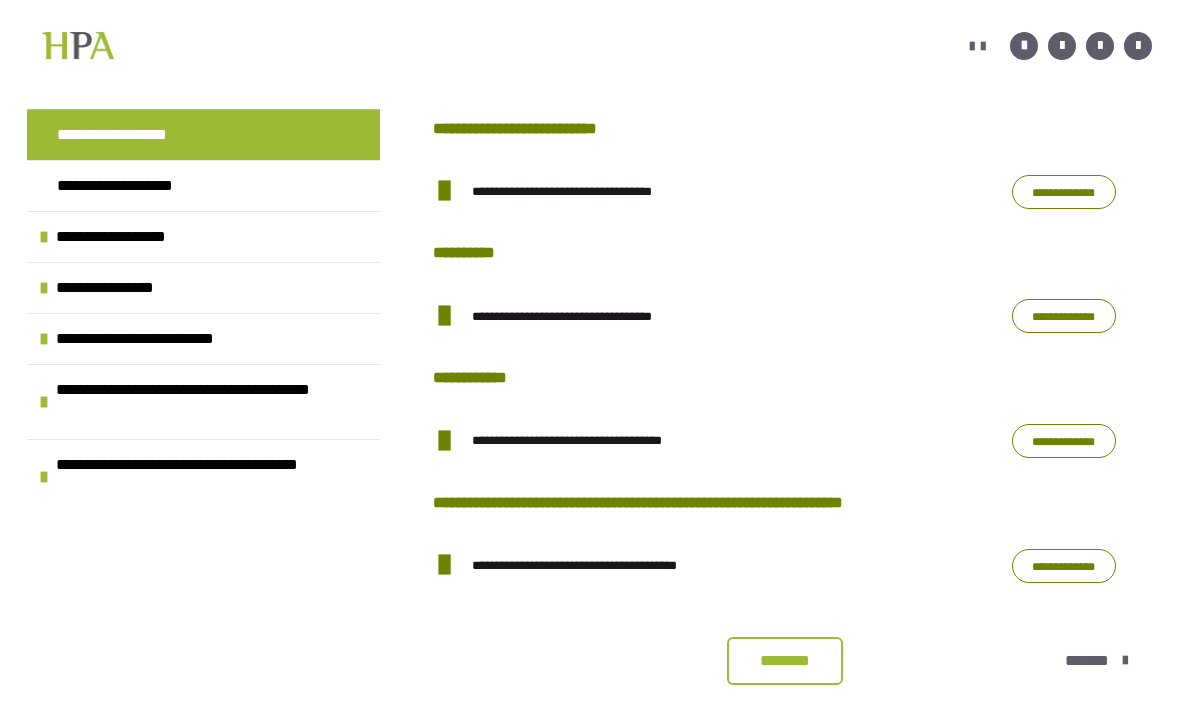 click on "**********" at bounding box center (1064, 316) 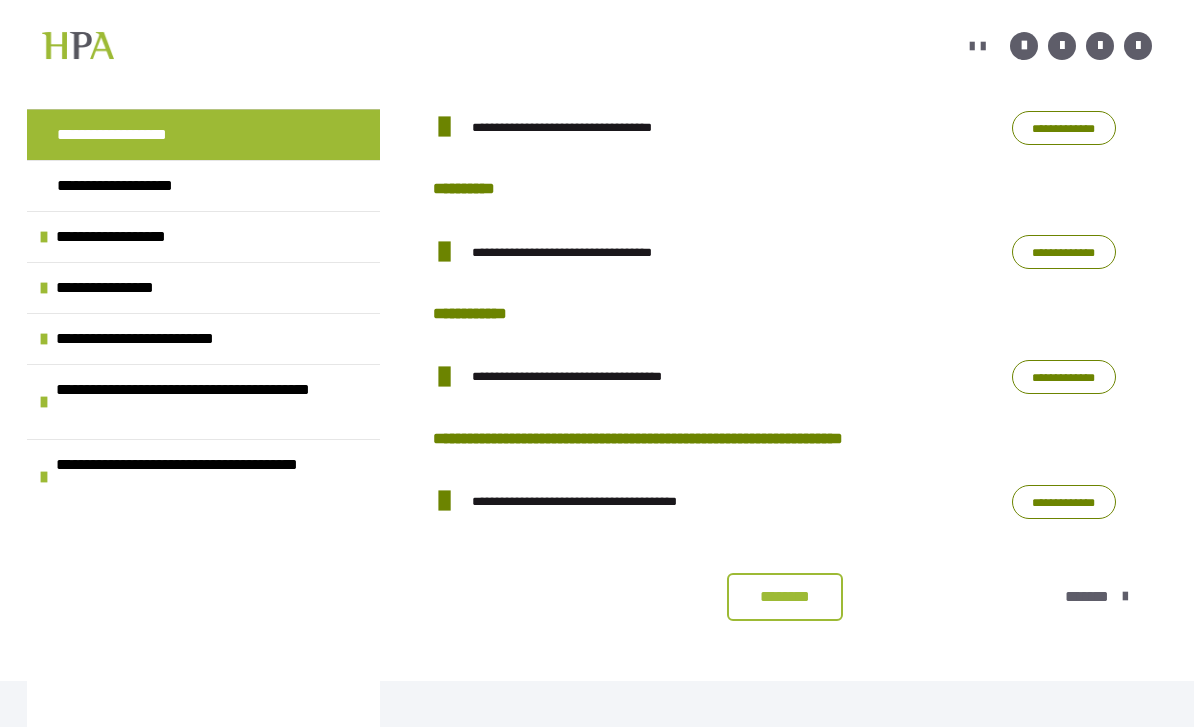 click on "**********" at bounding box center [1064, 377] 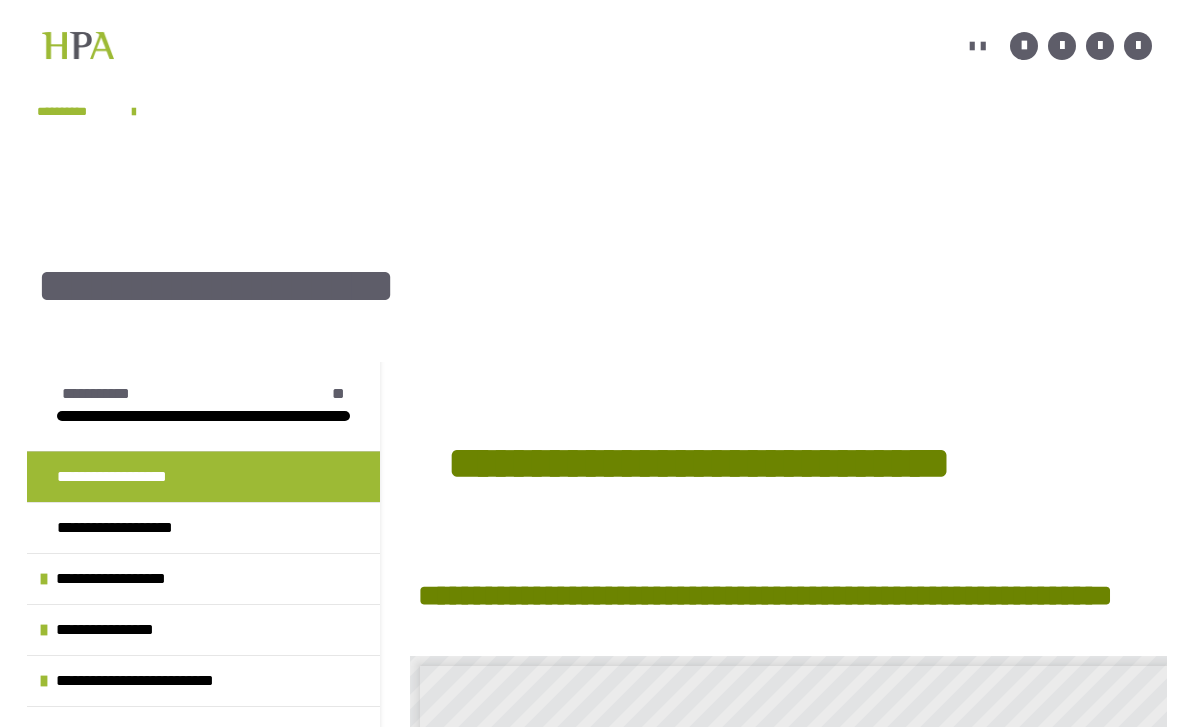 scroll, scrollTop: 0, scrollLeft: 0, axis: both 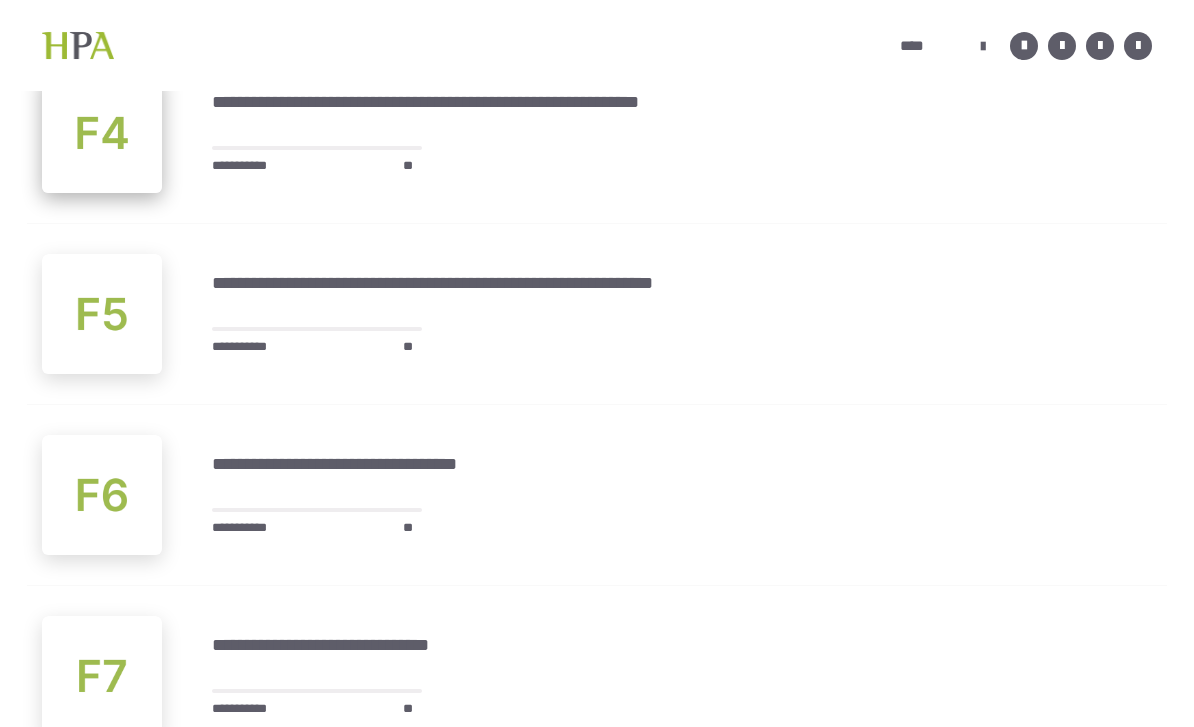 click at bounding box center (102, 133) 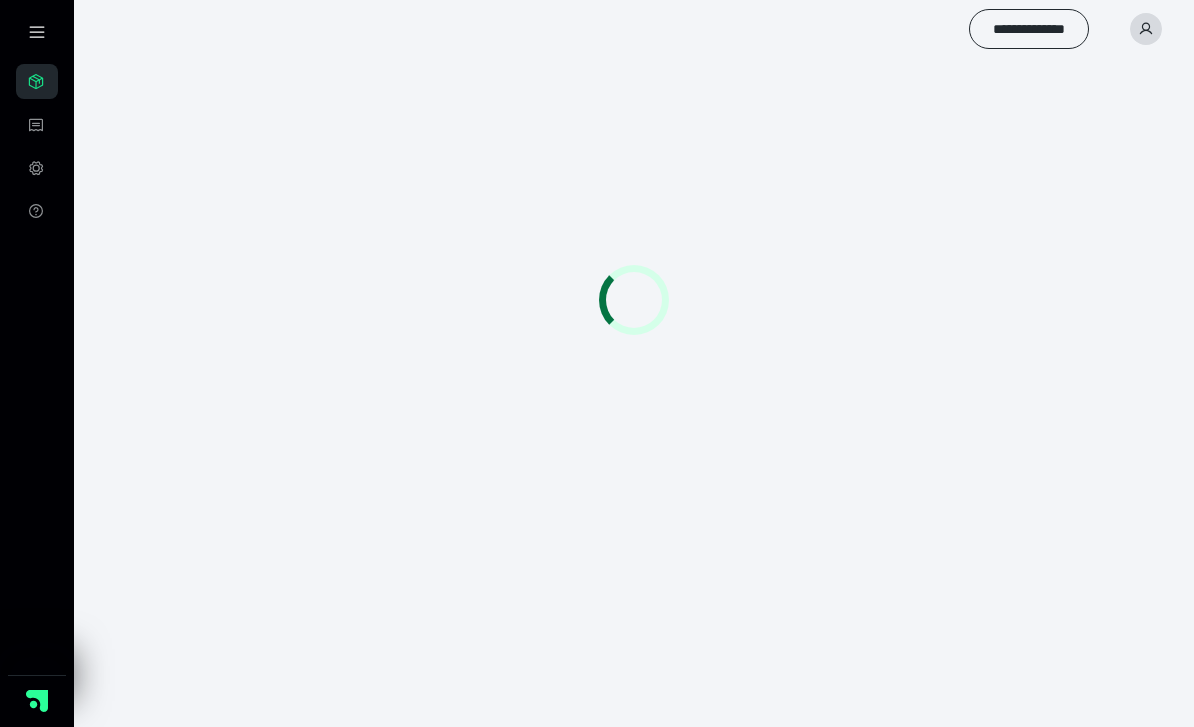 scroll, scrollTop: 0, scrollLeft: 0, axis: both 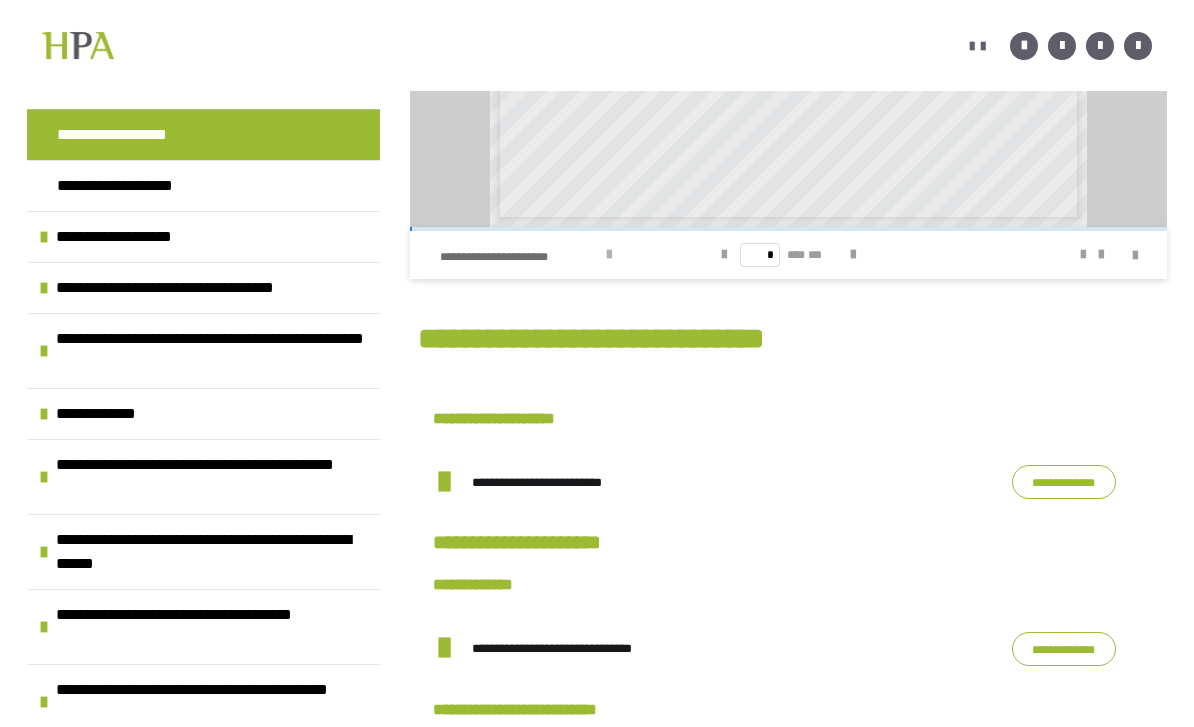 click at bounding box center (609, 255) 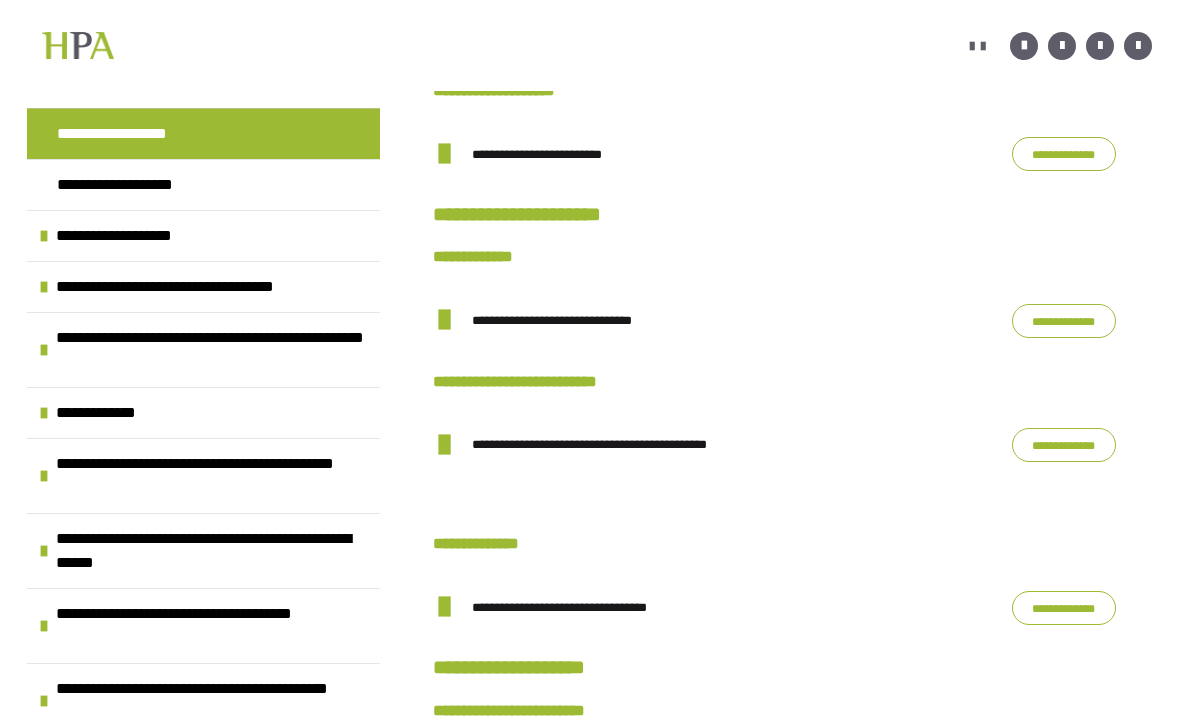 scroll, scrollTop: 1378, scrollLeft: 0, axis: vertical 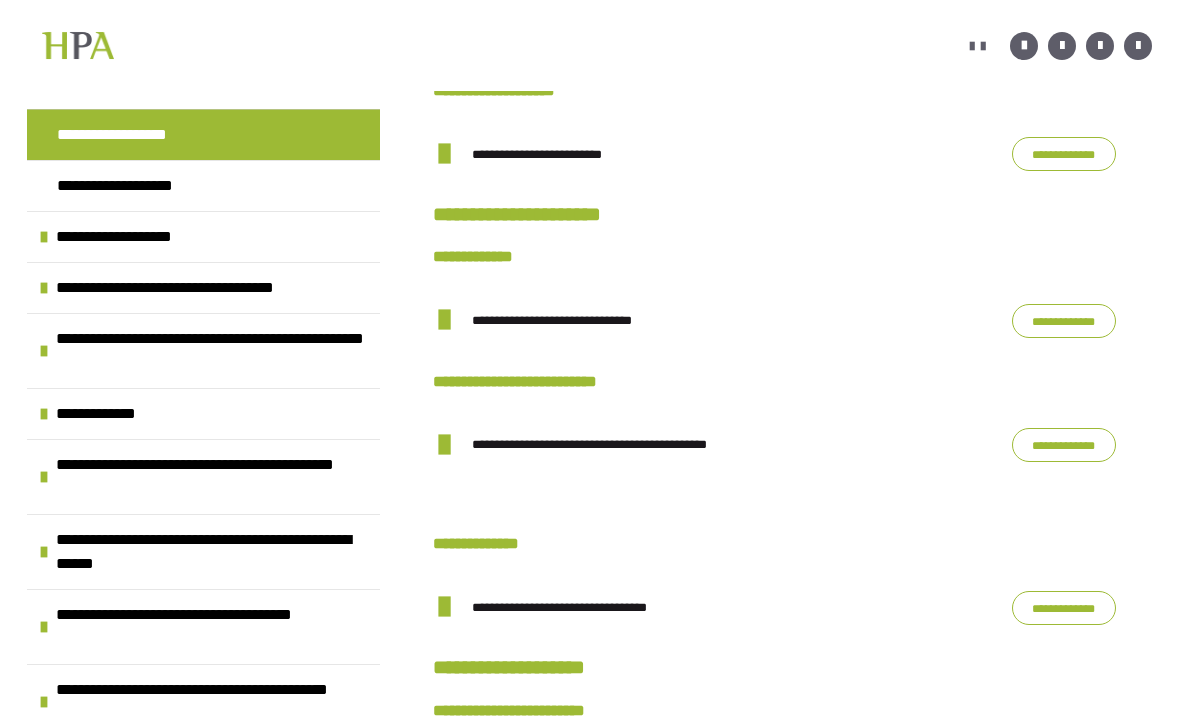 click on "**********" at bounding box center [1064, 154] 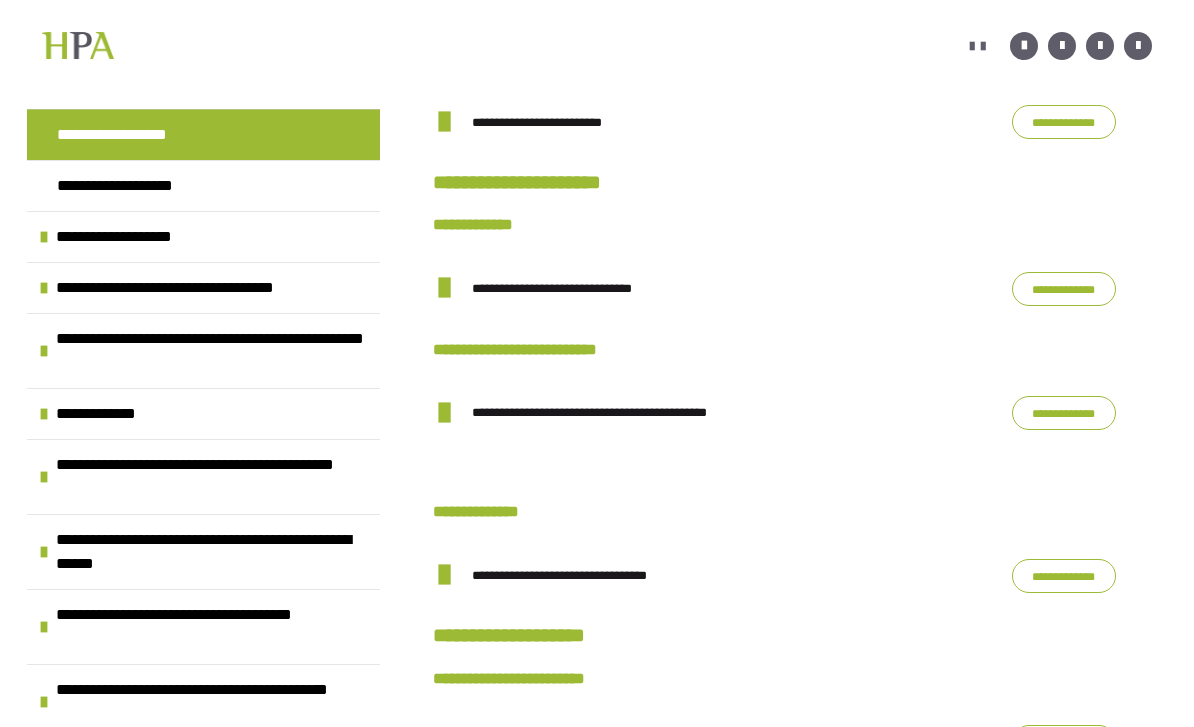 click on "**********" at bounding box center (1064, 289) 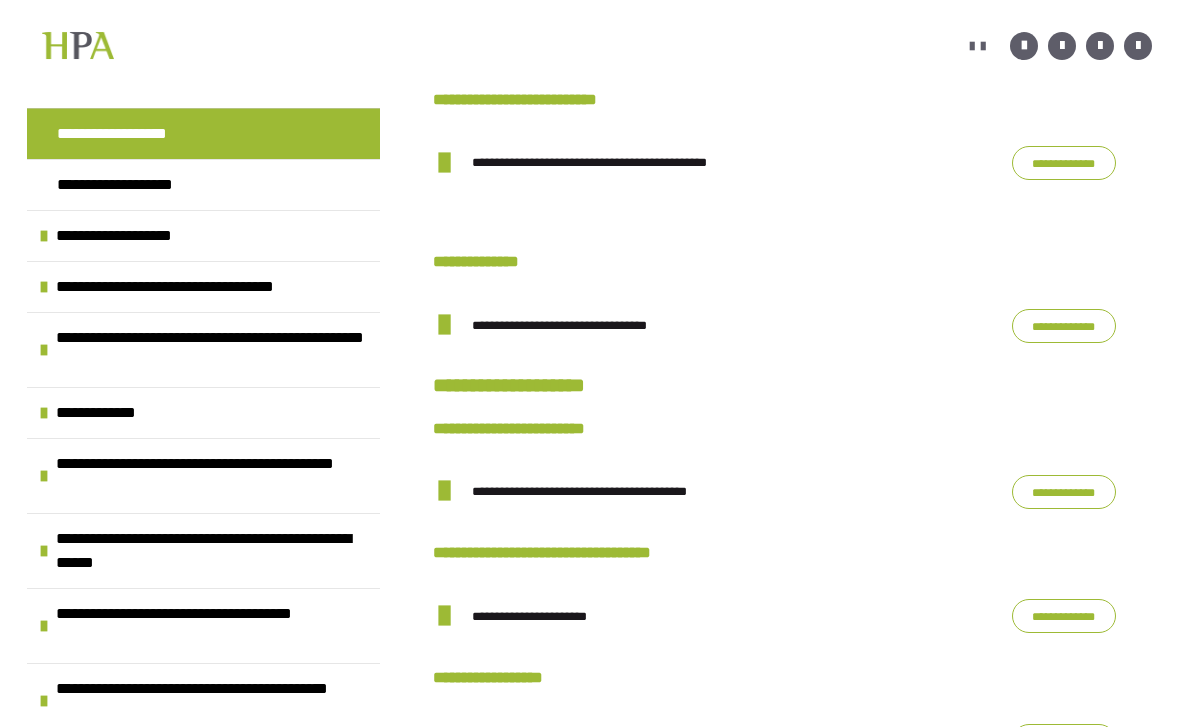 scroll, scrollTop: 1660, scrollLeft: 0, axis: vertical 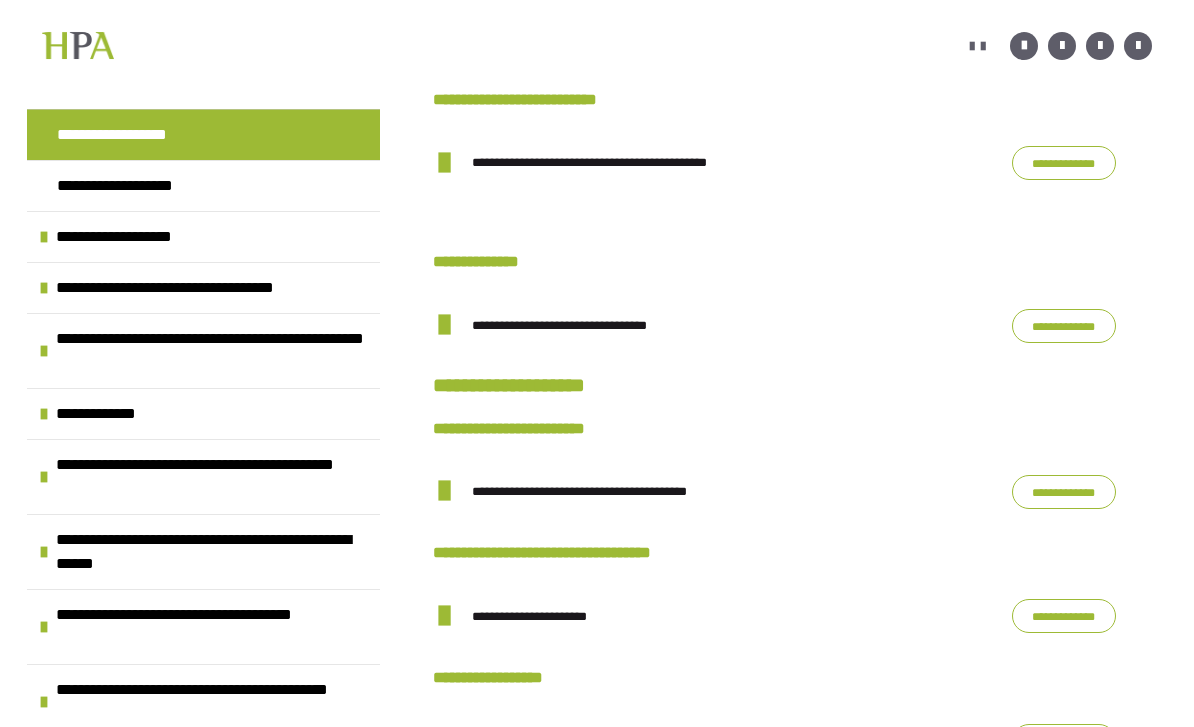 click on "**********" at bounding box center [1064, 163] 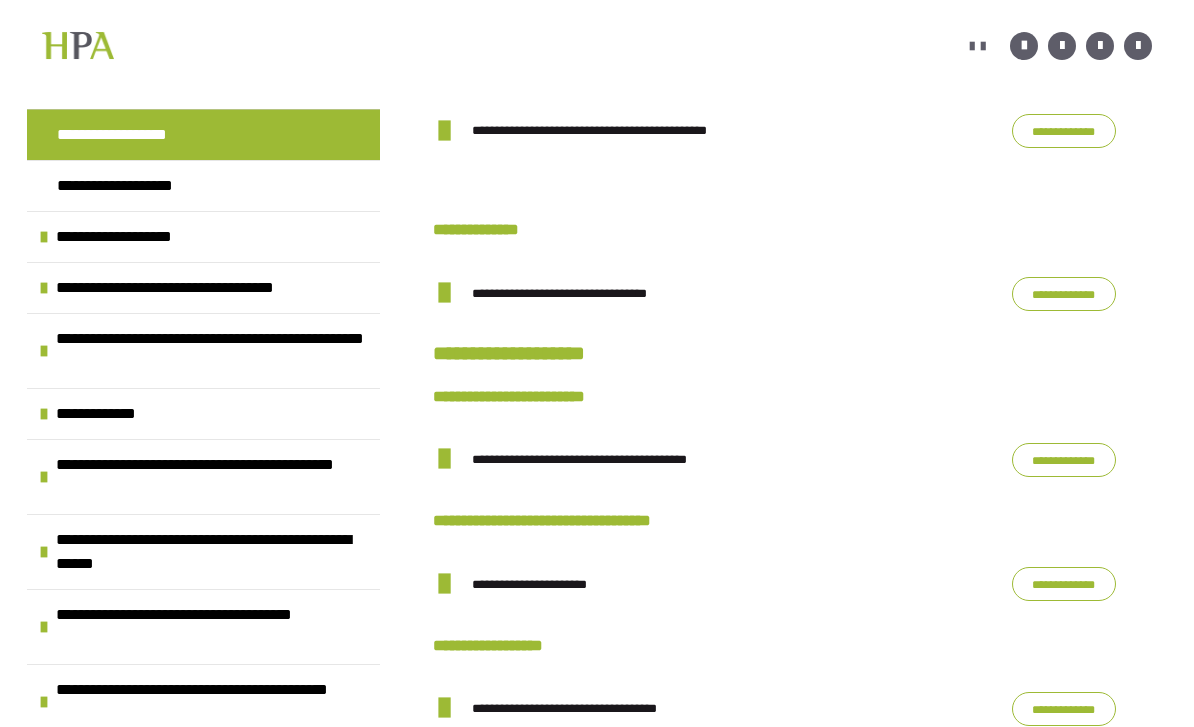 scroll, scrollTop: 1689, scrollLeft: 0, axis: vertical 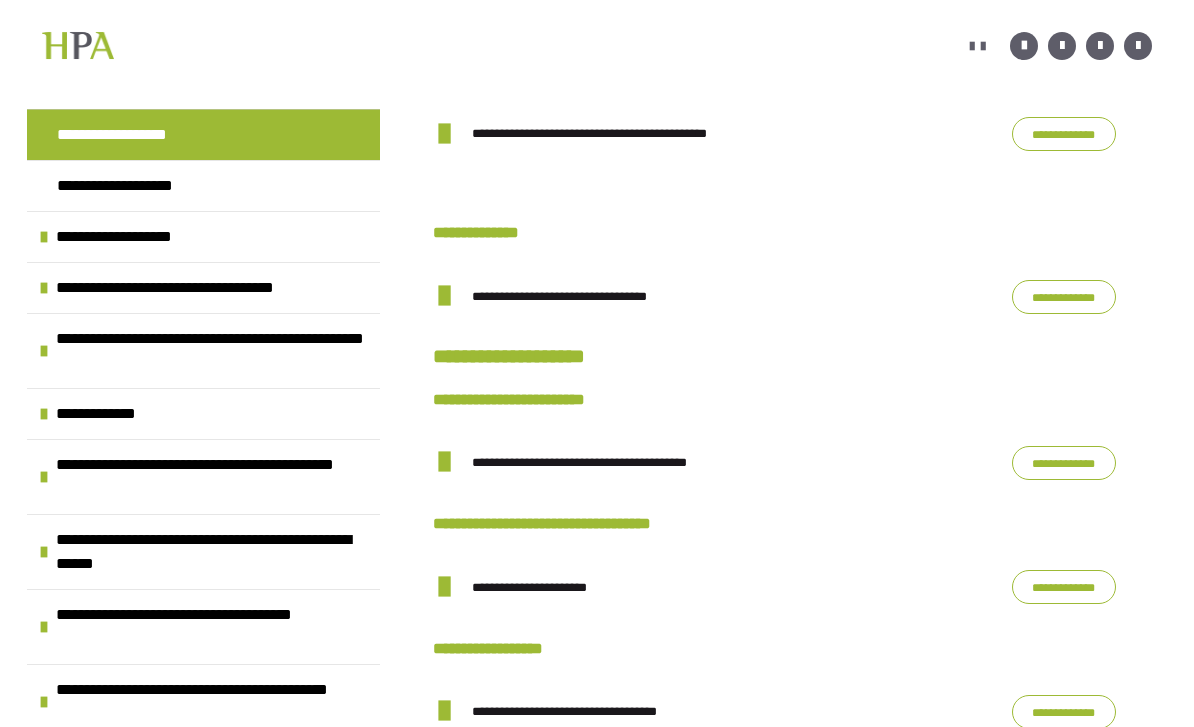 click on "**********" at bounding box center [1064, 297] 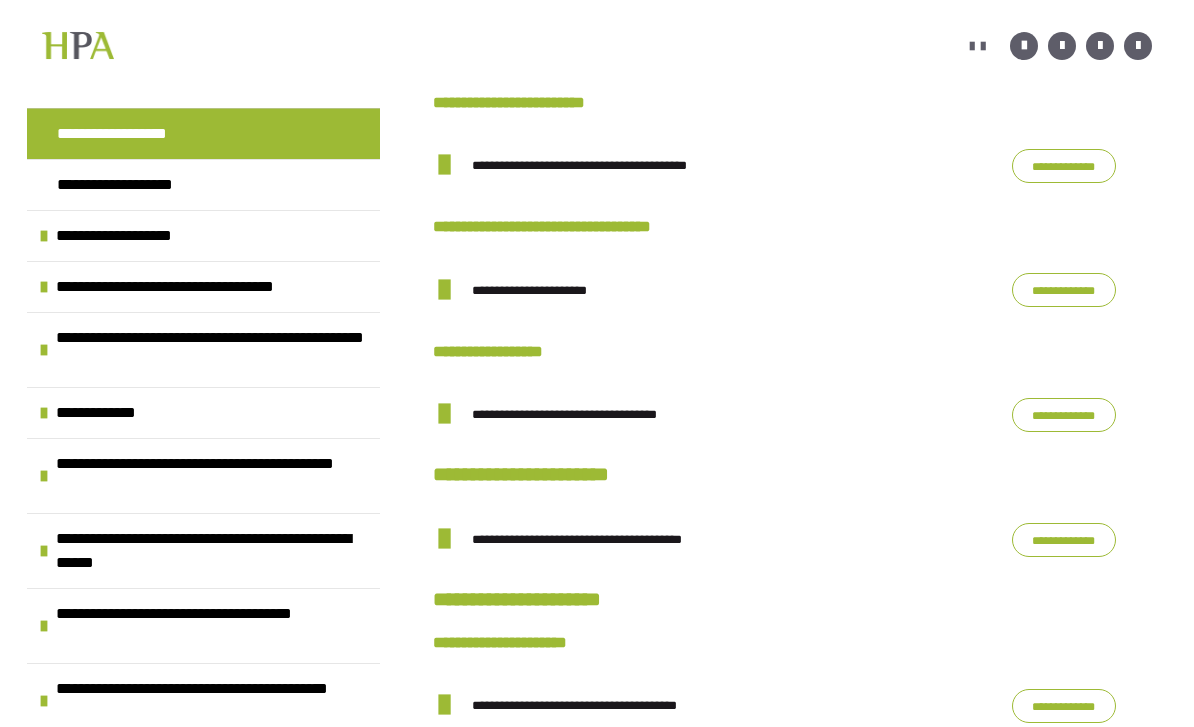 scroll, scrollTop: 1986, scrollLeft: 0, axis: vertical 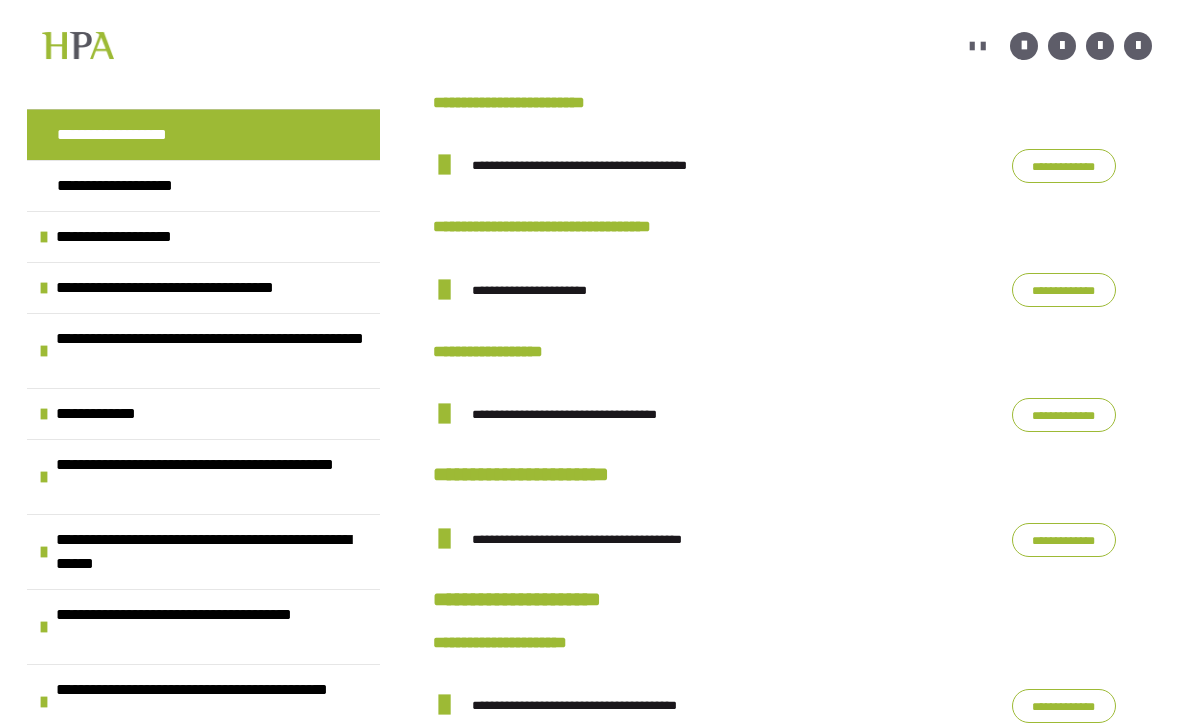 click on "**********" at bounding box center (1064, 166) 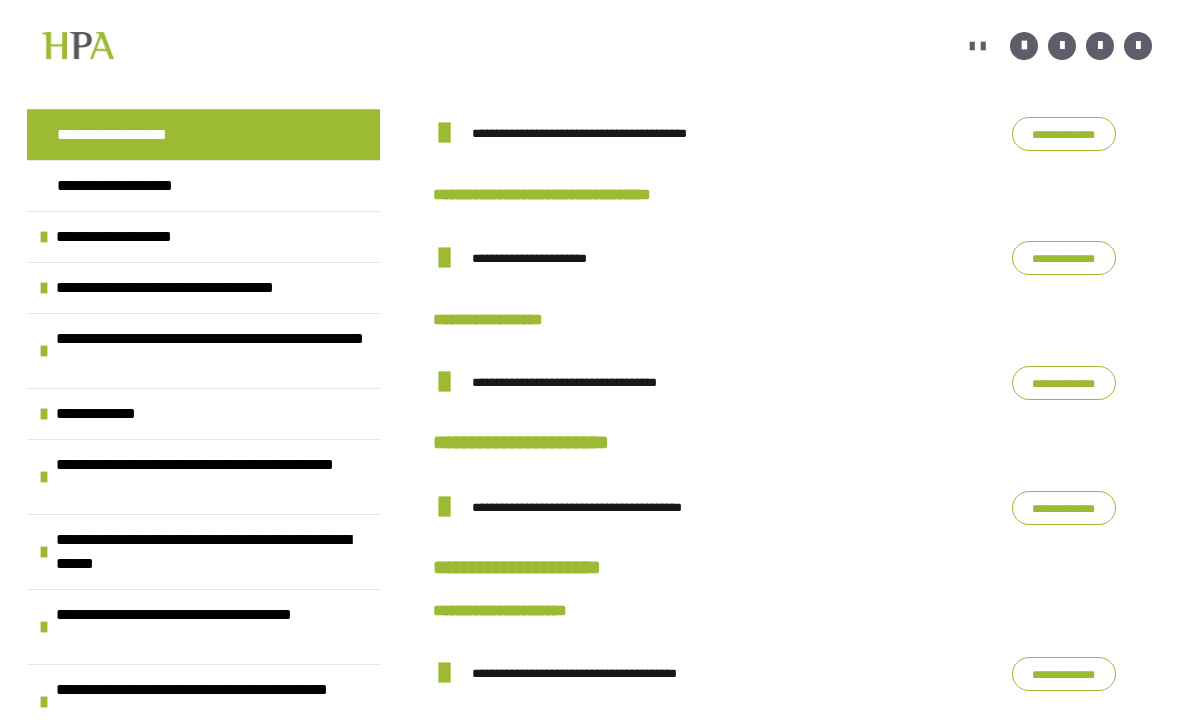 click on "**********" at bounding box center [1064, 258] 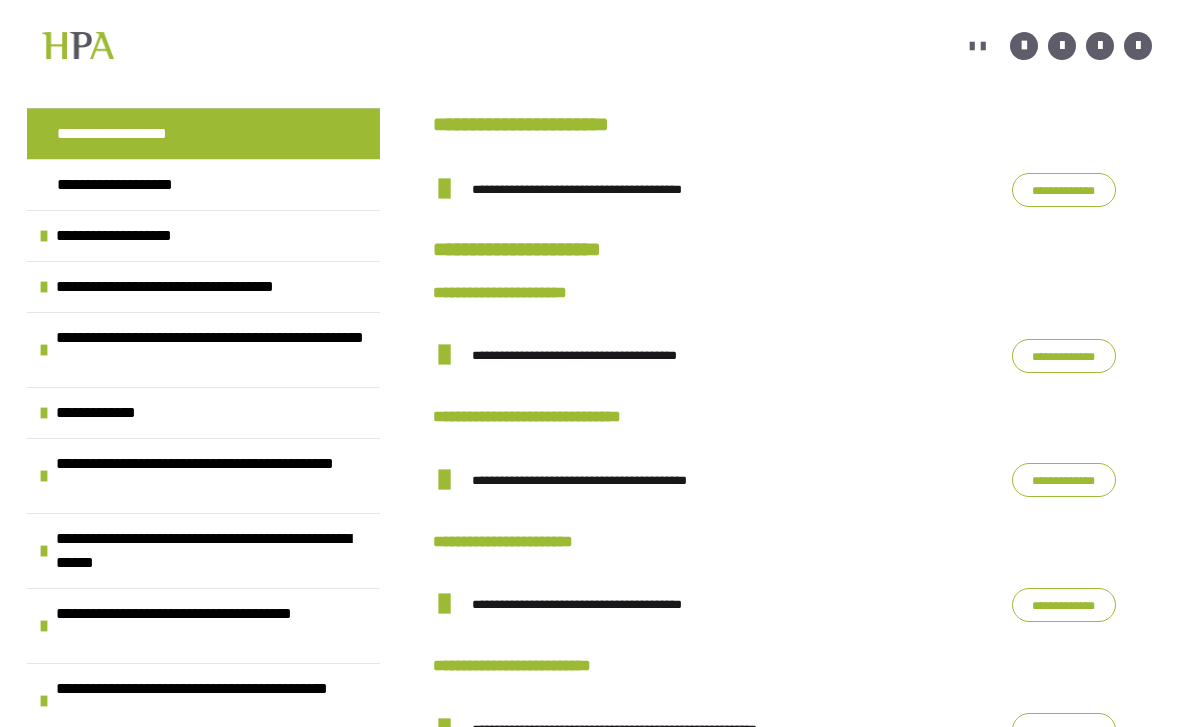 scroll, scrollTop: 2336, scrollLeft: 0, axis: vertical 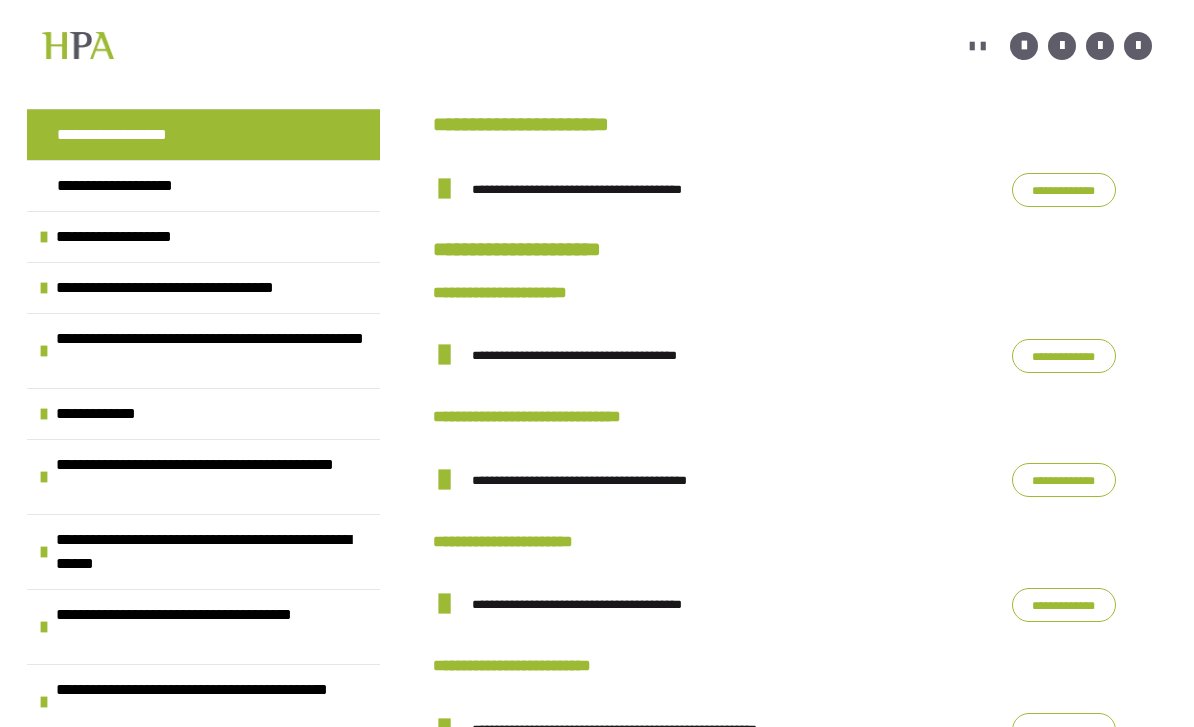 click on "**********" at bounding box center (1064, 190) 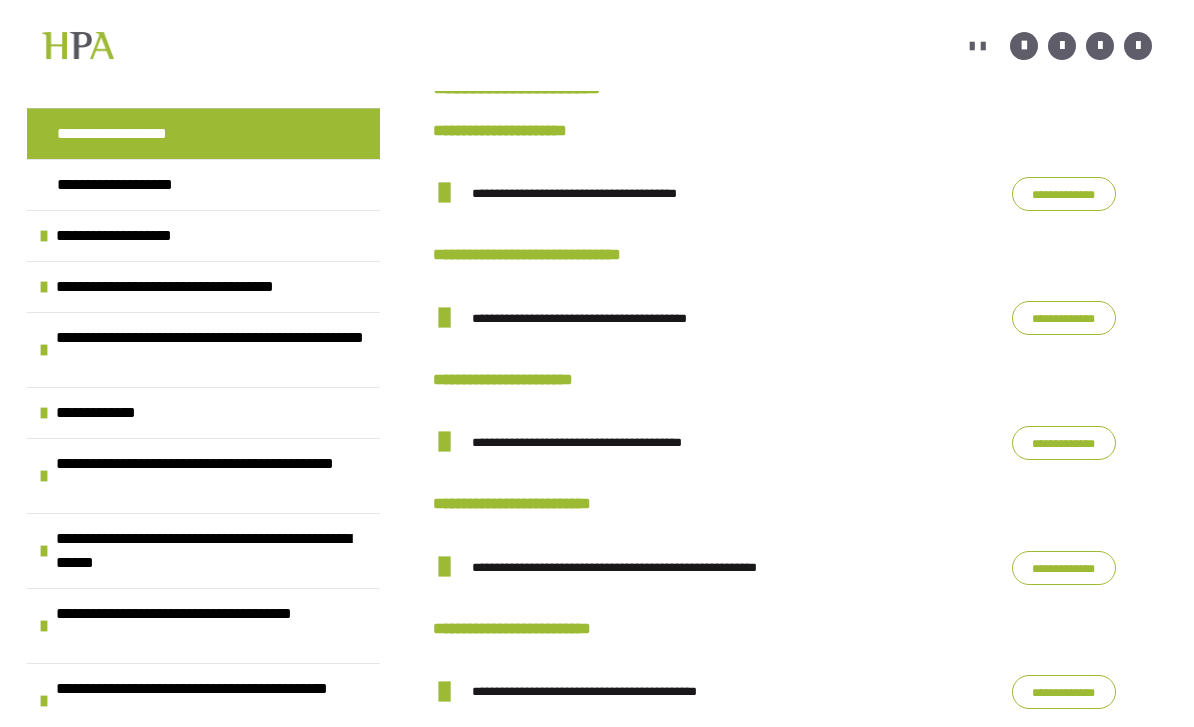 scroll, scrollTop: 2498, scrollLeft: 0, axis: vertical 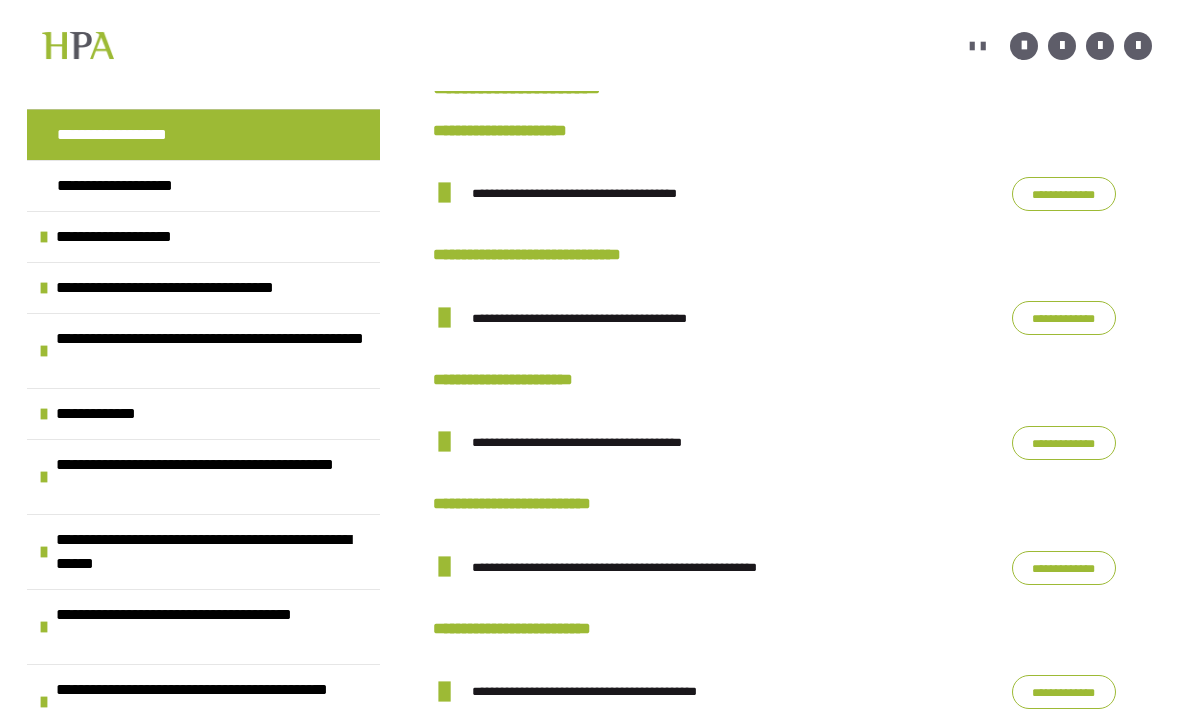 click on "**********" at bounding box center (1064, 194) 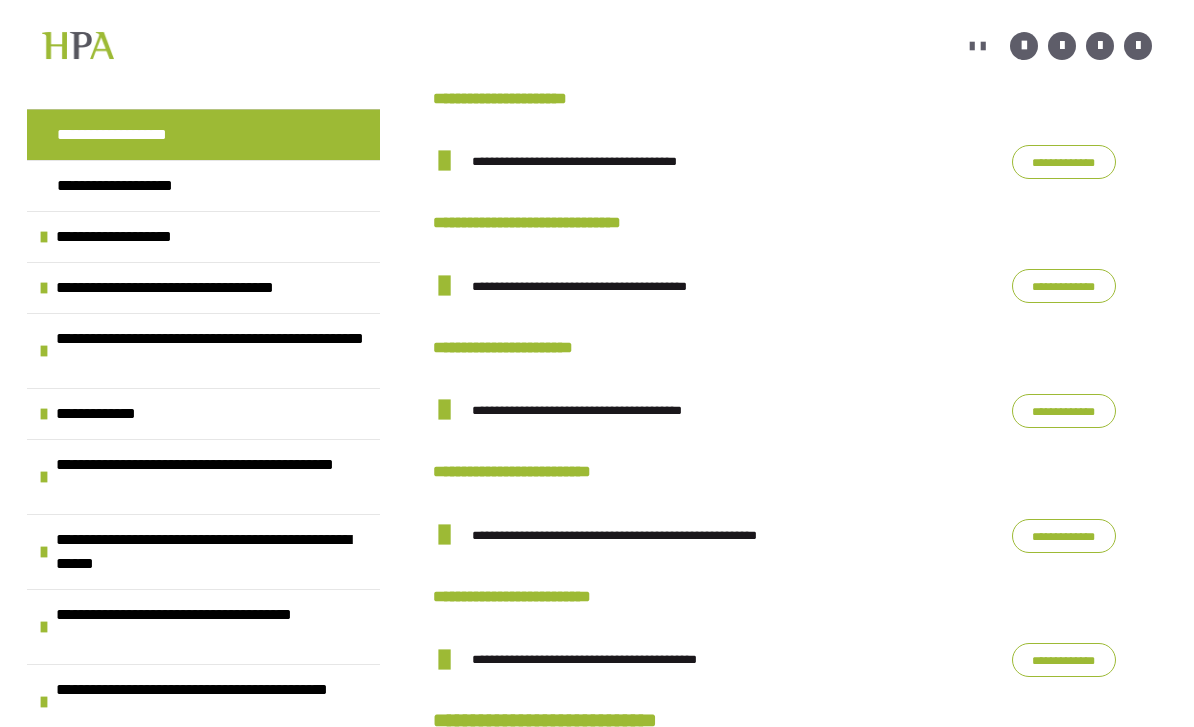 click on "**********" at bounding box center (1064, 286) 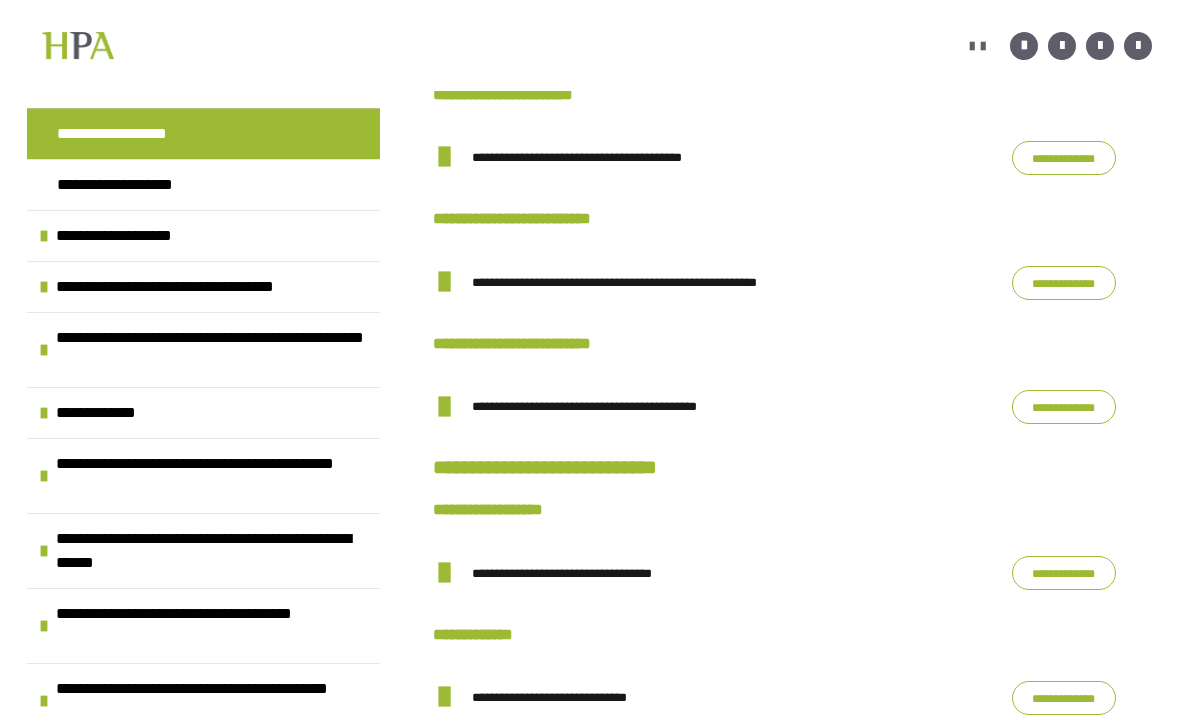 scroll, scrollTop: 2783, scrollLeft: 0, axis: vertical 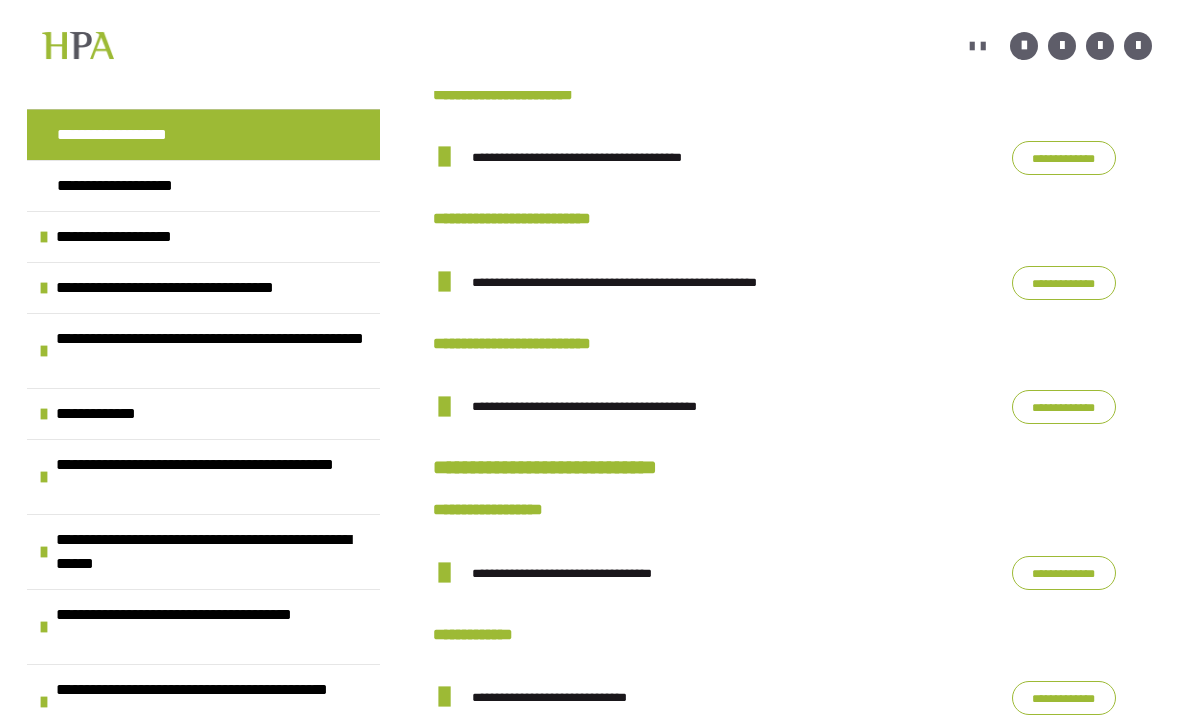 click on "**********" at bounding box center (1064, 158) 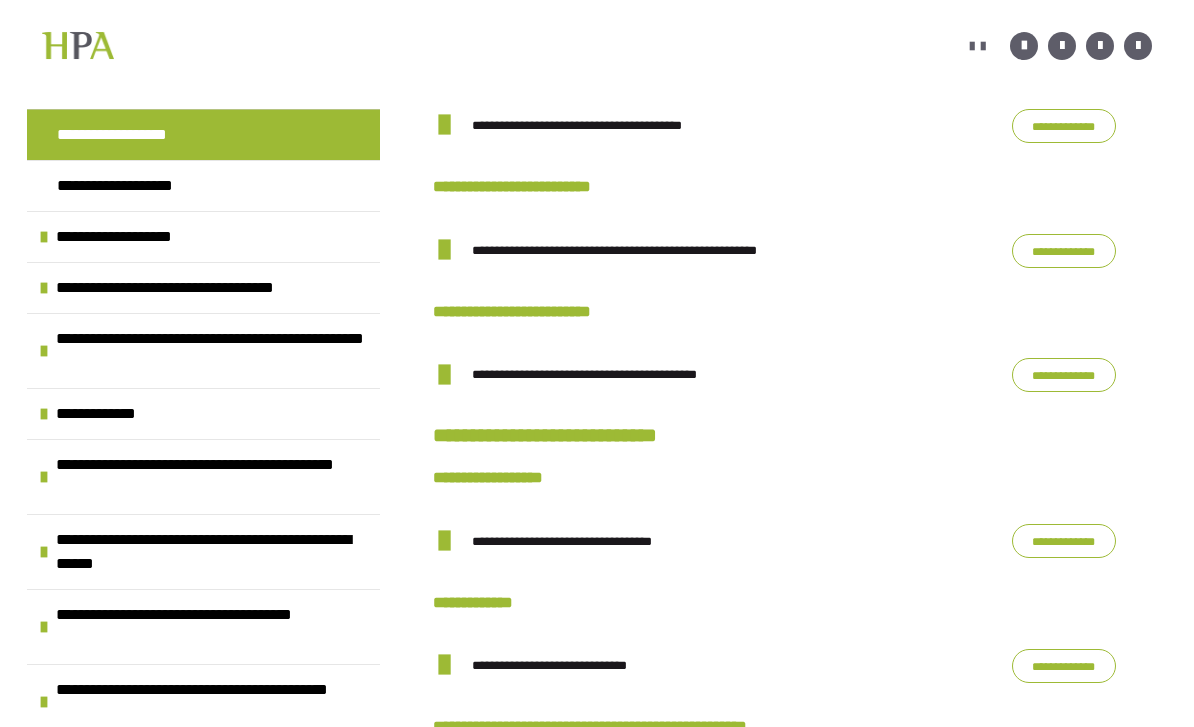 click on "**********" at bounding box center (1064, 251) 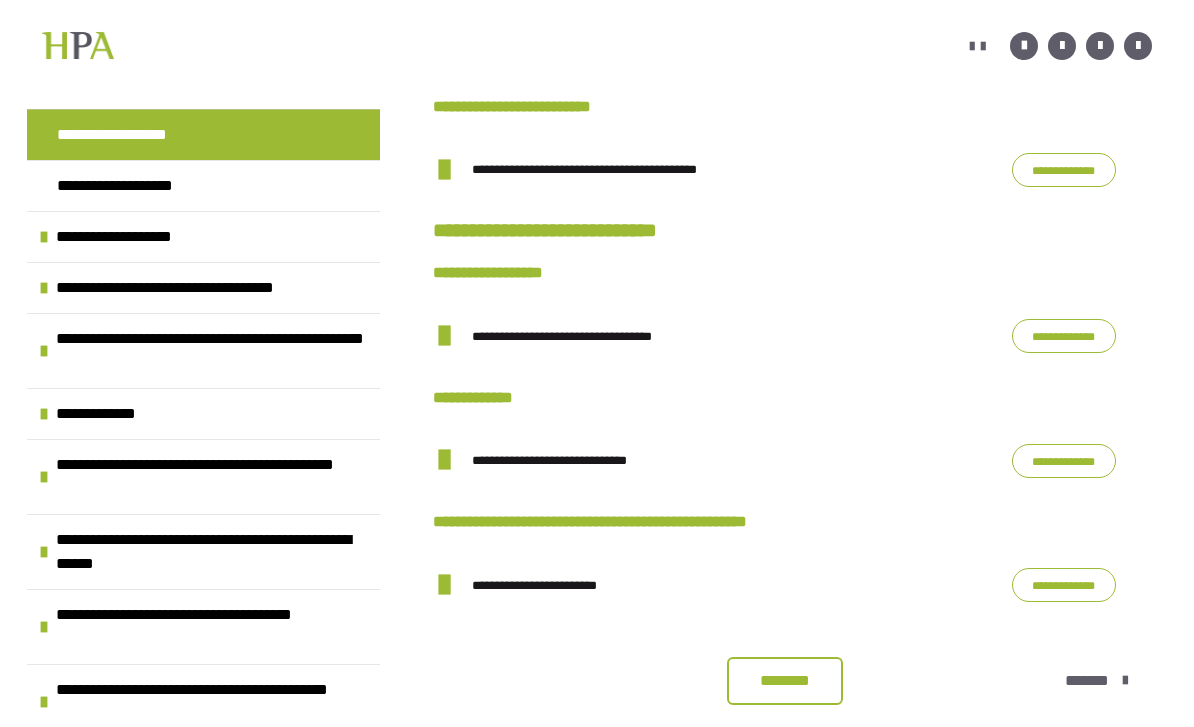 scroll, scrollTop: 3028, scrollLeft: 0, axis: vertical 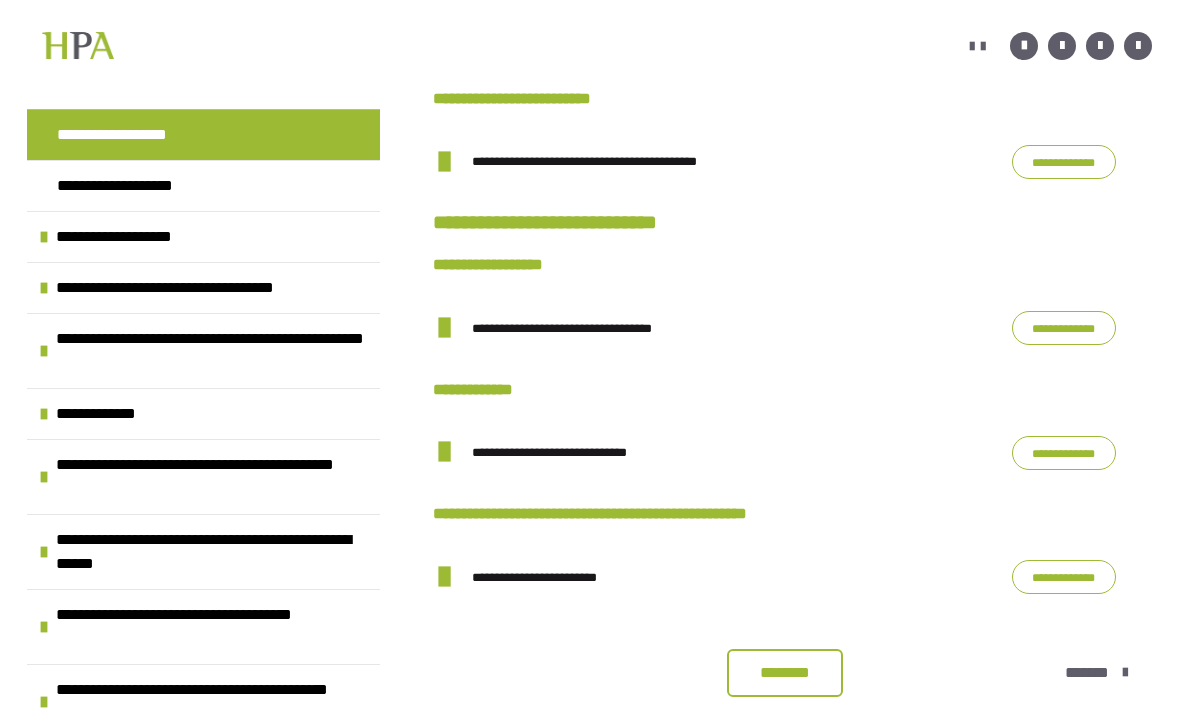 click on "**********" at bounding box center [1064, 162] 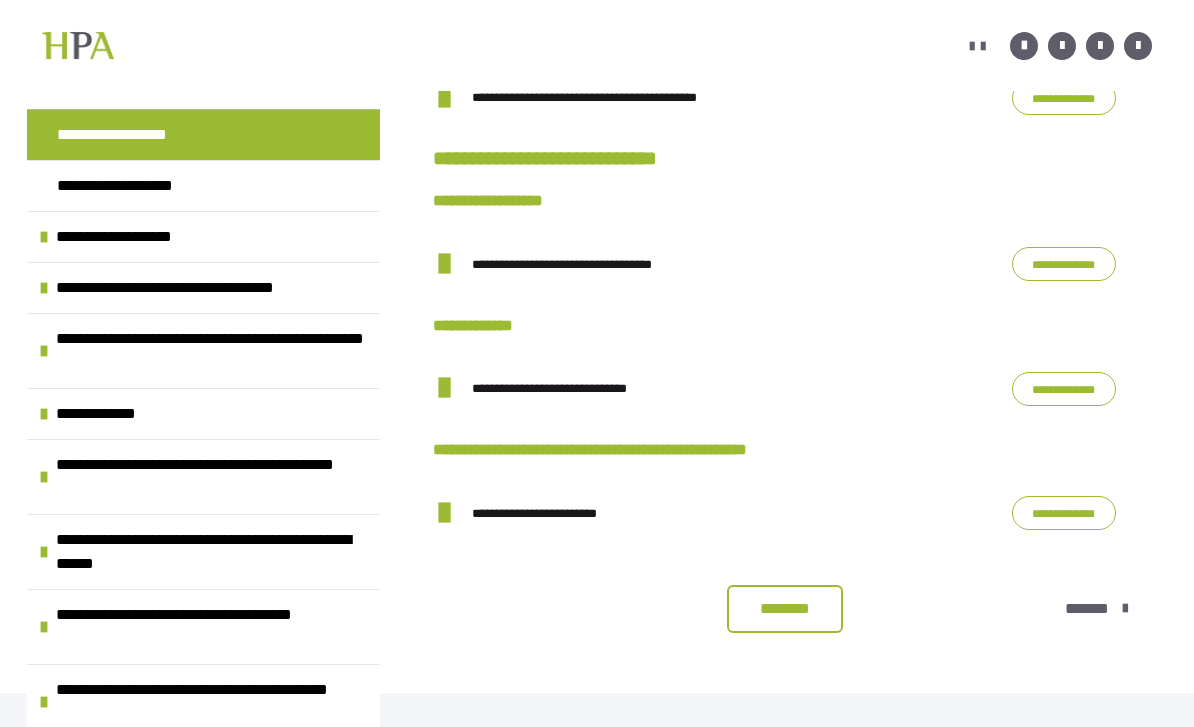 click on "**********" at bounding box center [1064, 264] 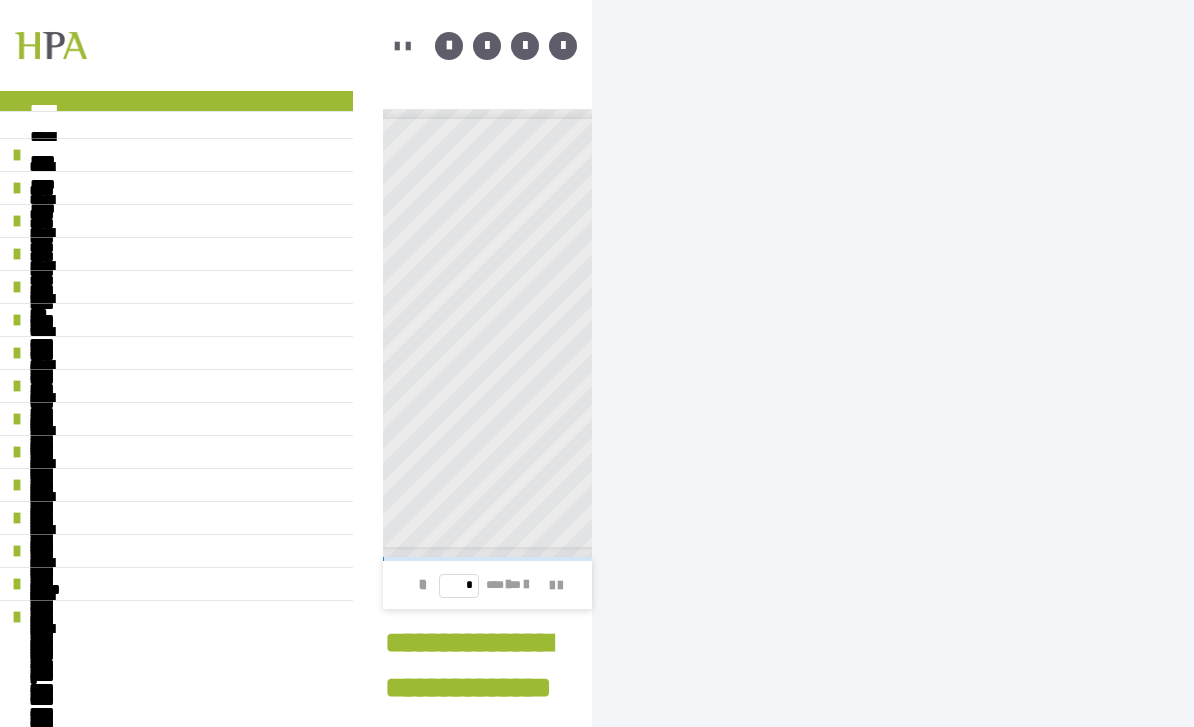 scroll, scrollTop: 969, scrollLeft: 0, axis: vertical 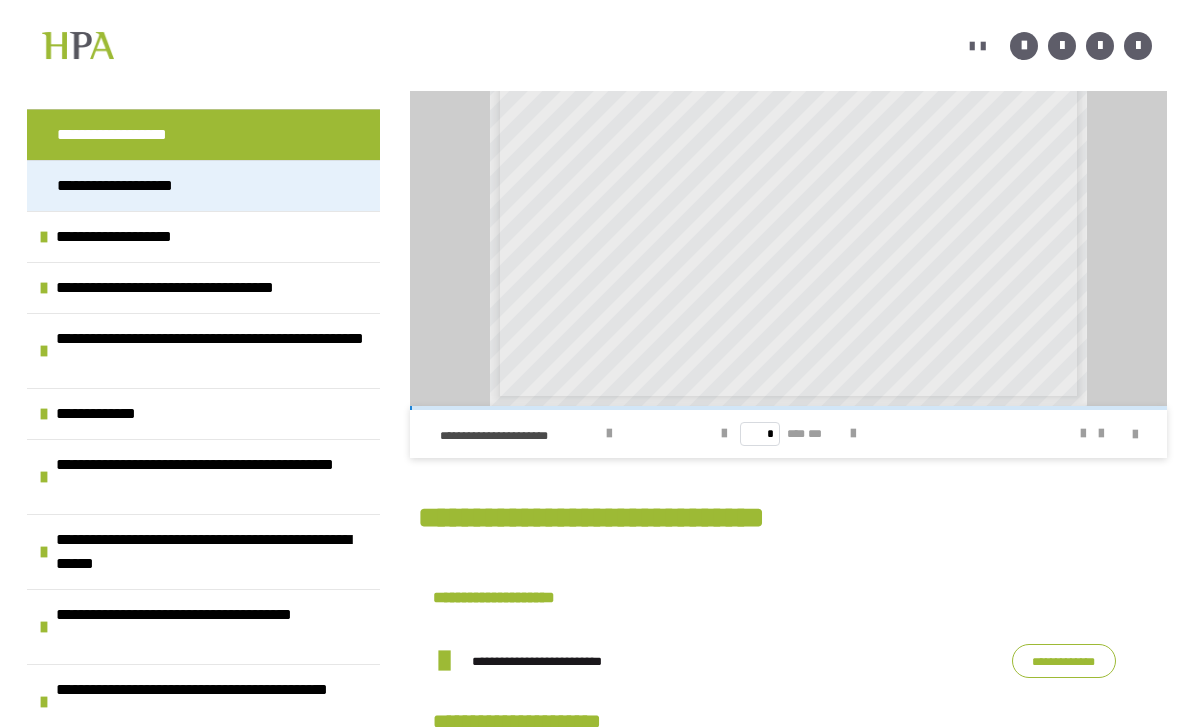 click on "**********" at bounding box center [135, 186] 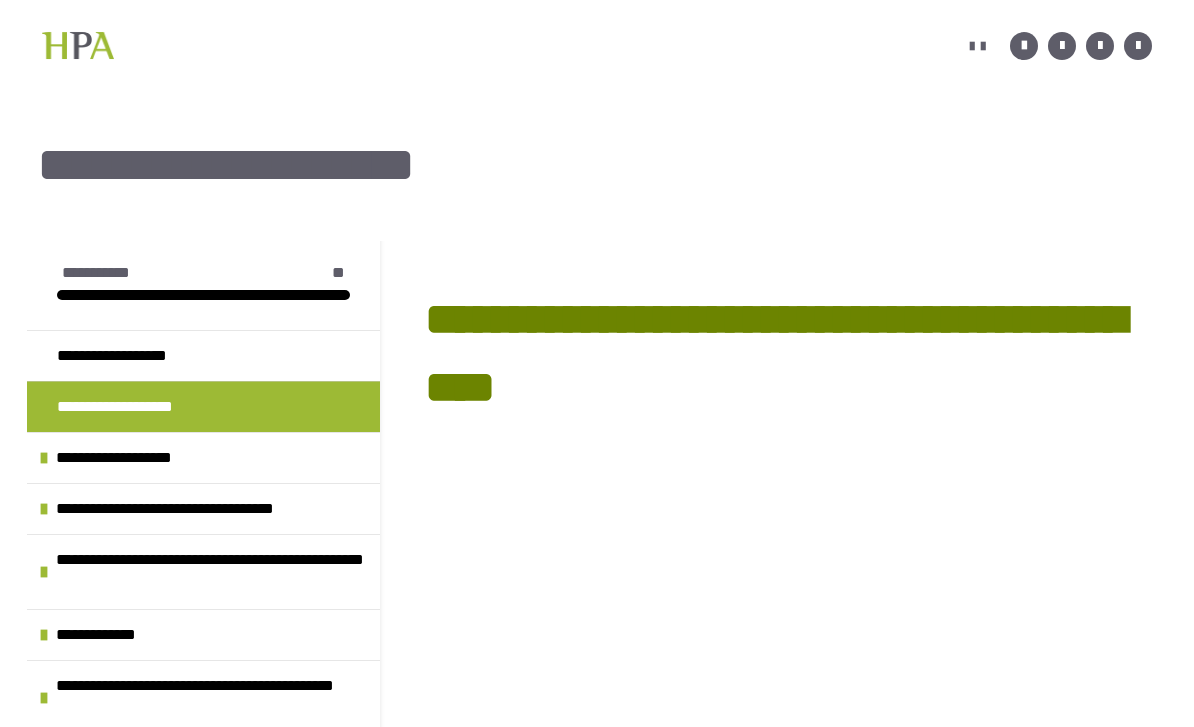 scroll, scrollTop: 0, scrollLeft: 0, axis: both 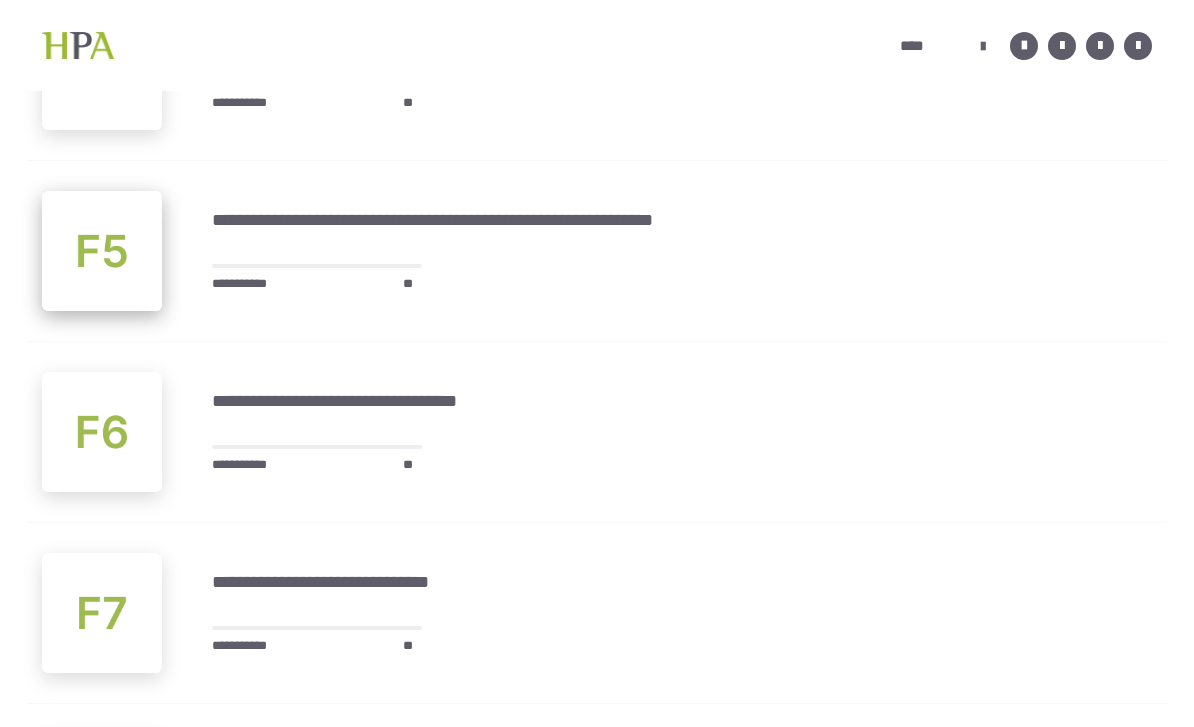 click at bounding box center (102, 251) 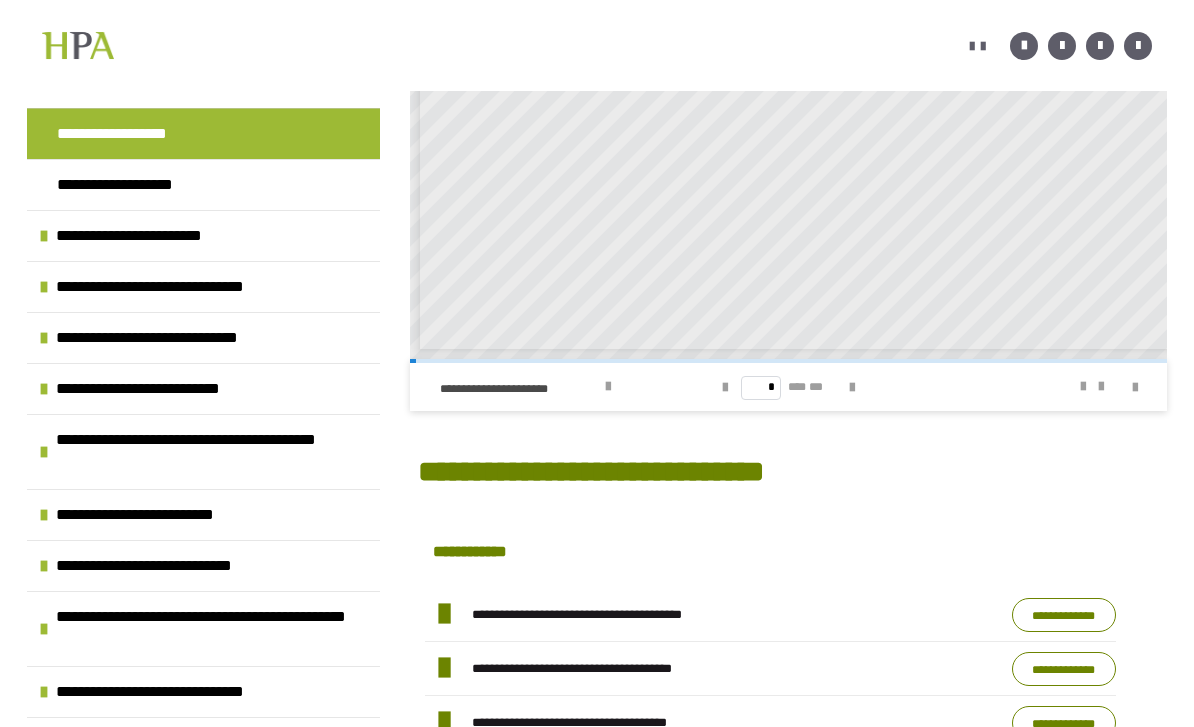 scroll, scrollTop: 708, scrollLeft: 0, axis: vertical 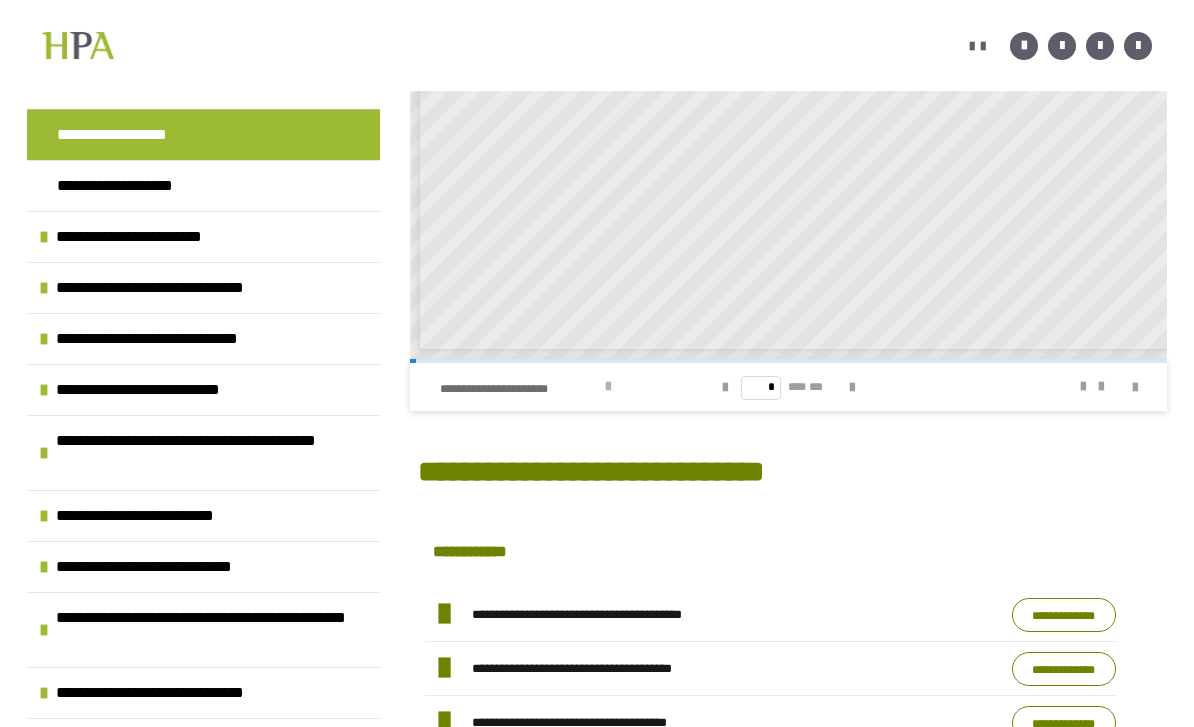 click at bounding box center (608, 387) 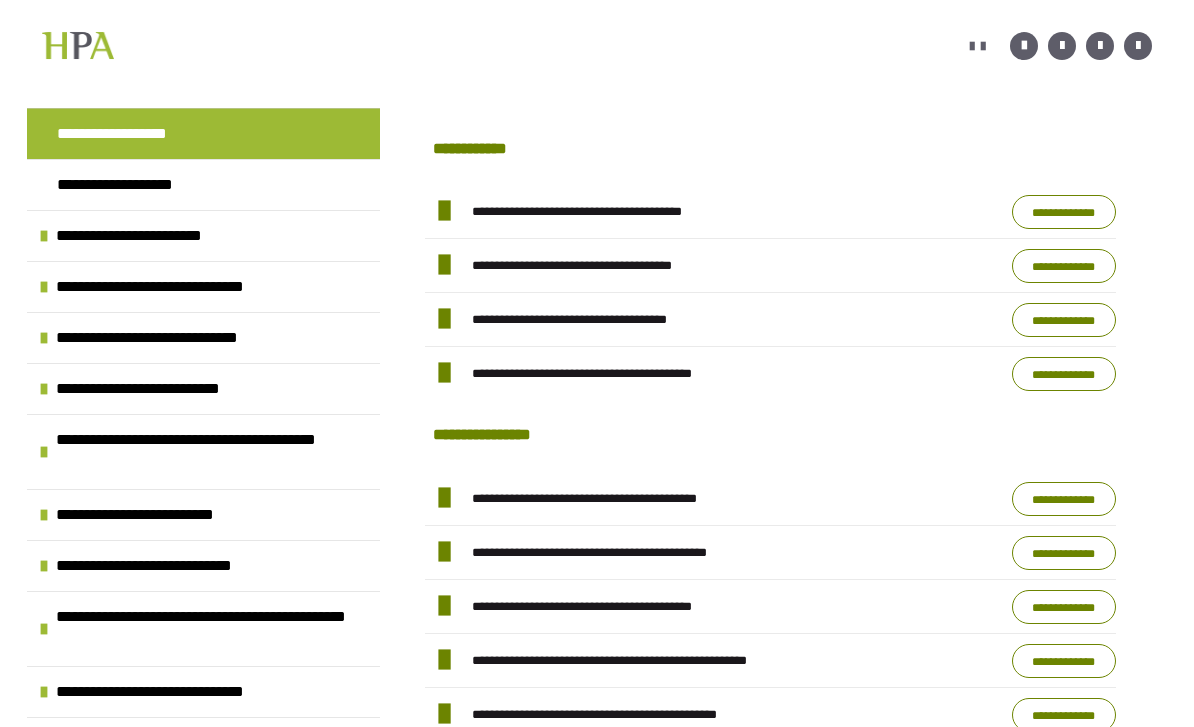 scroll, scrollTop: 1116, scrollLeft: 0, axis: vertical 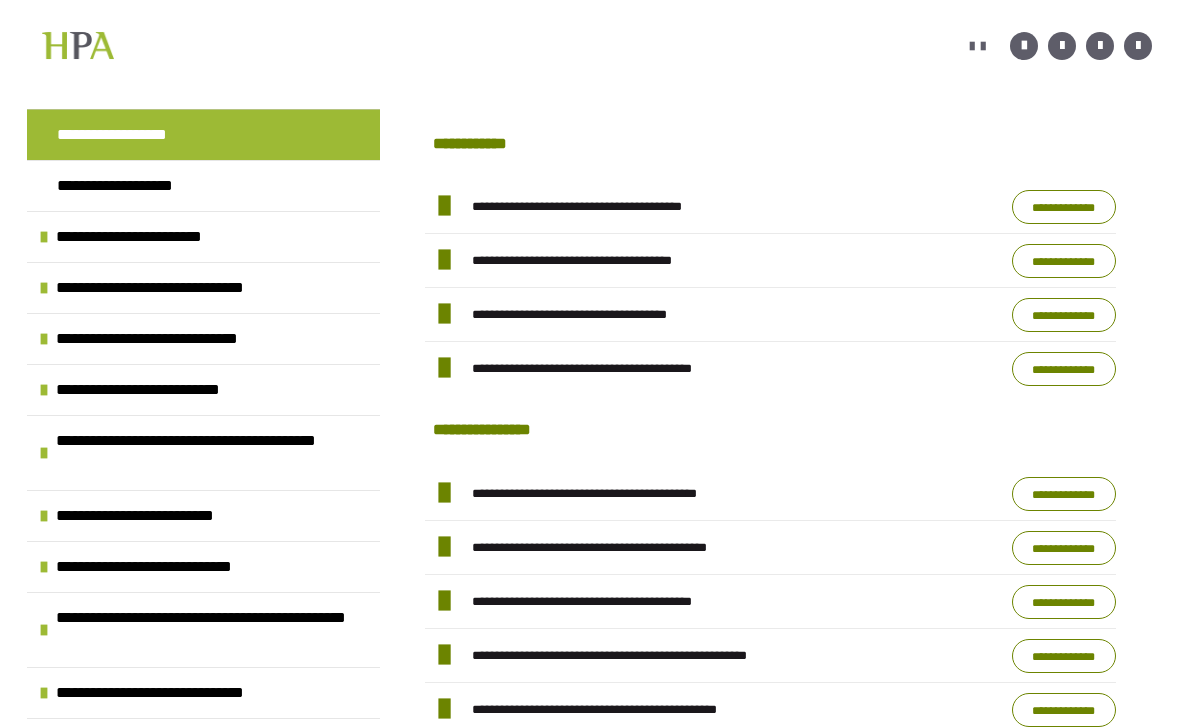 click on "**********" at bounding box center [1064, 207] 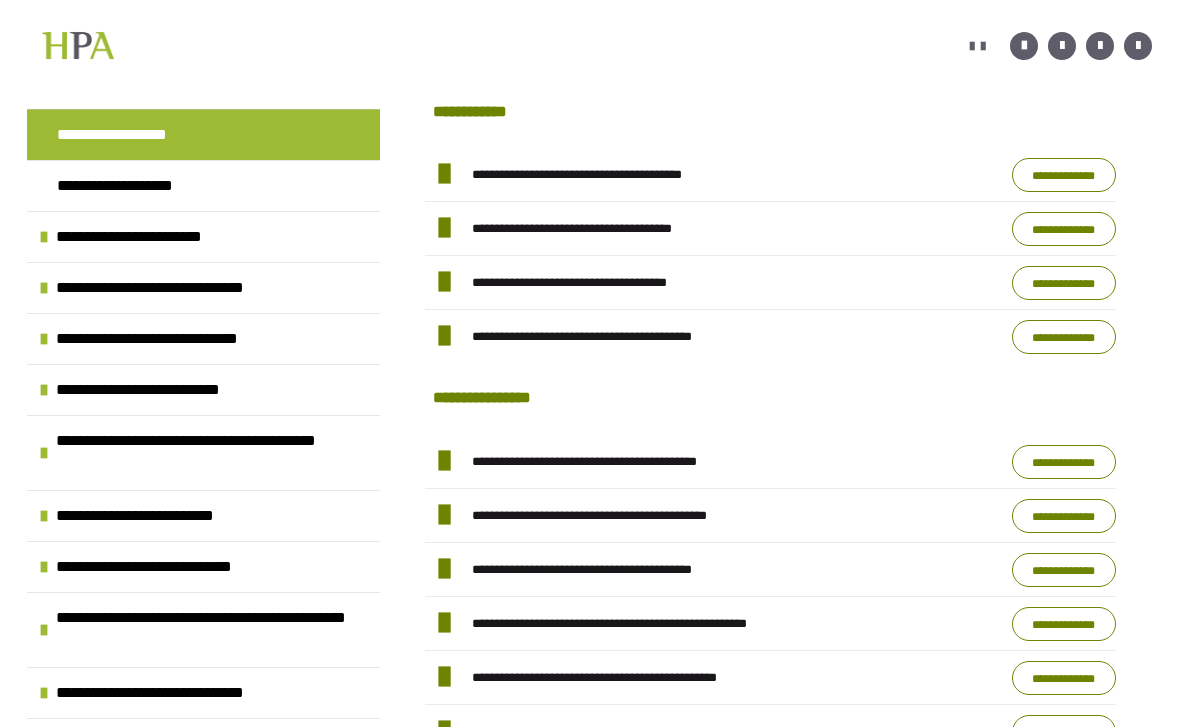 click on "**********" at bounding box center (1064, 229) 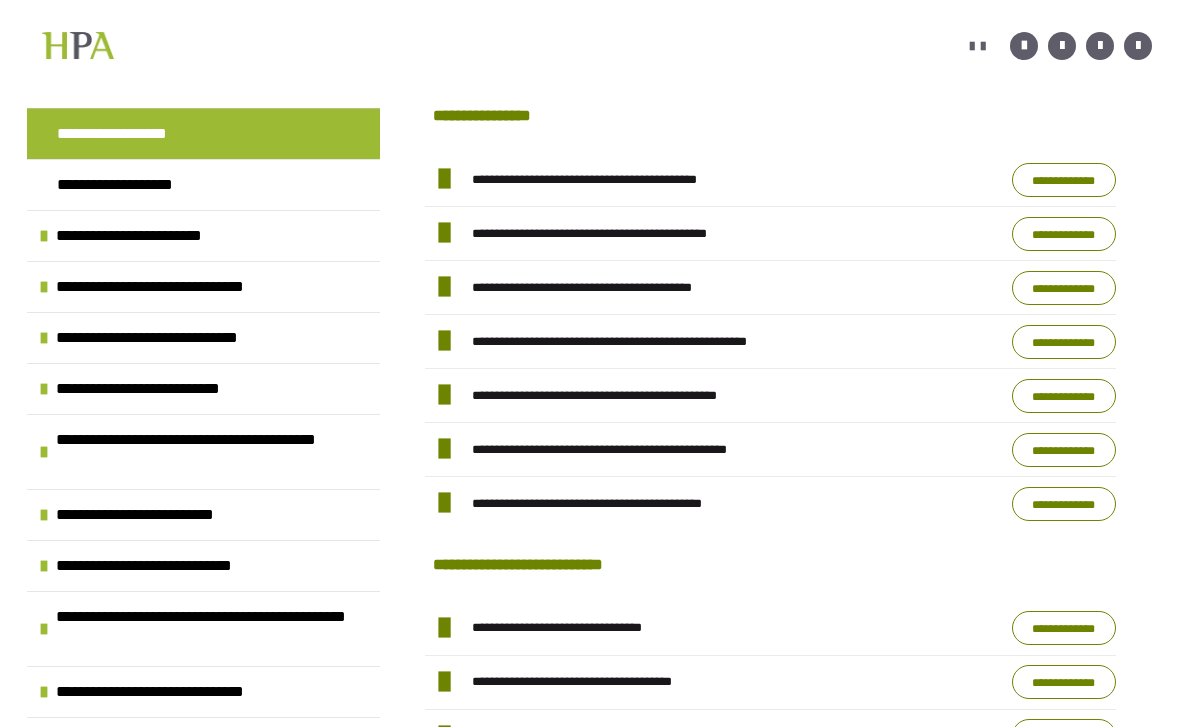 scroll, scrollTop: 1430, scrollLeft: 0, axis: vertical 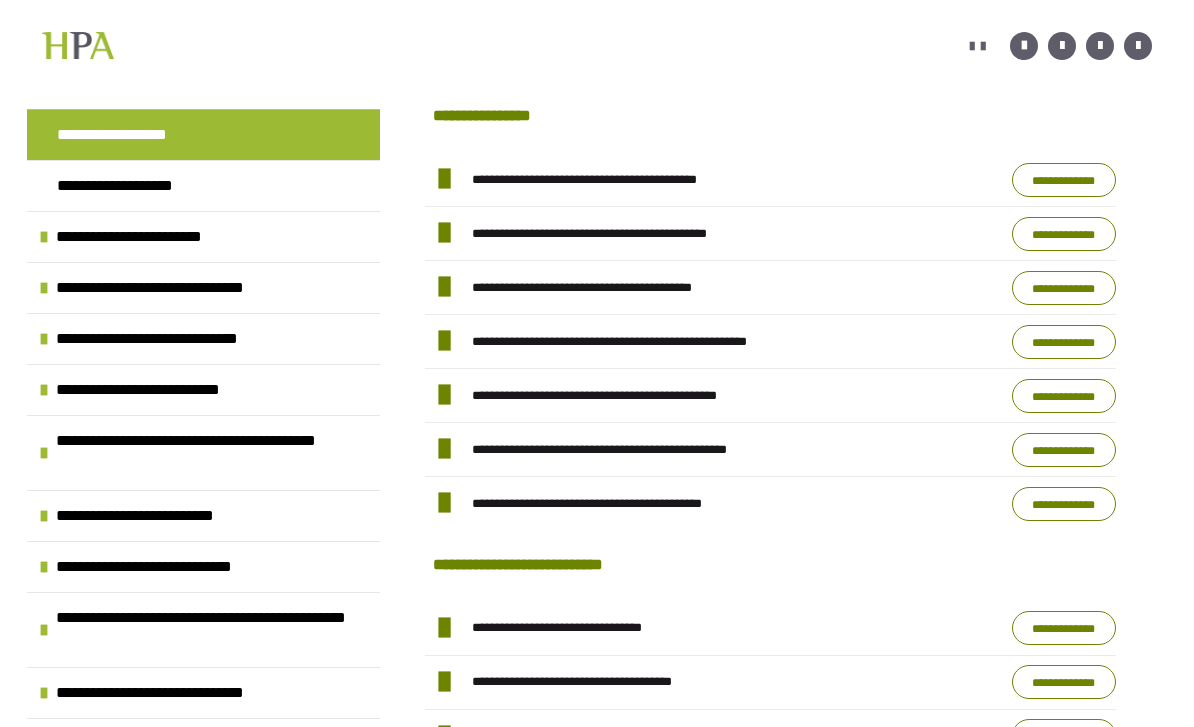 click on "**********" at bounding box center (1064, 180) 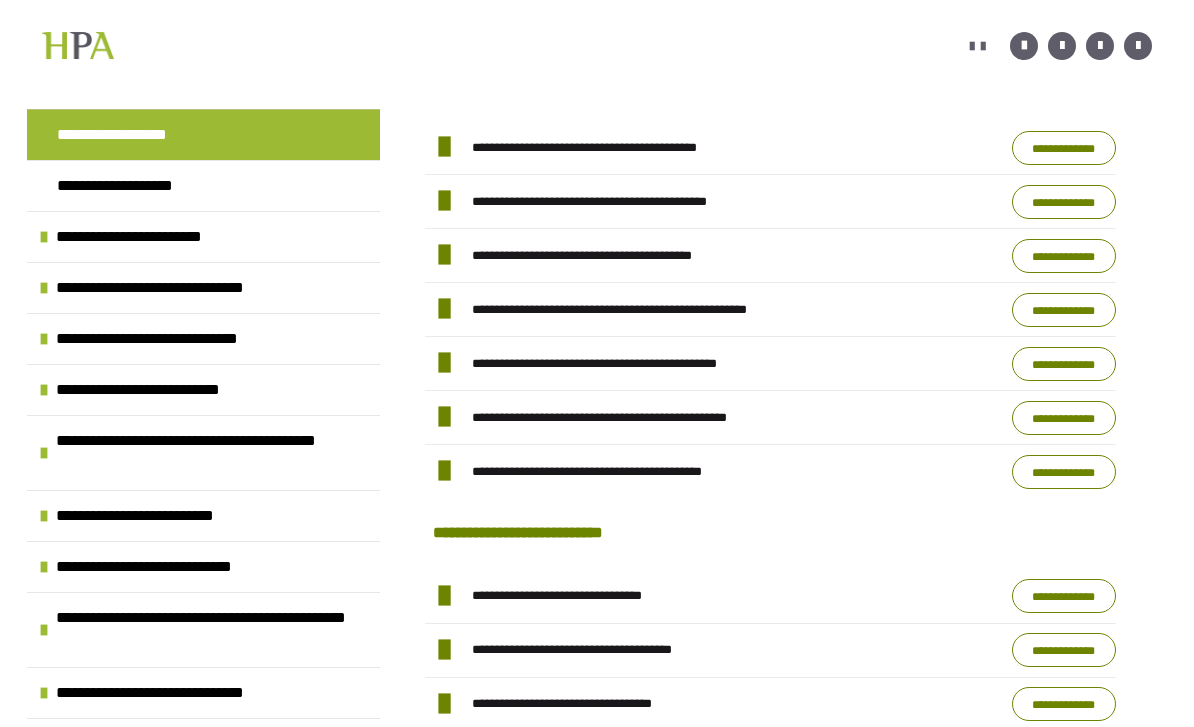click on "**********" at bounding box center (1064, 202) 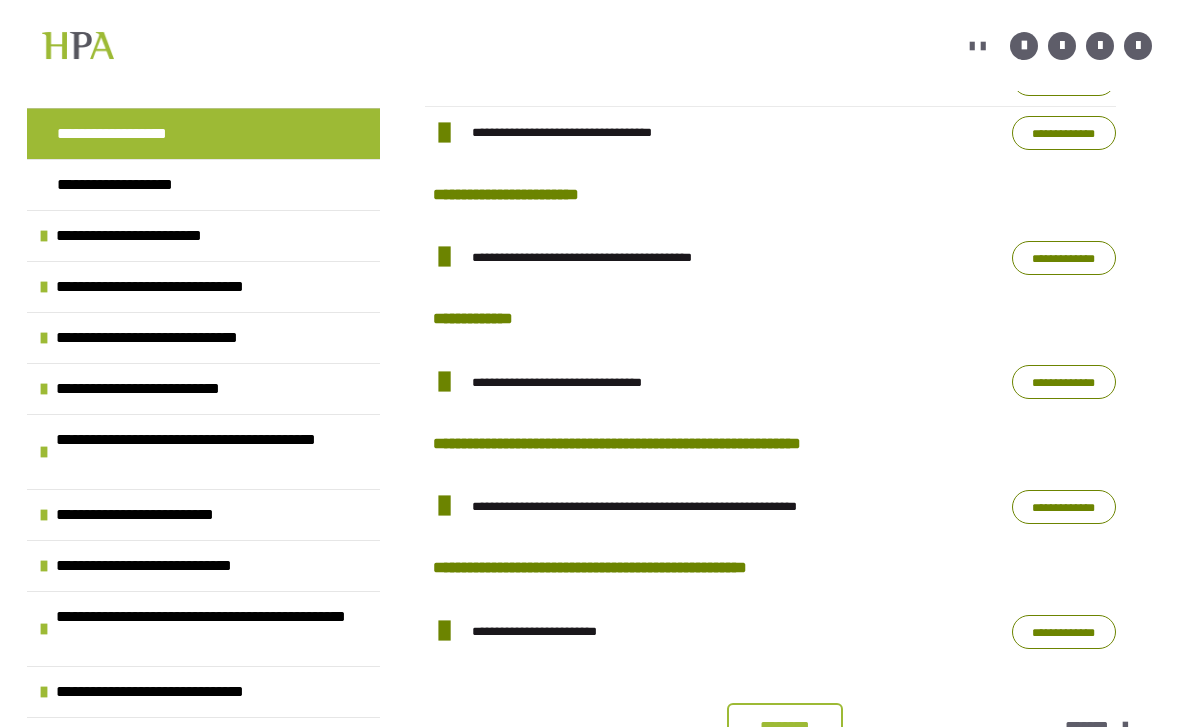 scroll, scrollTop: 2376, scrollLeft: 0, axis: vertical 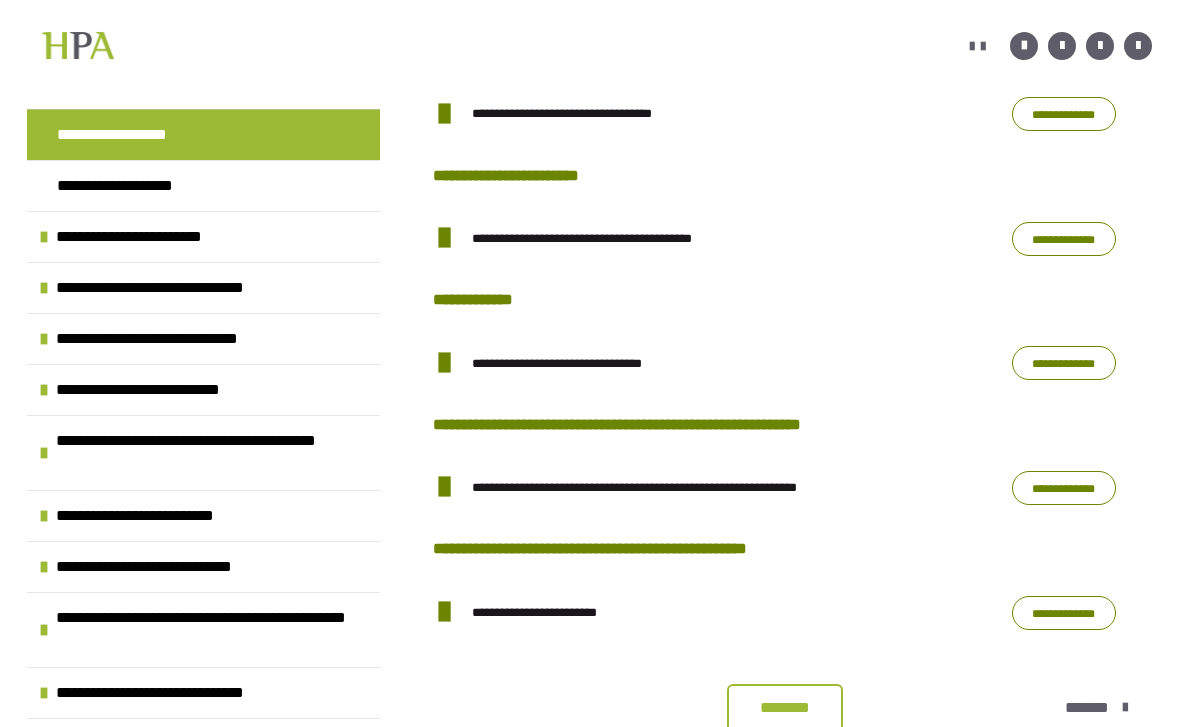 click on "**********" at bounding box center (1064, 239) 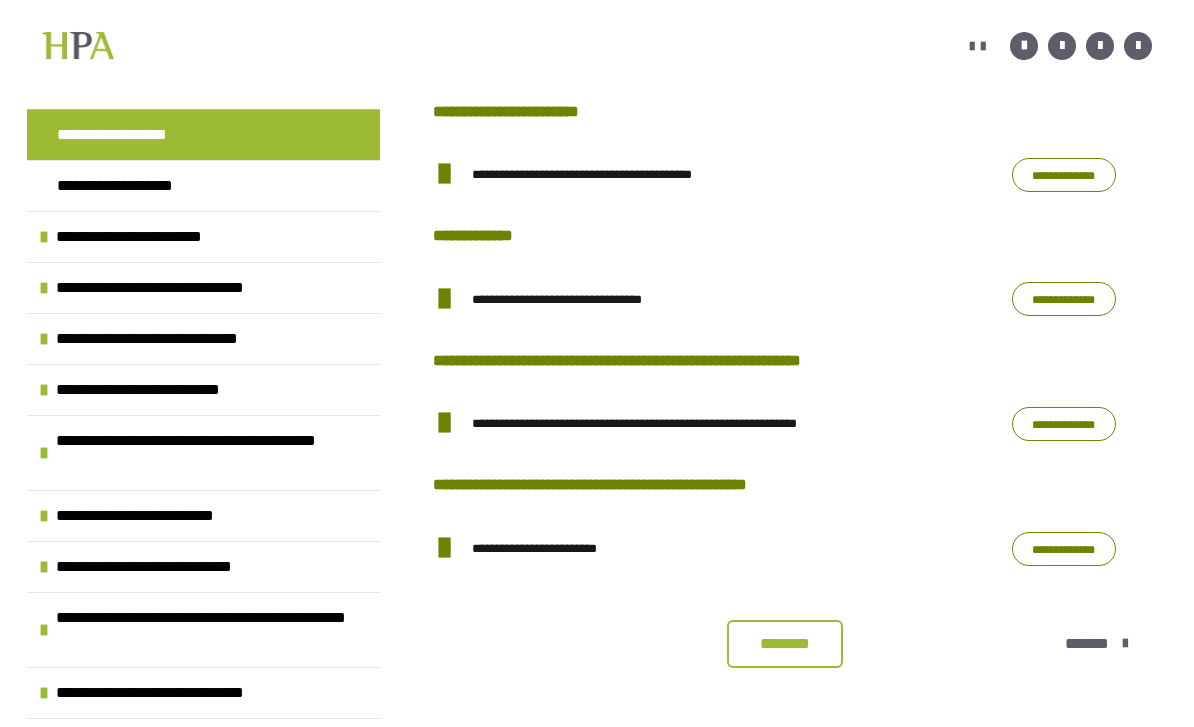click on "**********" at bounding box center [1064, 299] 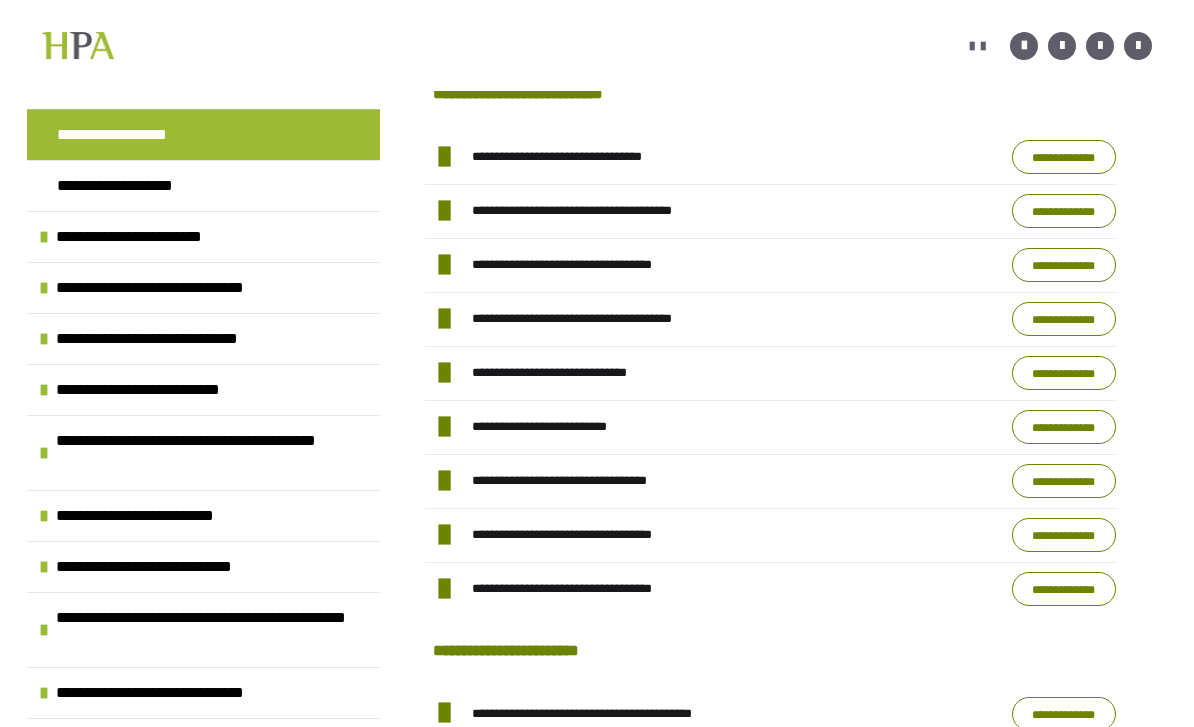 scroll, scrollTop: 1899, scrollLeft: 0, axis: vertical 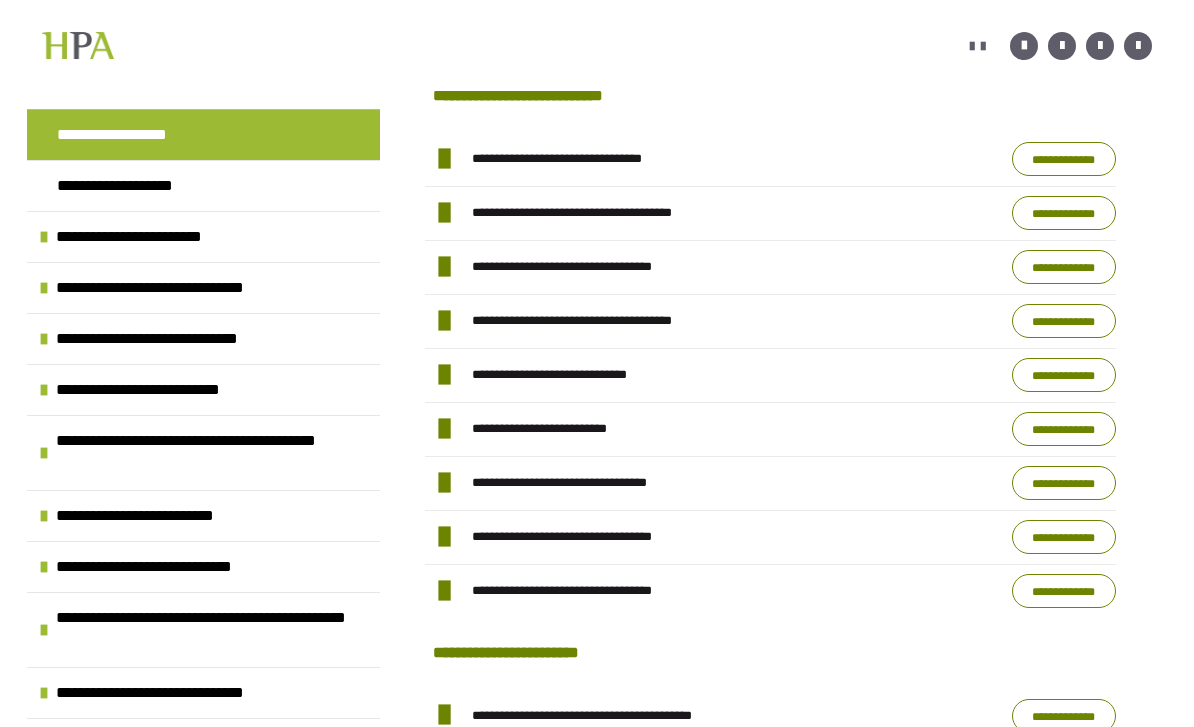 click on "**********" at bounding box center (1064, 159) 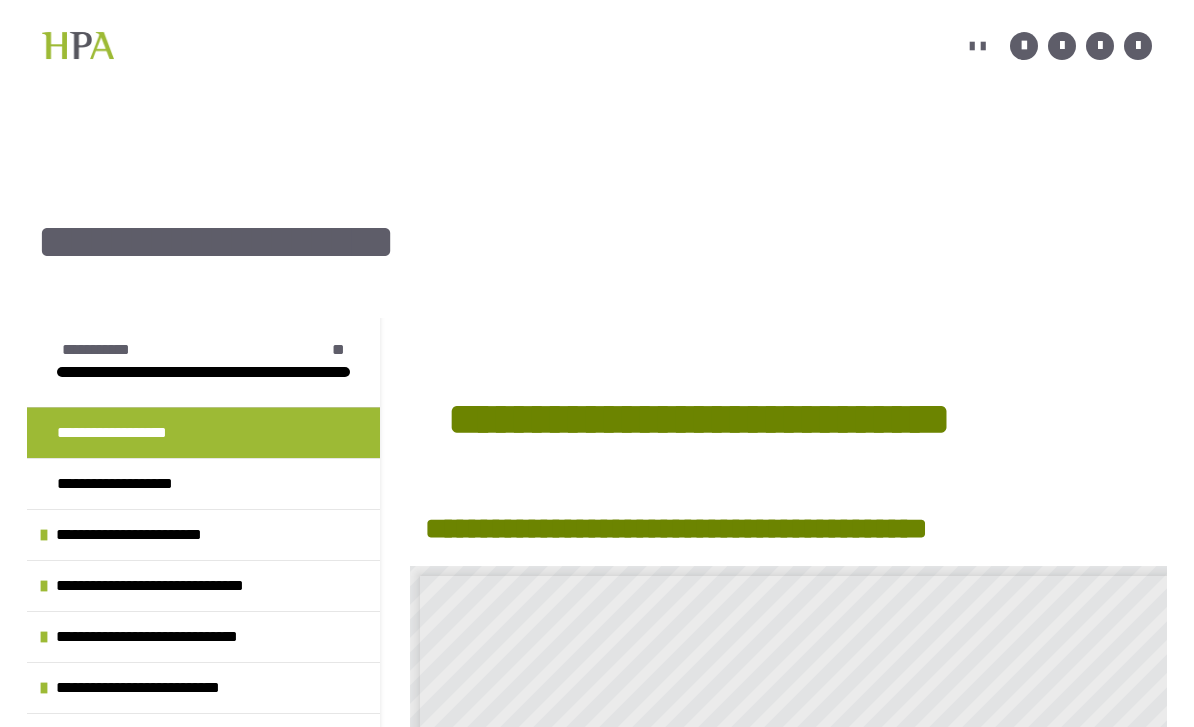 scroll, scrollTop: 0, scrollLeft: 0, axis: both 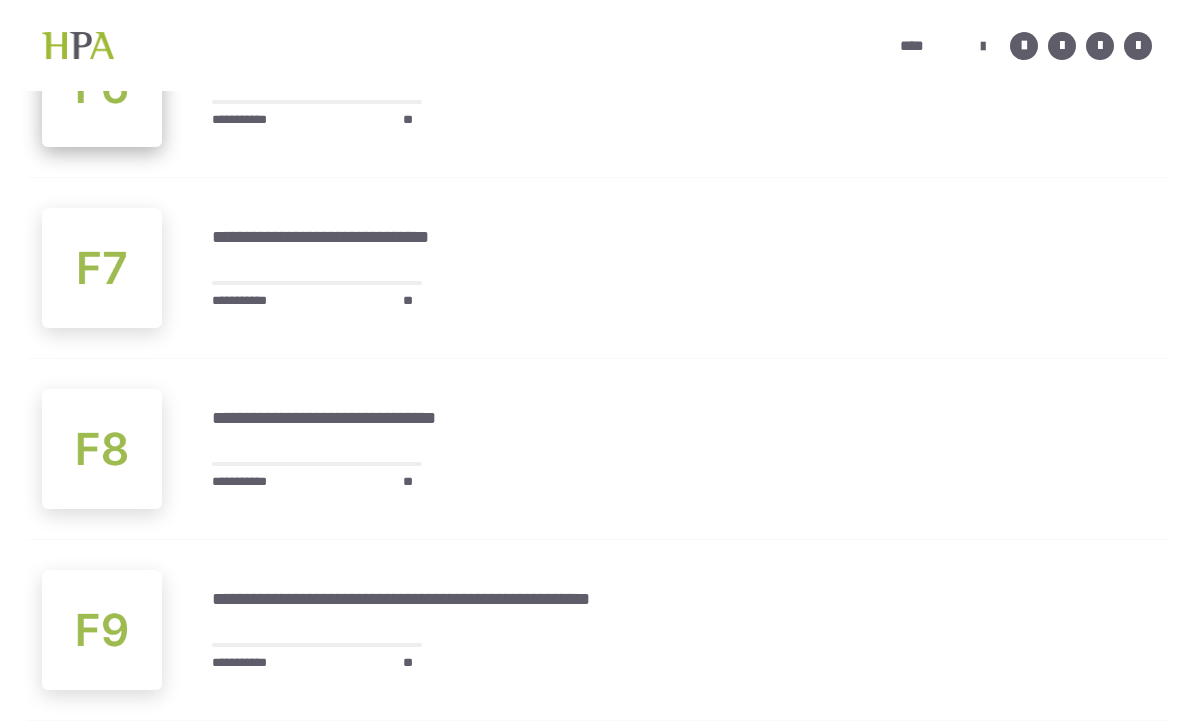 click at bounding box center (102, 87) 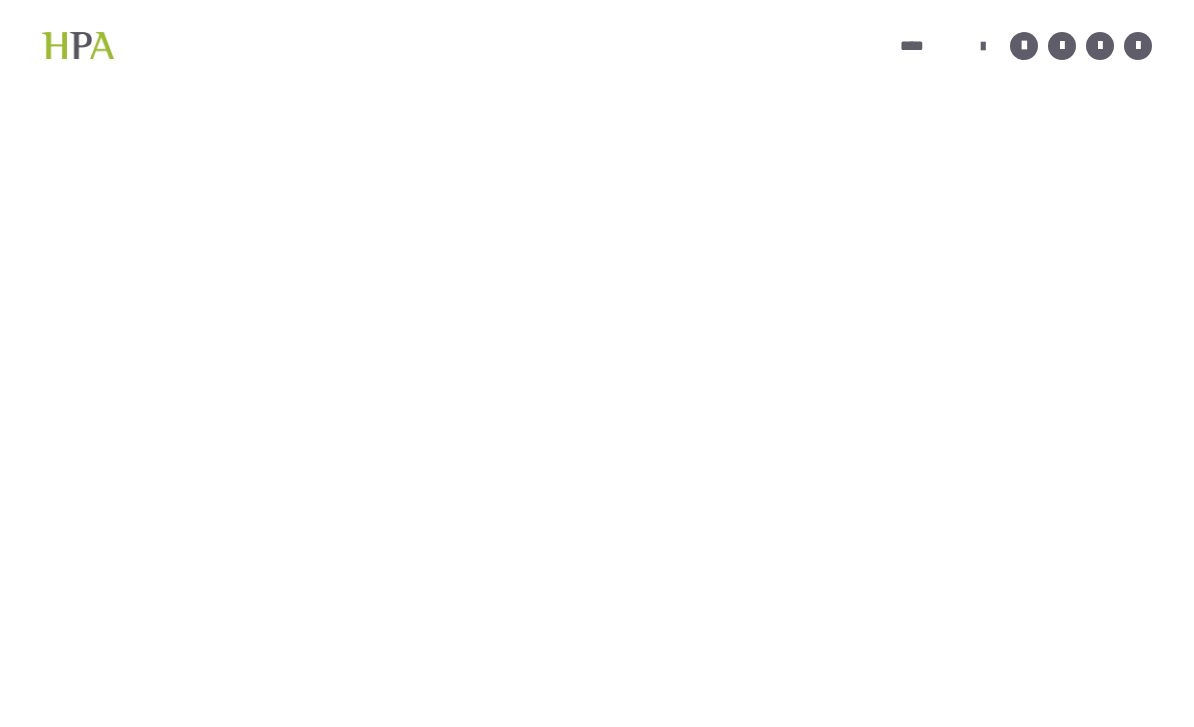 scroll, scrollTop: 56, scrollLeft: 0, axis: vertical 